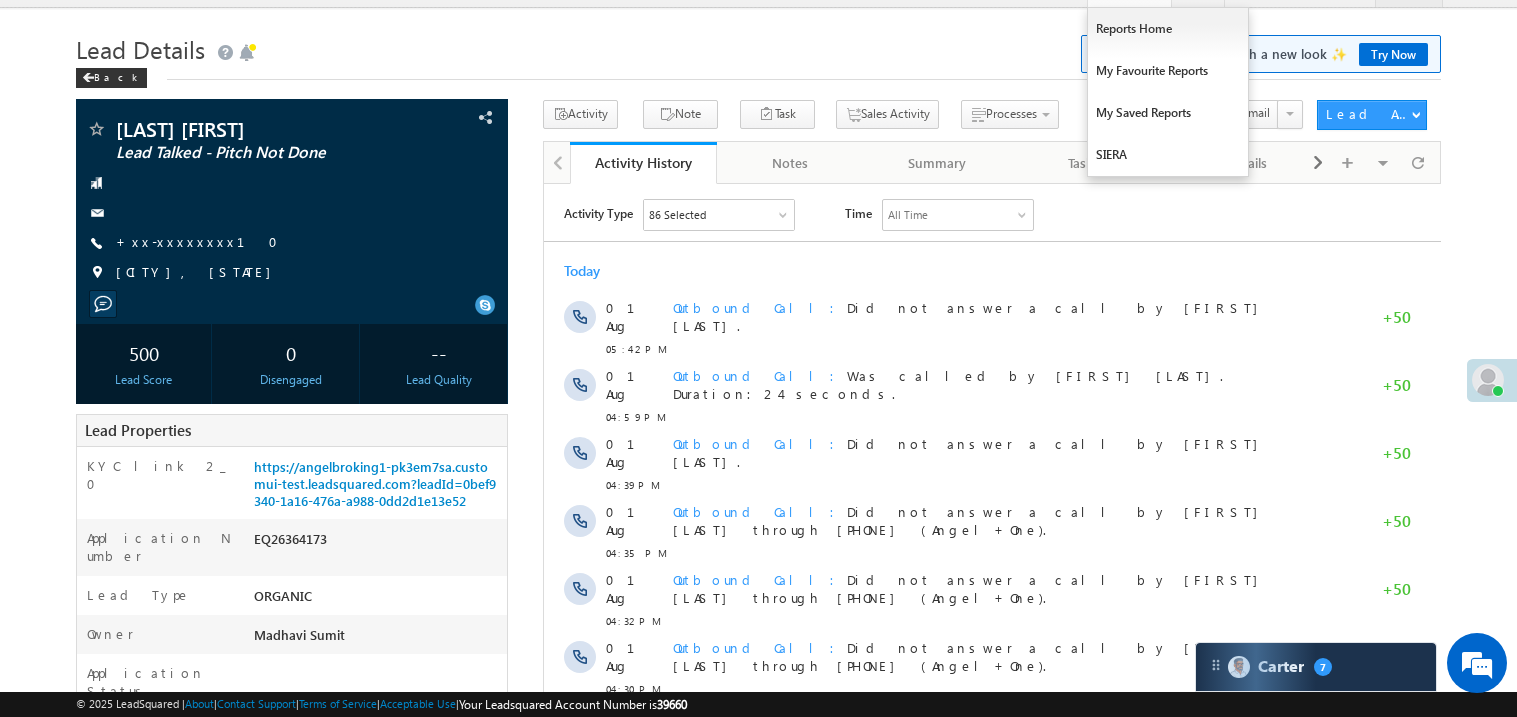 scroll, scrollTop: 0, scrollLeft: 0, axis: both 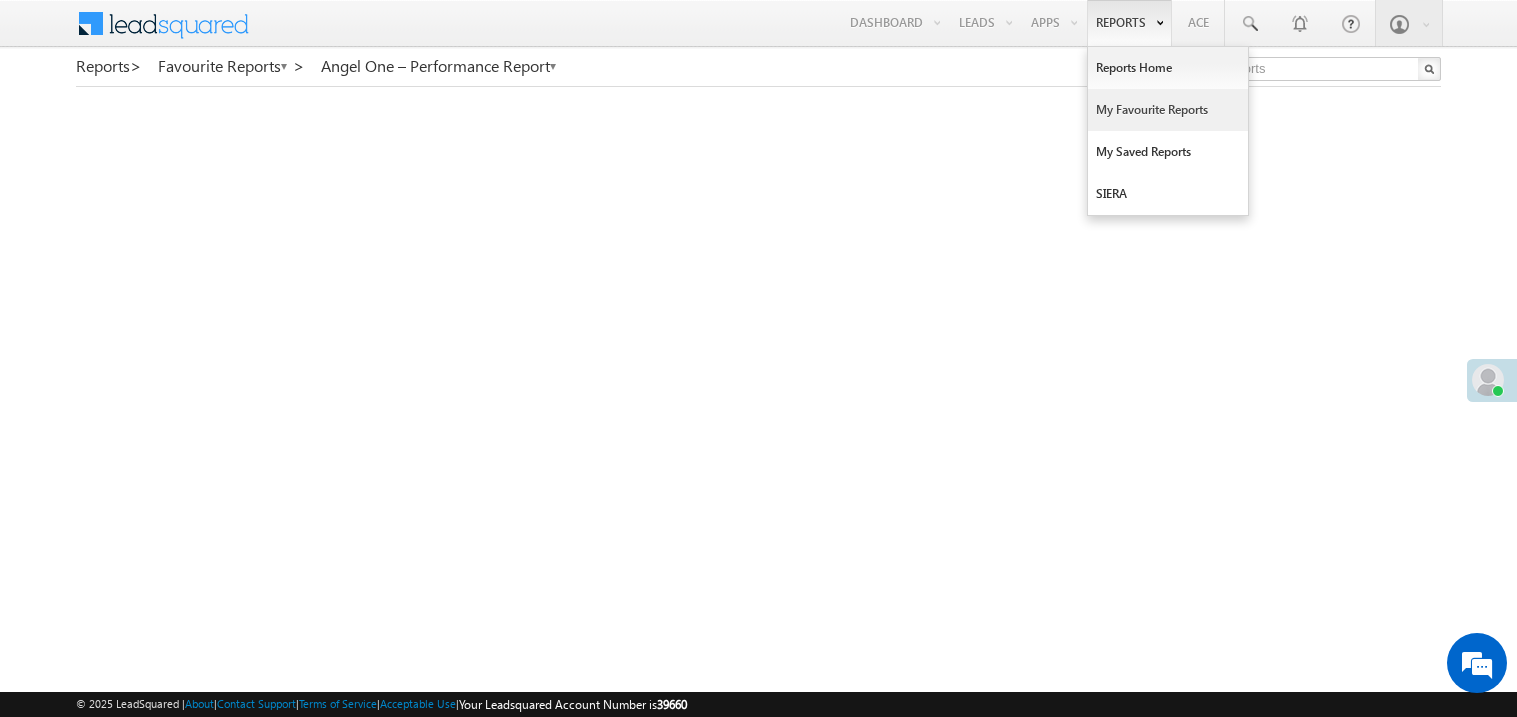 click on "My Favourite Reports" at bounding box center (1168, 110) 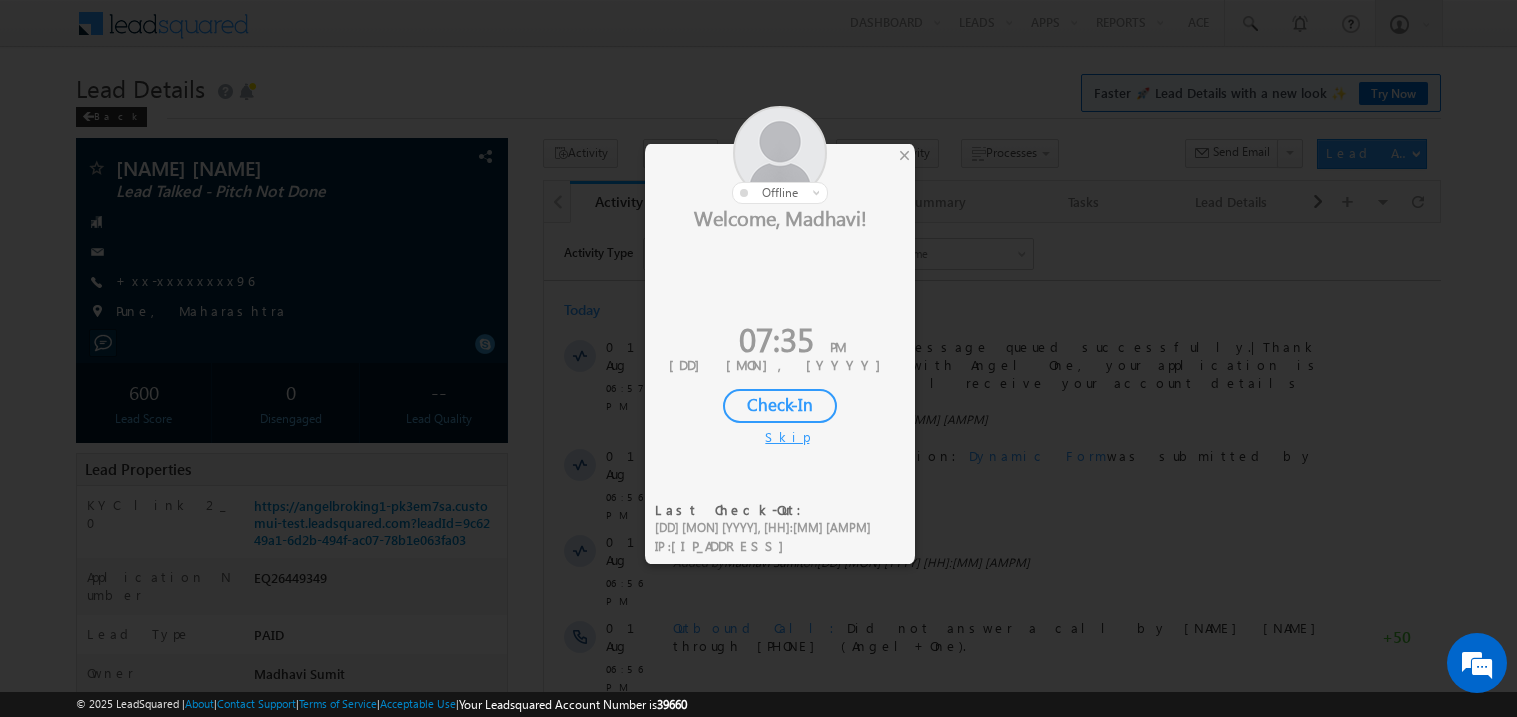 scroll, scrollTop: 0, scrollLeft: 0, axis: both 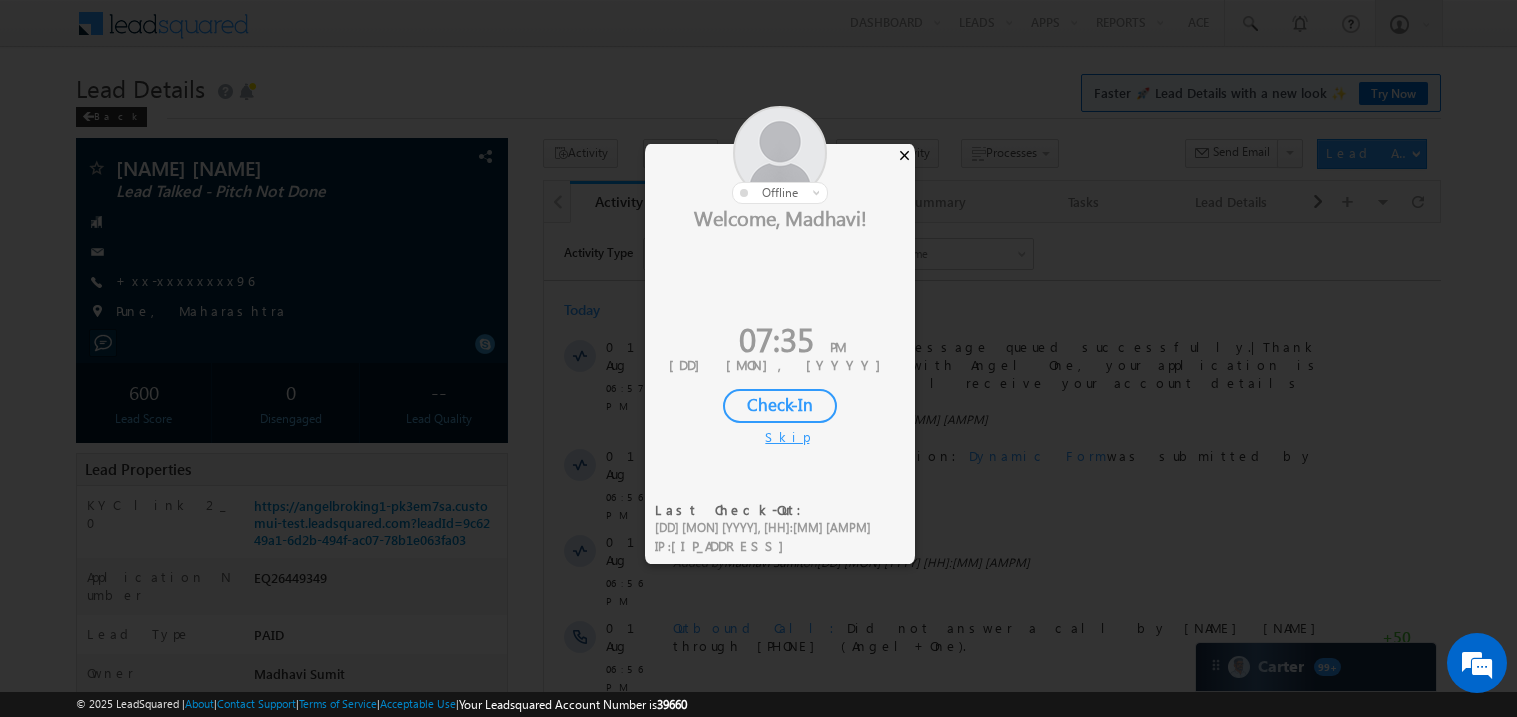 click on "×" at bounding box center (904, 155) 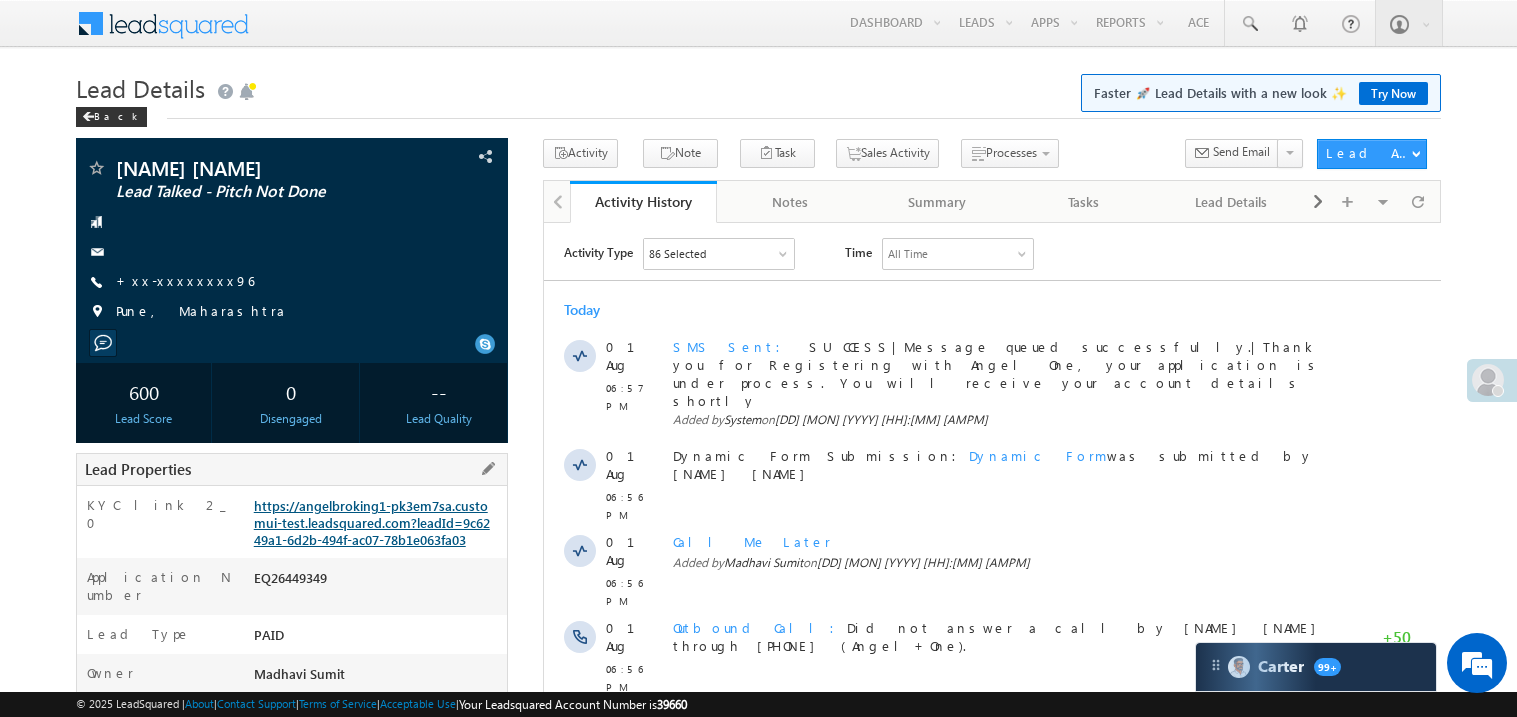 click on "https://angelbroking1-pk3em7sa.customui-test.leadsquared.com?leadId=9c6249a1-6d2b-494f-ac07-78b1e063fa03" at bounding box center (372, 522) 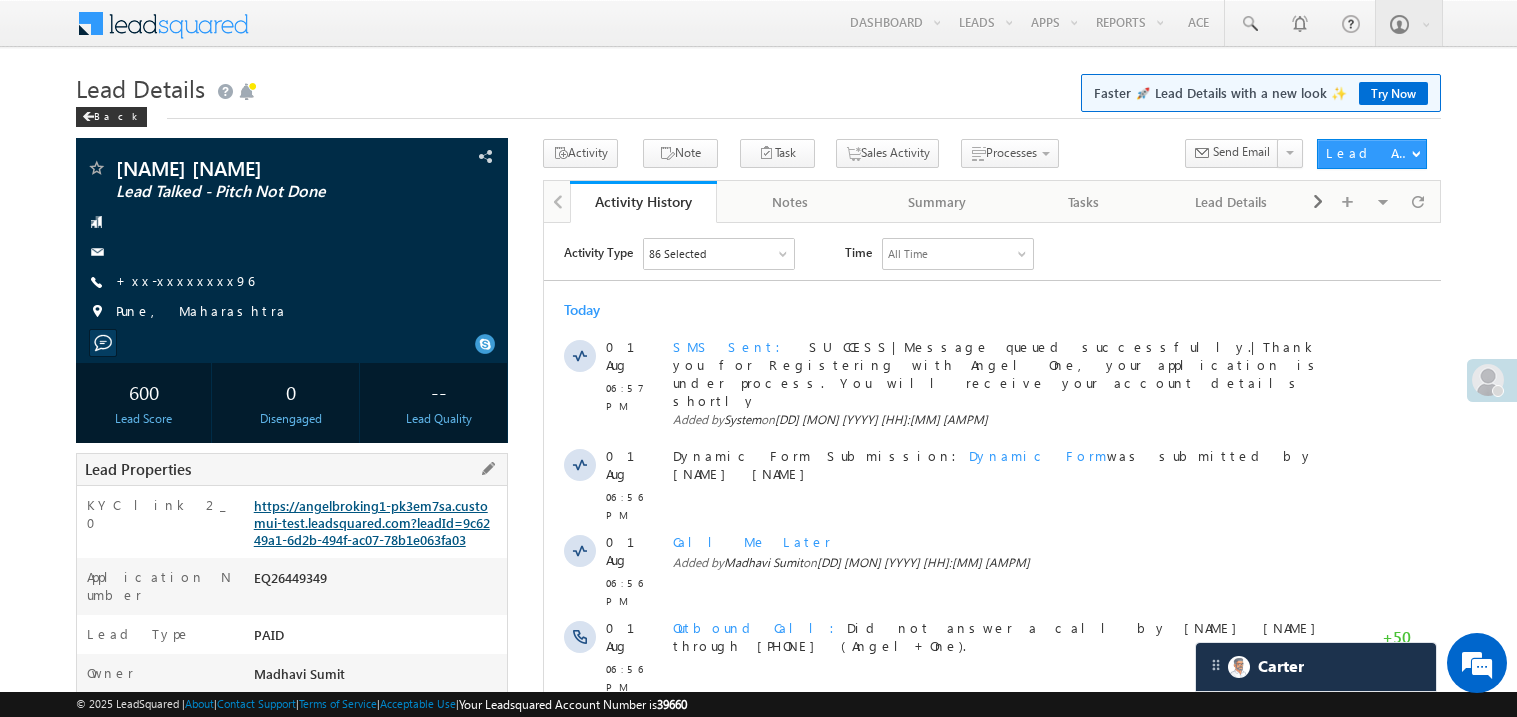 scroll, scrollTop: 0, scrollLeft: 0, axis: both 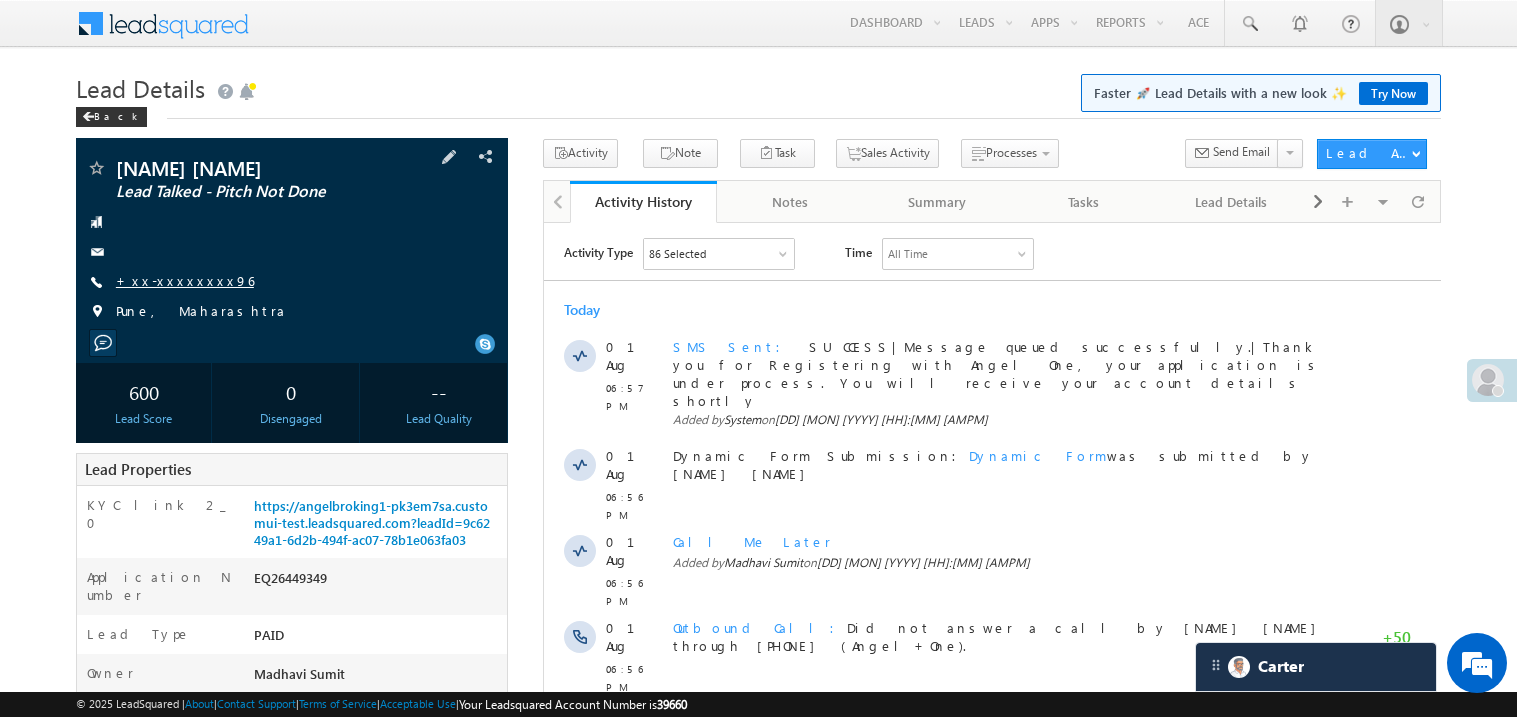 click on "+xx-xxxxxxxx96" at bounding box center (185, 280) 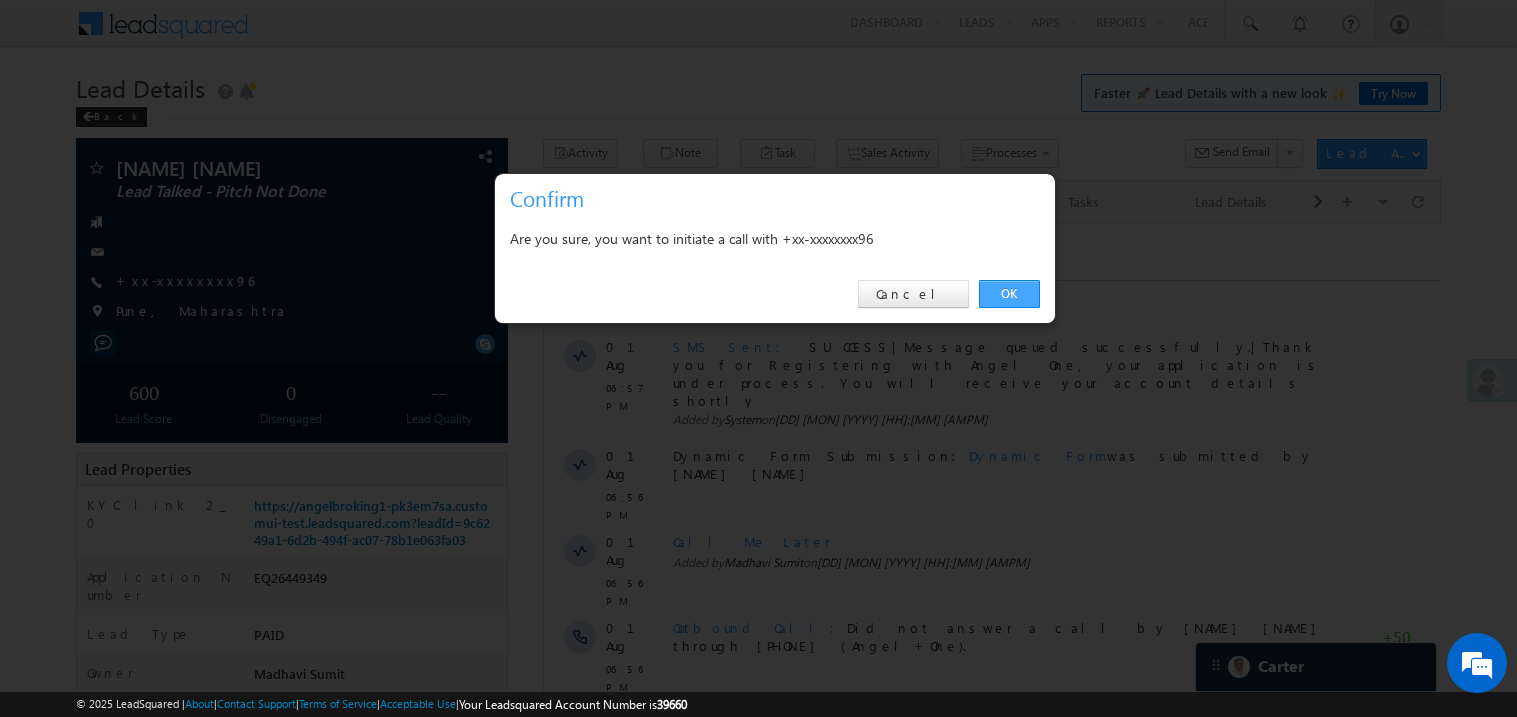 click on "OK" at bounding box center [1009, 294] 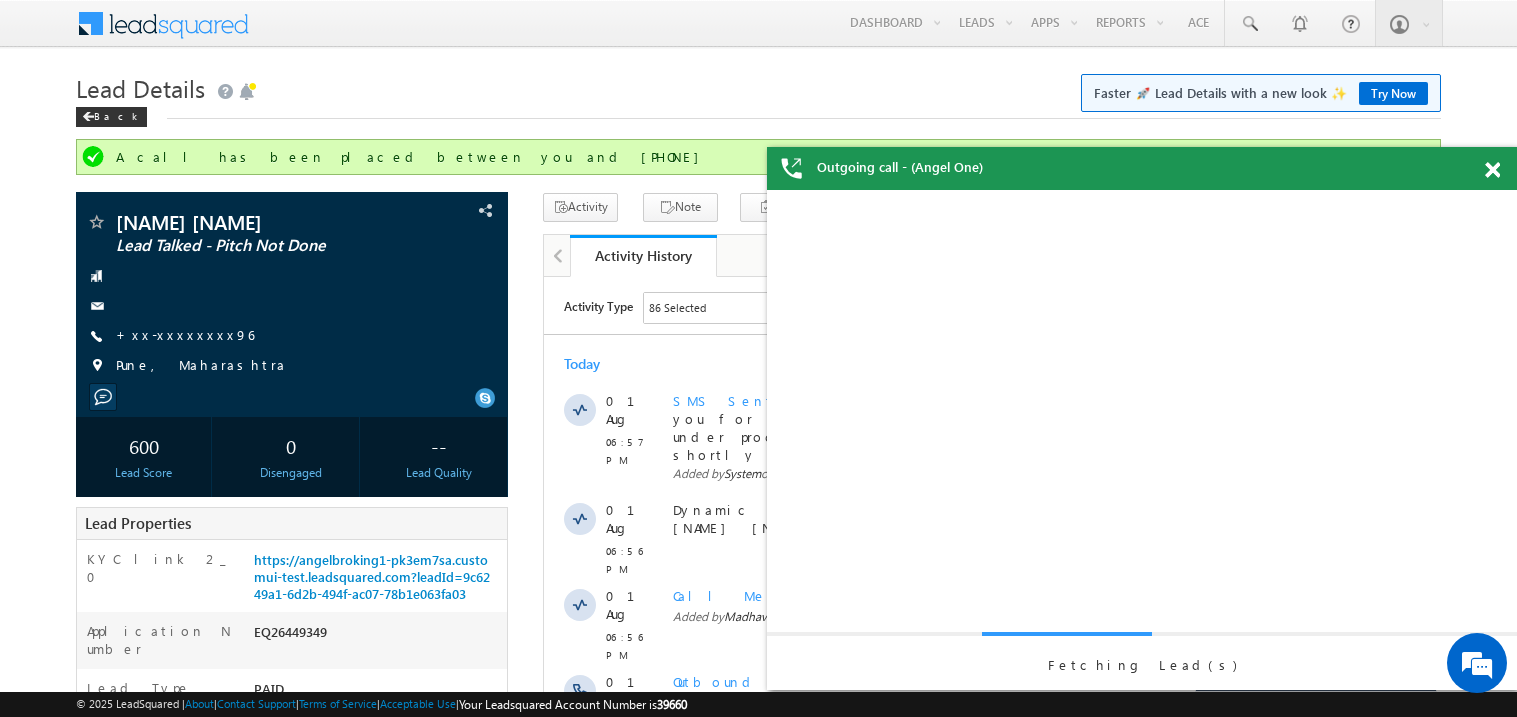 scroll, scrollTop: 0, scrollLeft: 0, axis: both 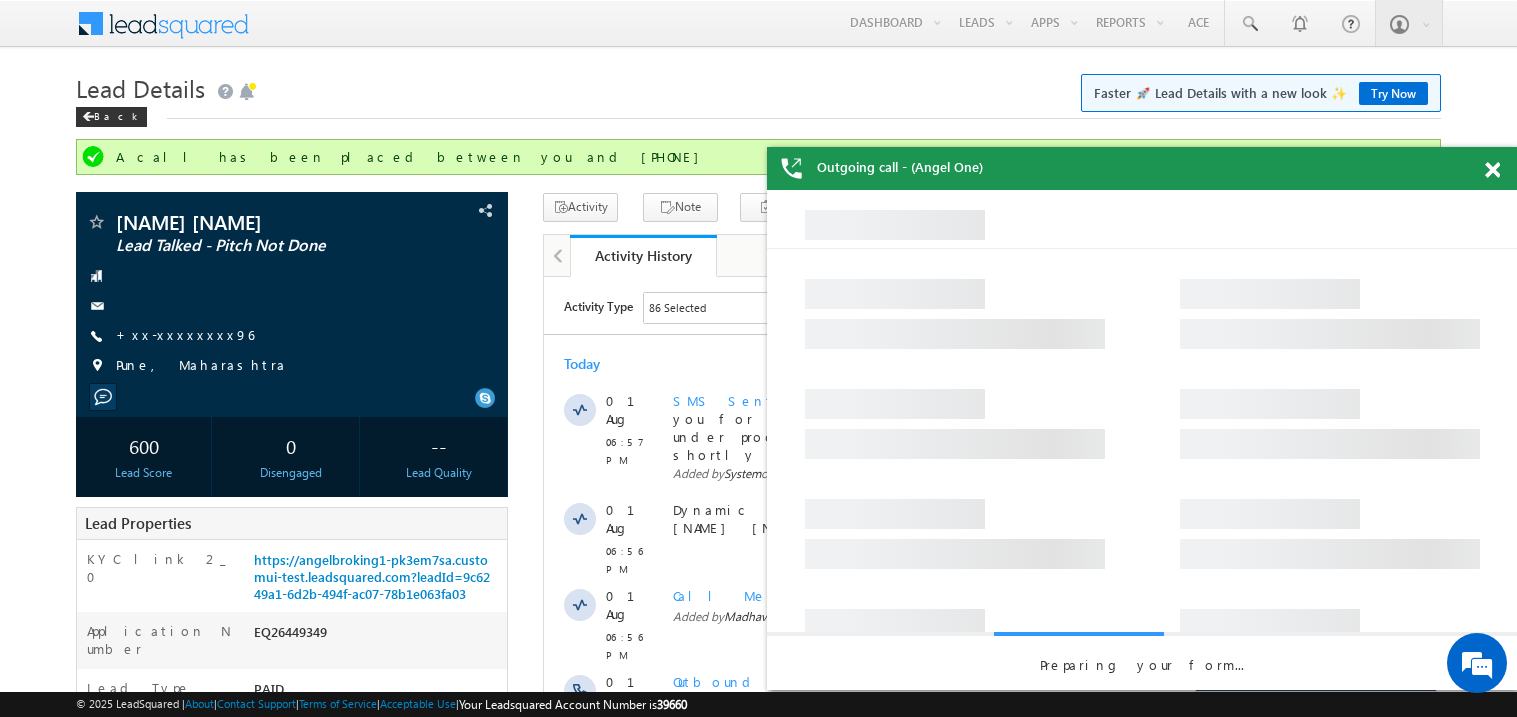 click at bounding box center [1492, 170] 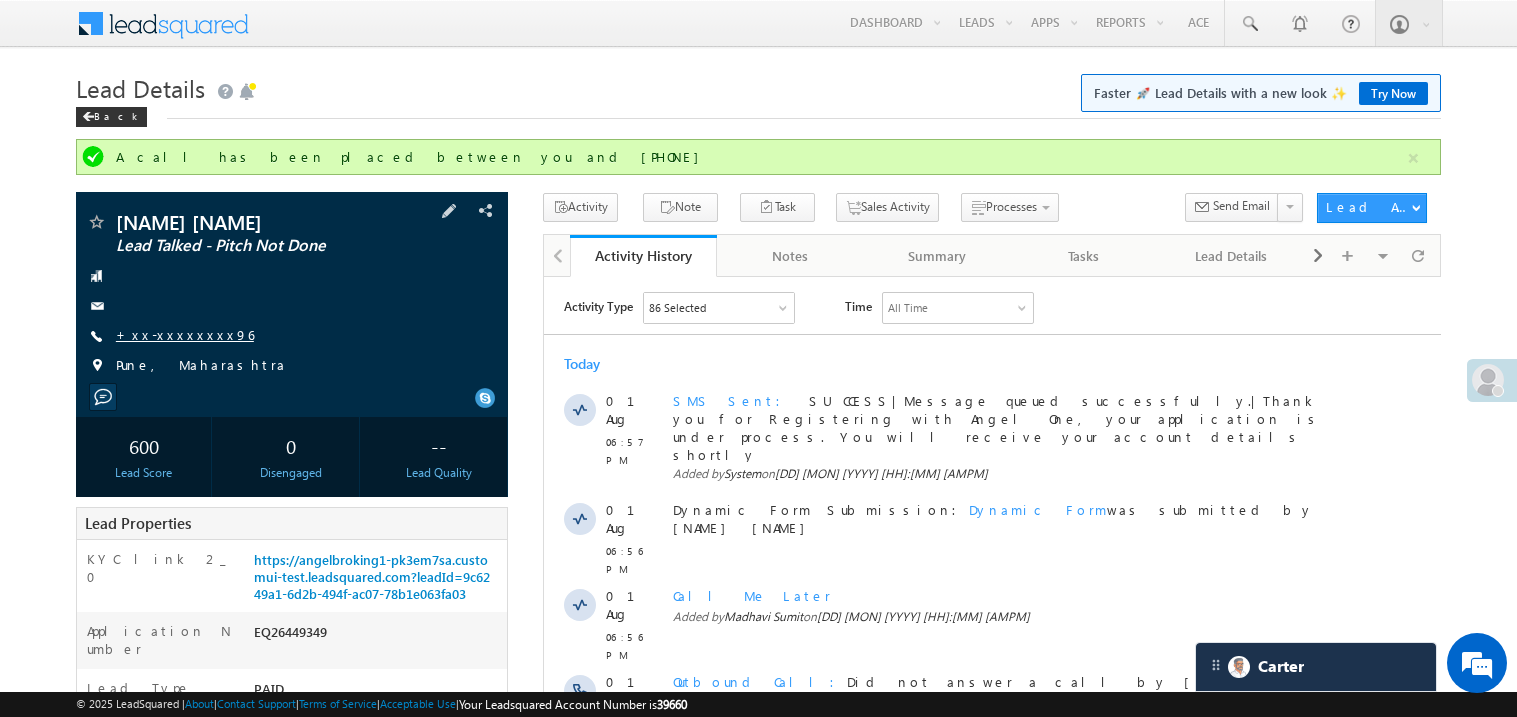 click on "+xx-xxxxxxxx96" at bounding box center [185, 334] 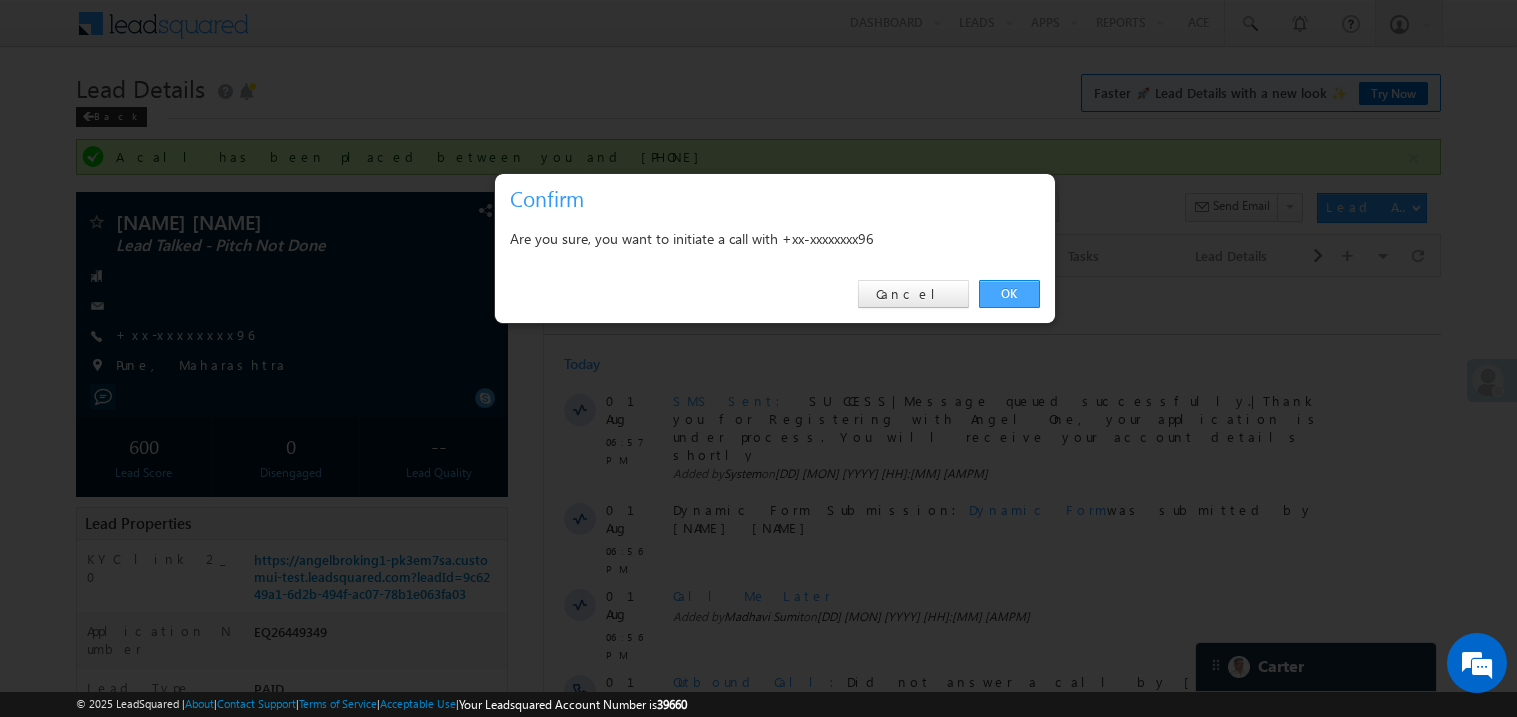 click on "OK" at bounding box center [1009, 294] 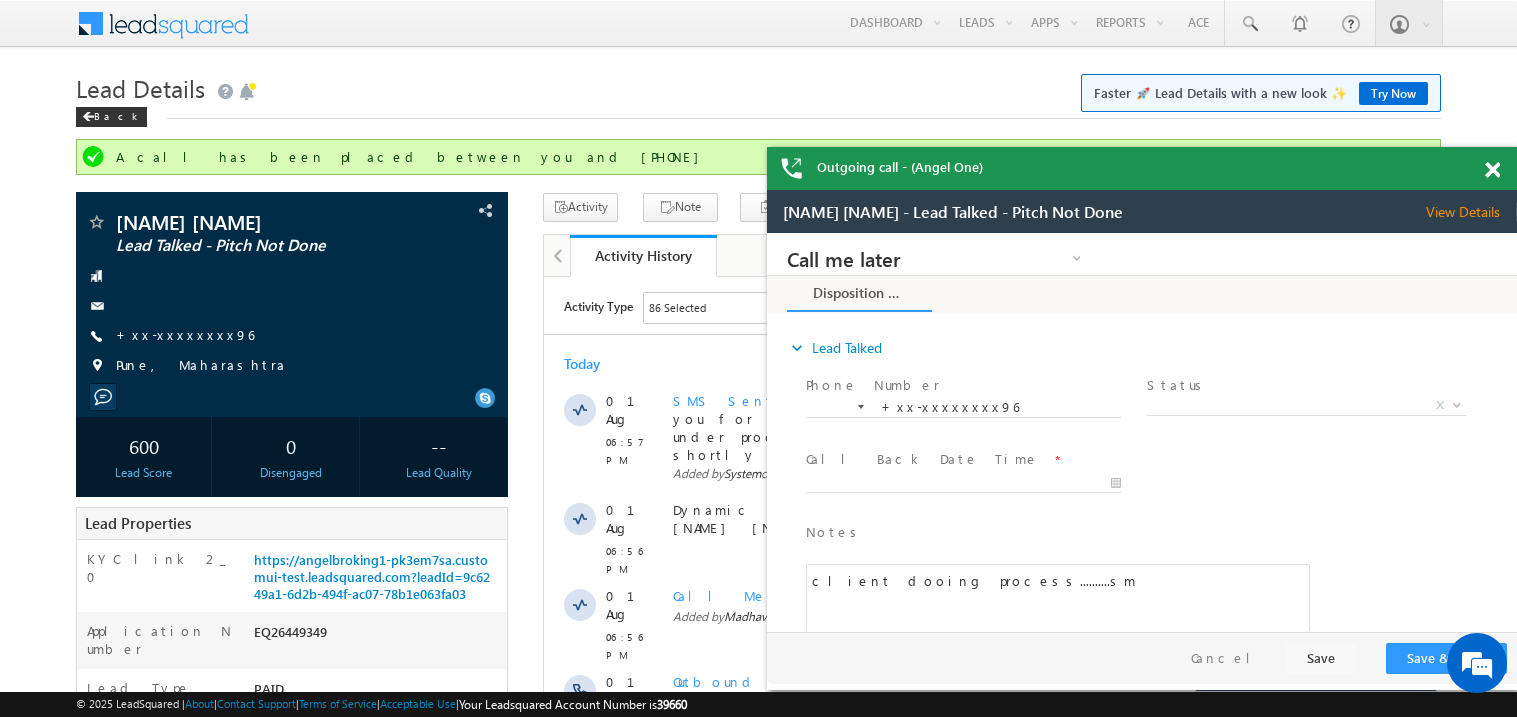 scroll, scrollTop: 0, scrollLeft: 0, axis: both 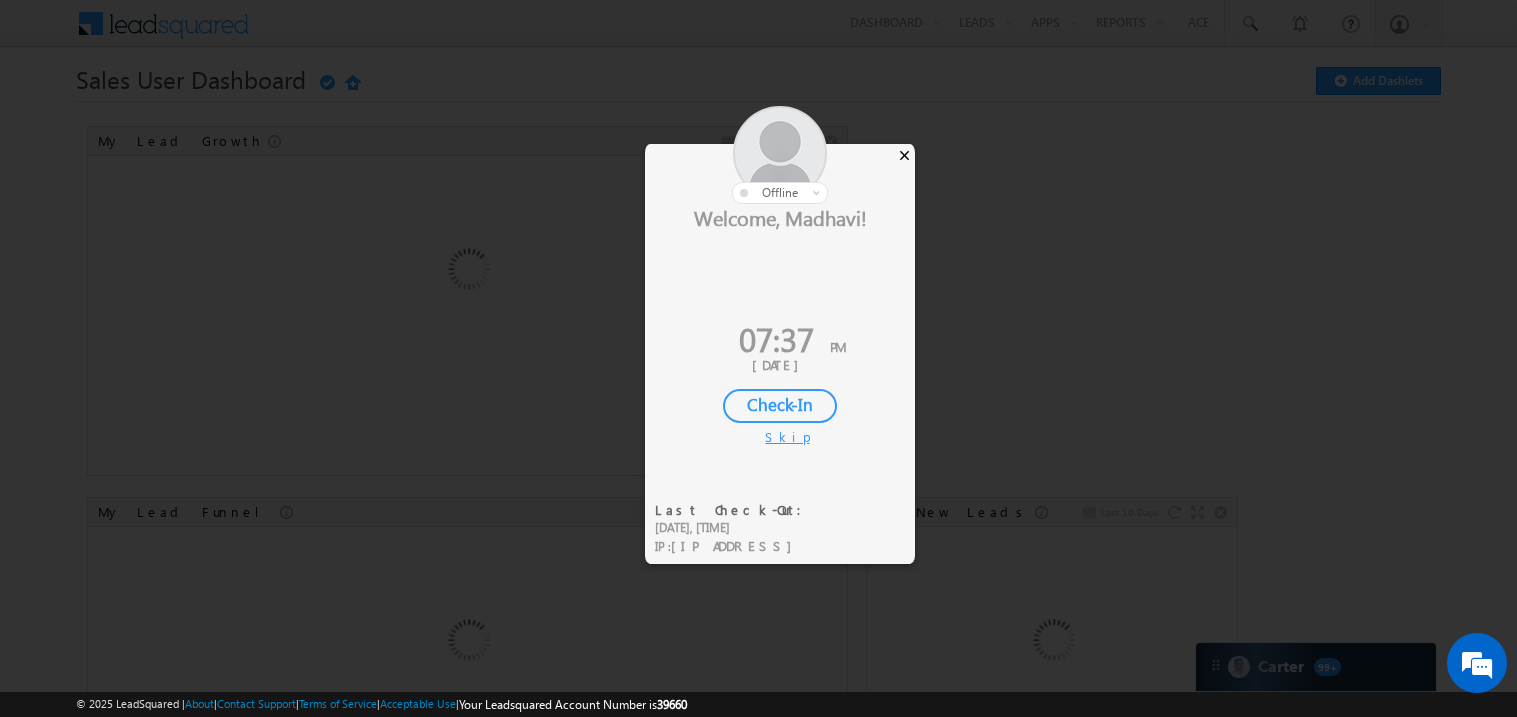 click on "×" at bounding box center [904, 155] 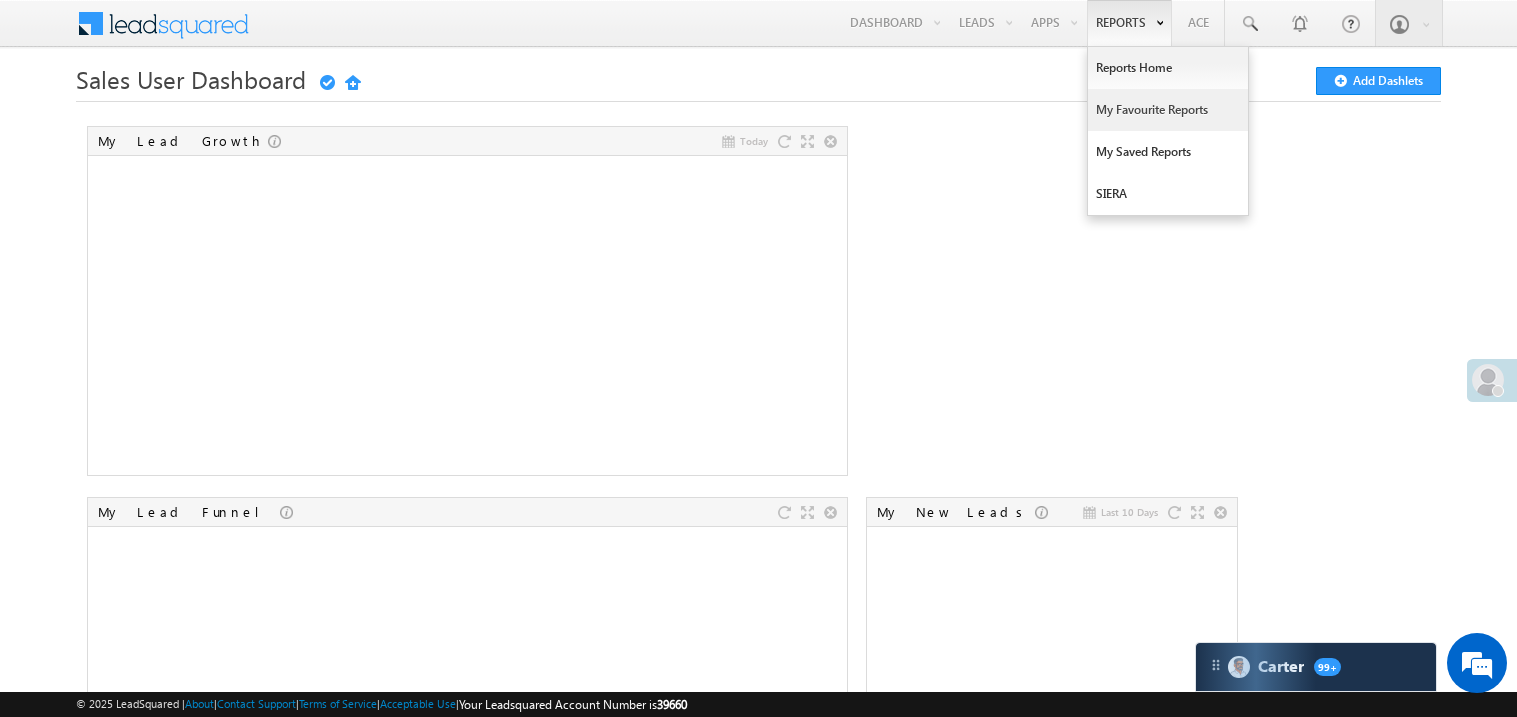 click on "My Favourite Reports" at bounding box center (1168, 110) 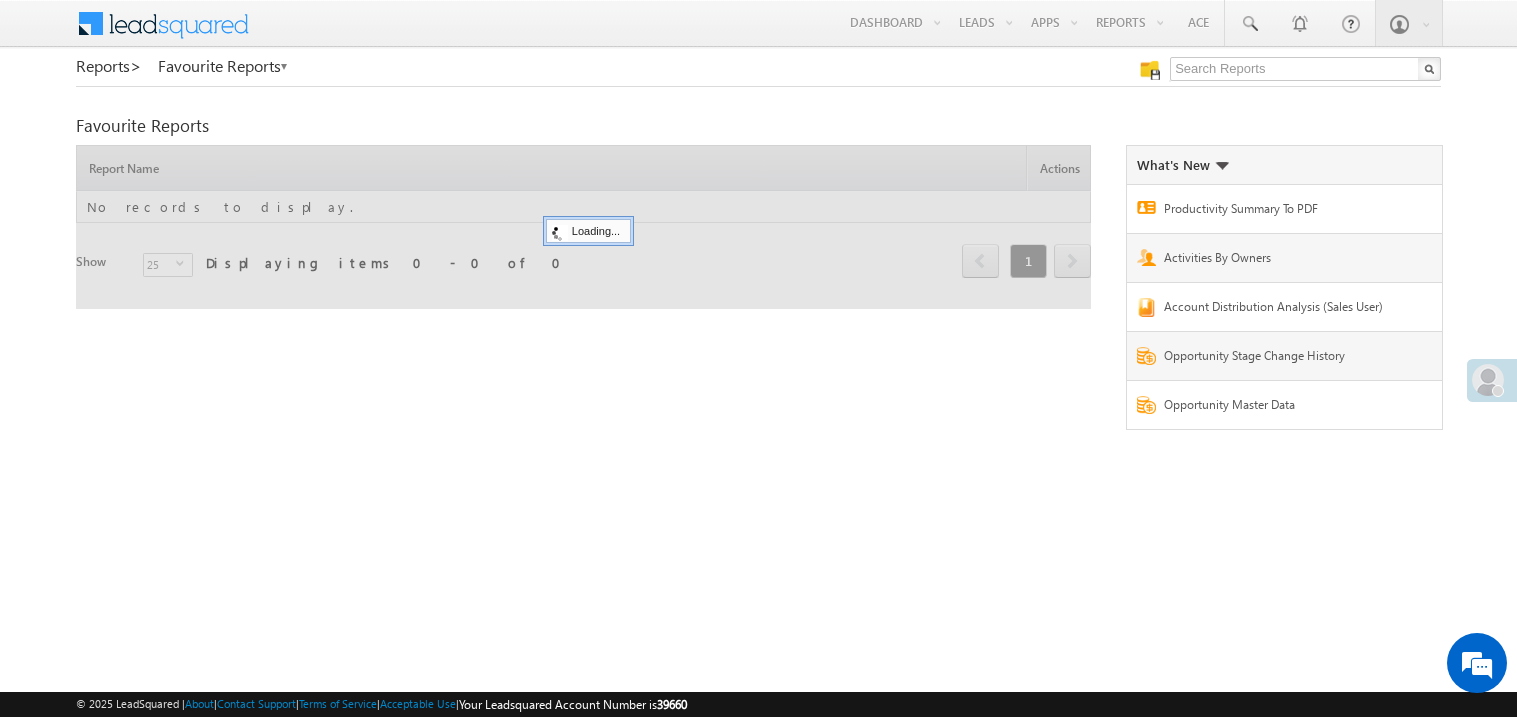 scroll, scrollTop: 0, scrollLeft: 0, axis: both 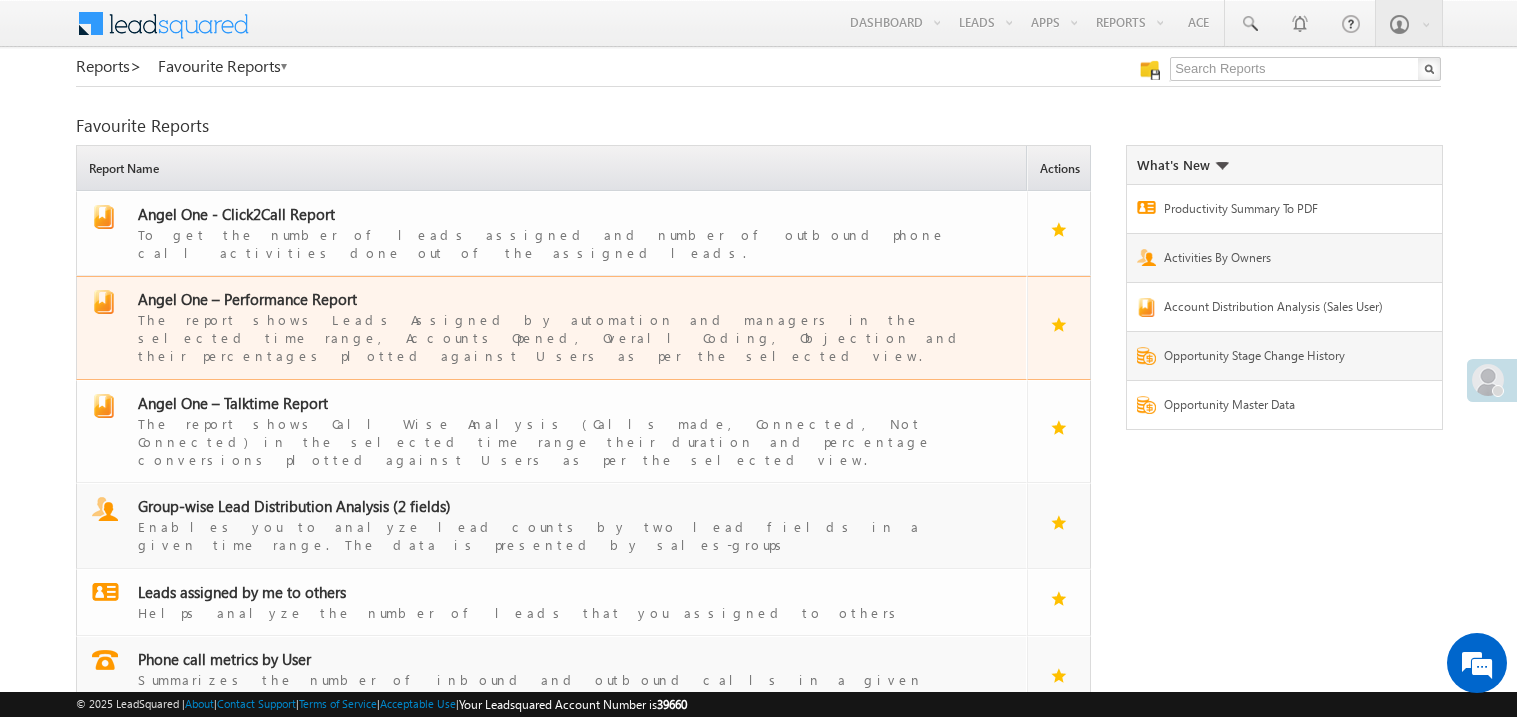click on "Angel One – Performance Report" at bounding box center (247, 299) 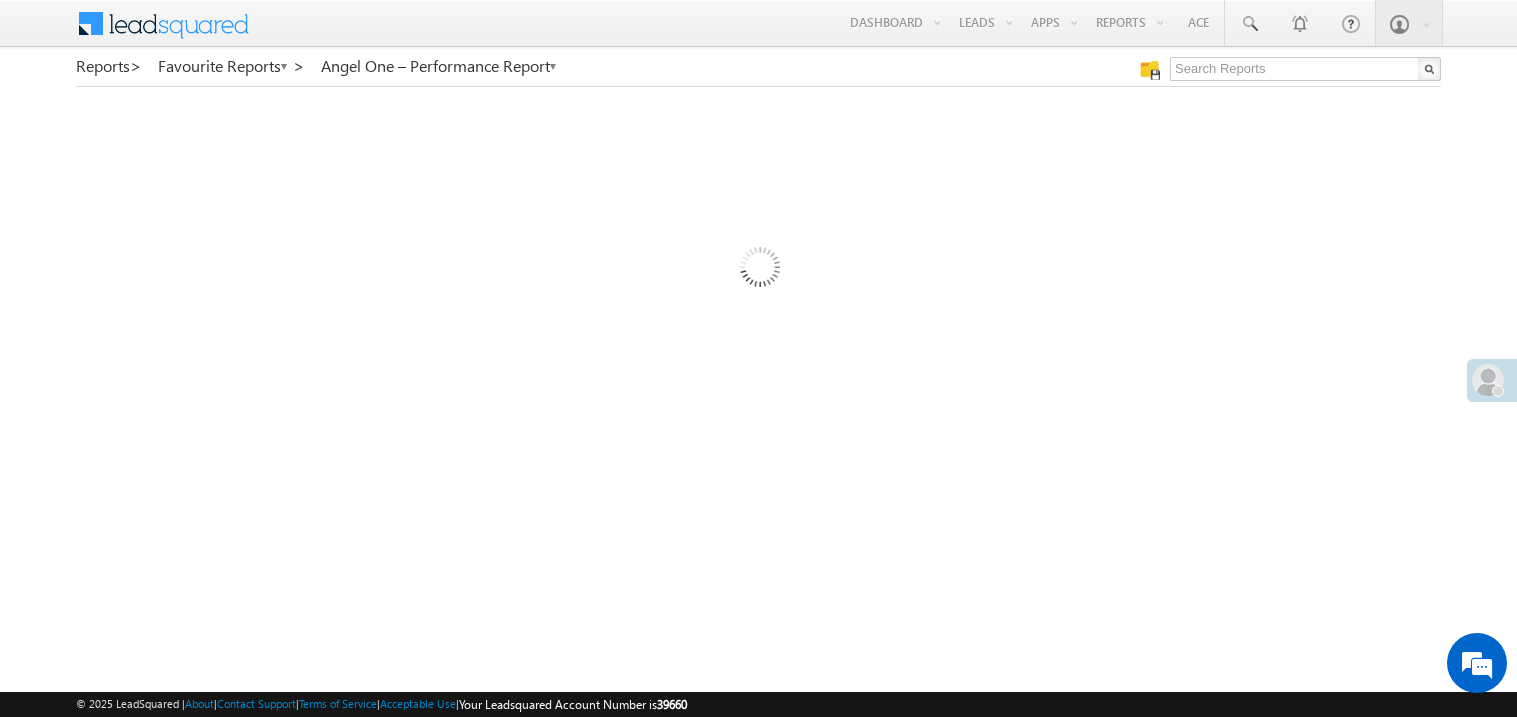 scroll, scrollTop: 0, scrollLeft: 0, axis: both 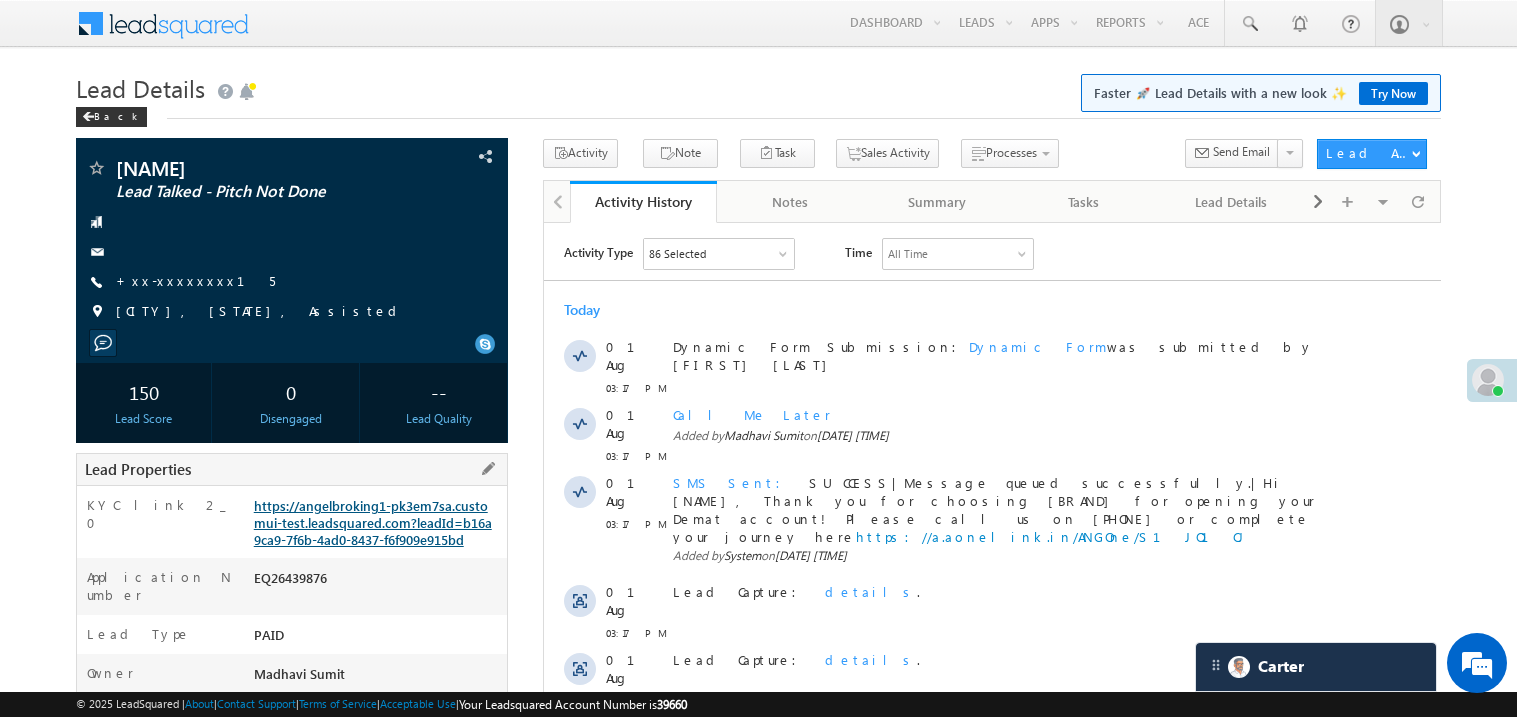 click on "https://angelbroking1-pk3em7sa.customui-test.leadsquared.com?leadId=b16a9ca9-7f6b-4ad0-8437-f6f909e915bd" at bounding box center [373, 522] 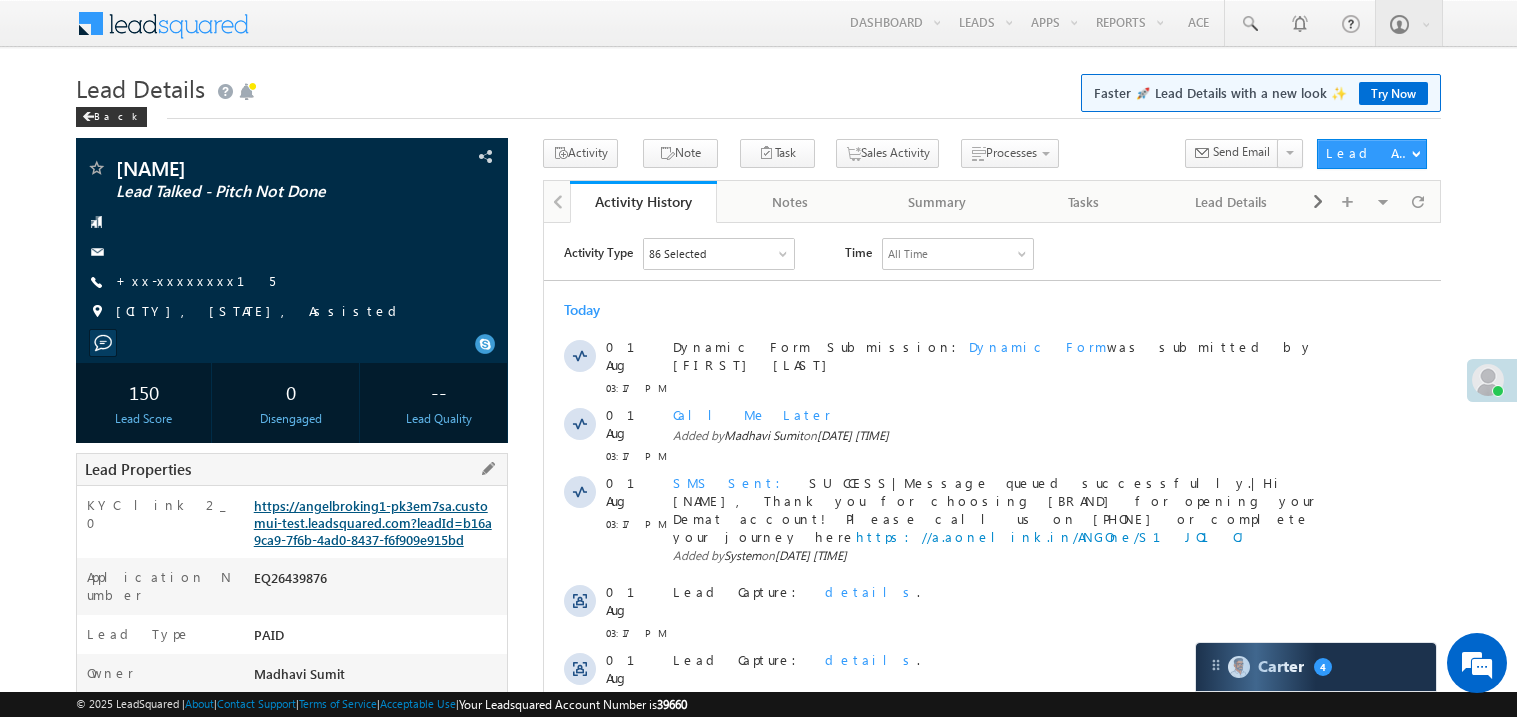 click on "https://angelbroking1-pk3em7sa.customui-test.leadsquared.com?leadId=b16a9ca9-7f6b-4ad0-8437-f6f909e915bd" at bounding box center (373, 522) 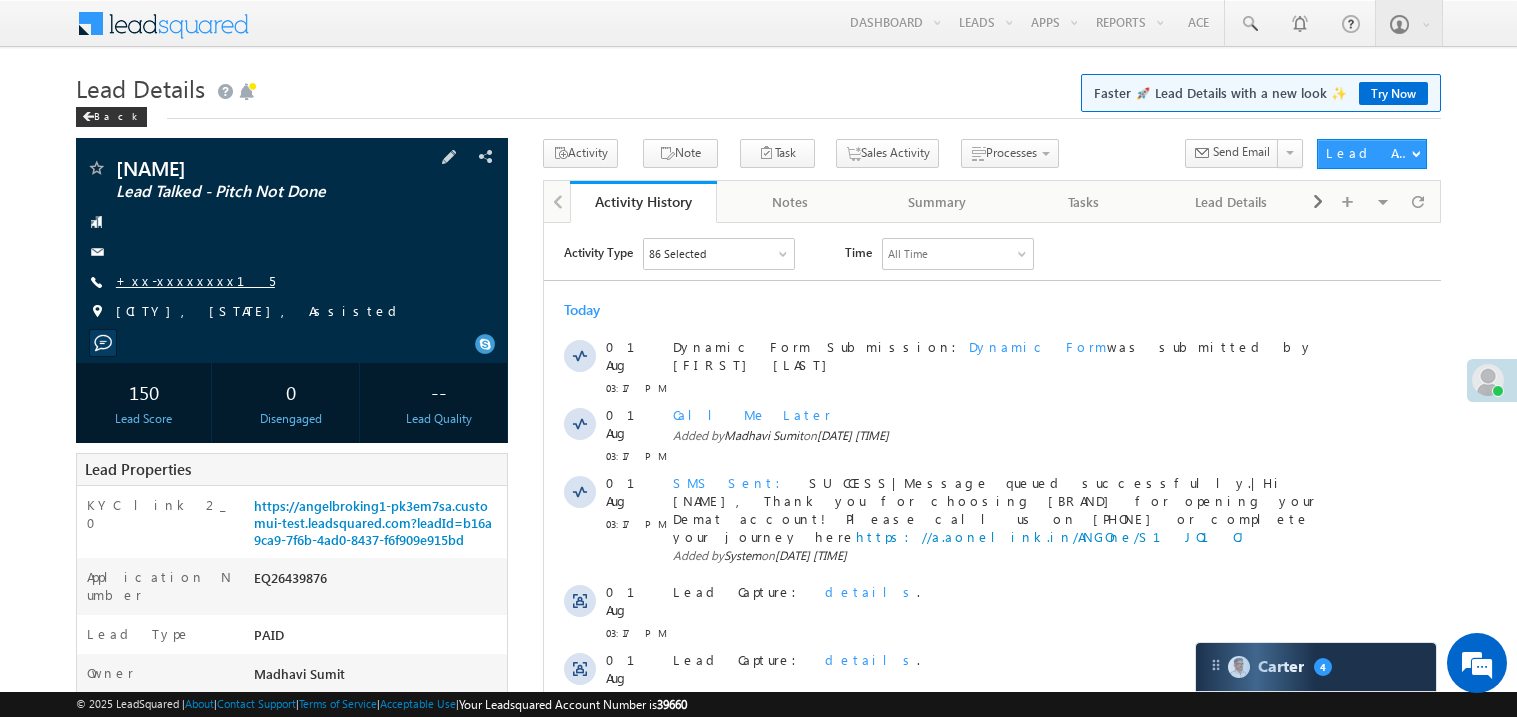 click on "+xx-xxxxxxxx15" at bounding box center [195, 280] 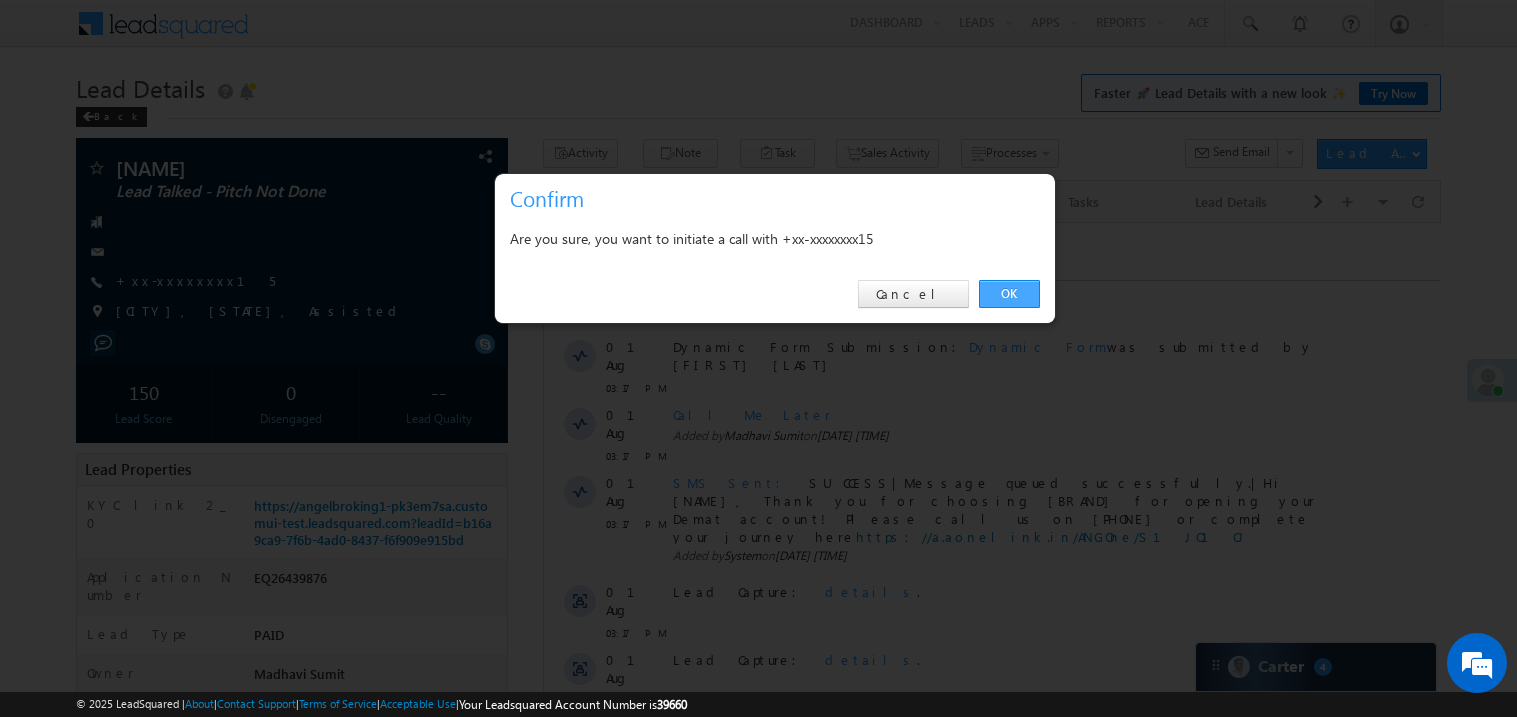 click on "OK" at bounding box center (1009, 294) 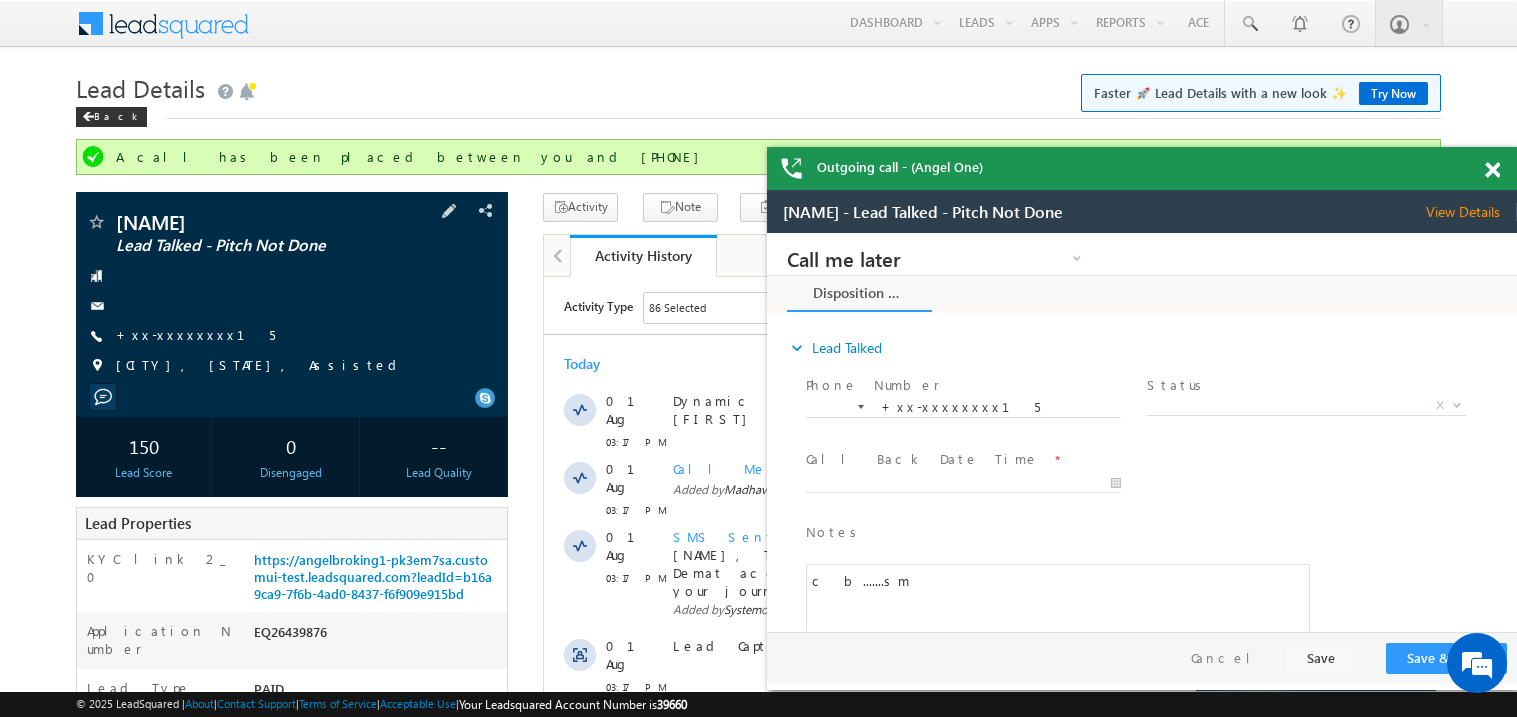 scroll, scrollTop: 0, scrollLeft: 0, axis: both 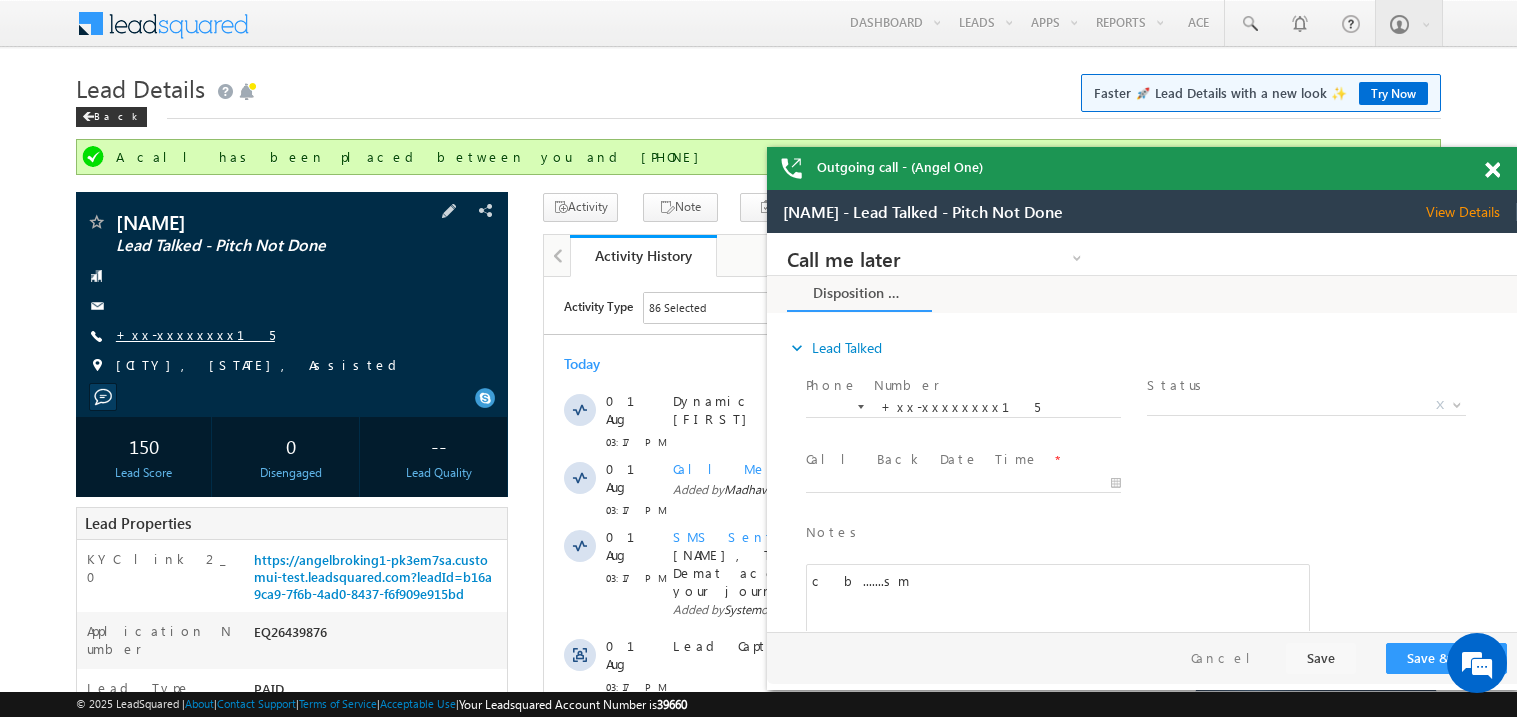click on "+xx-xxxxxxxx15" at bounding box center [195, 334] 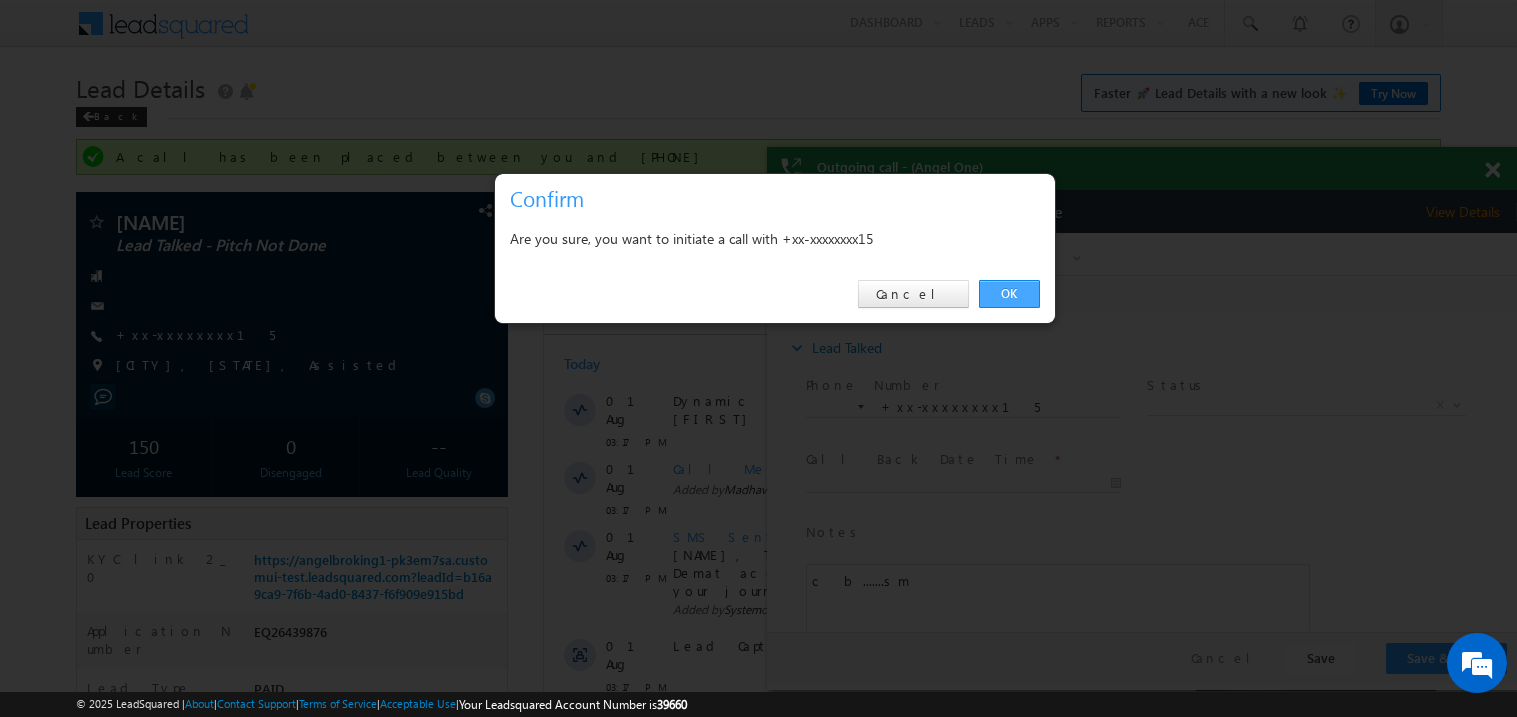 click on "OK" at bounding box center [1009, 294] 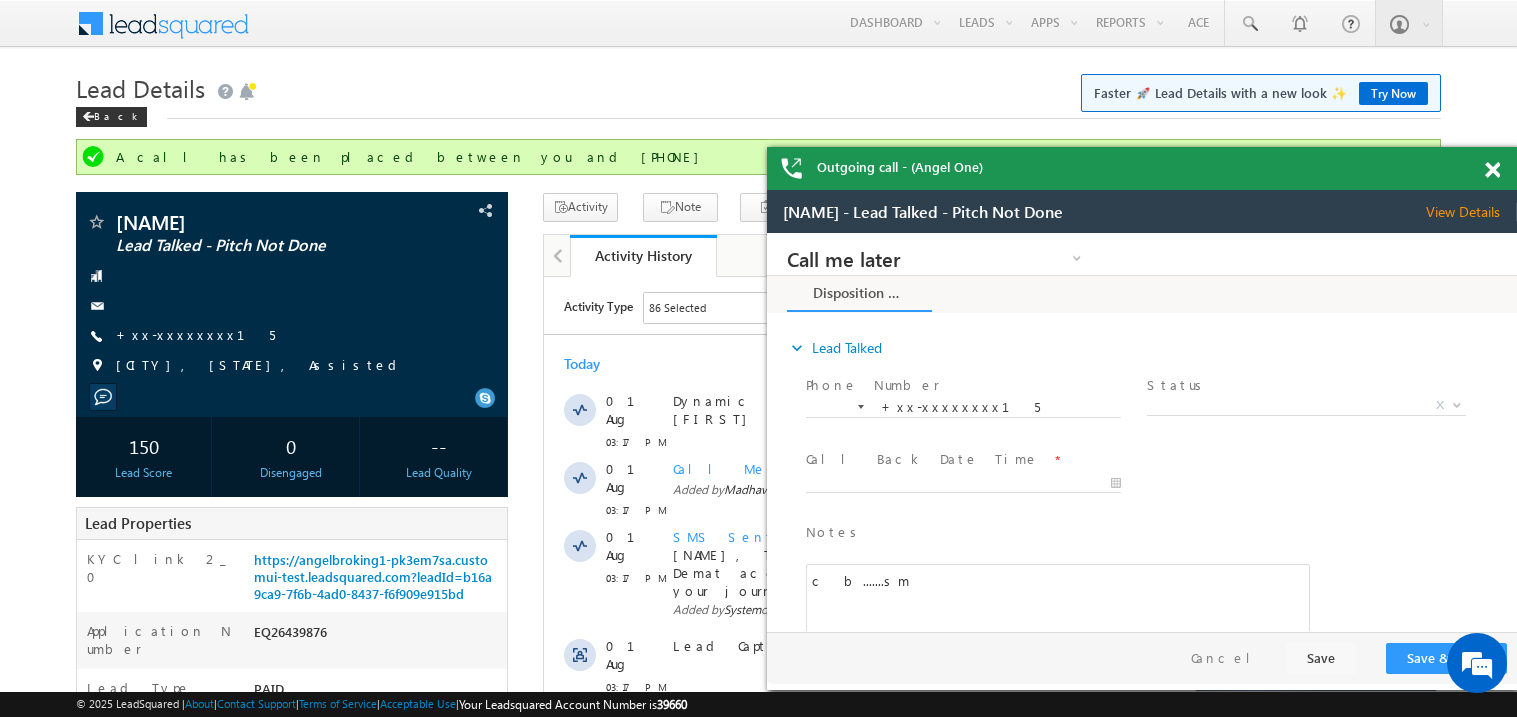 click at bounding box center [1503, 166] 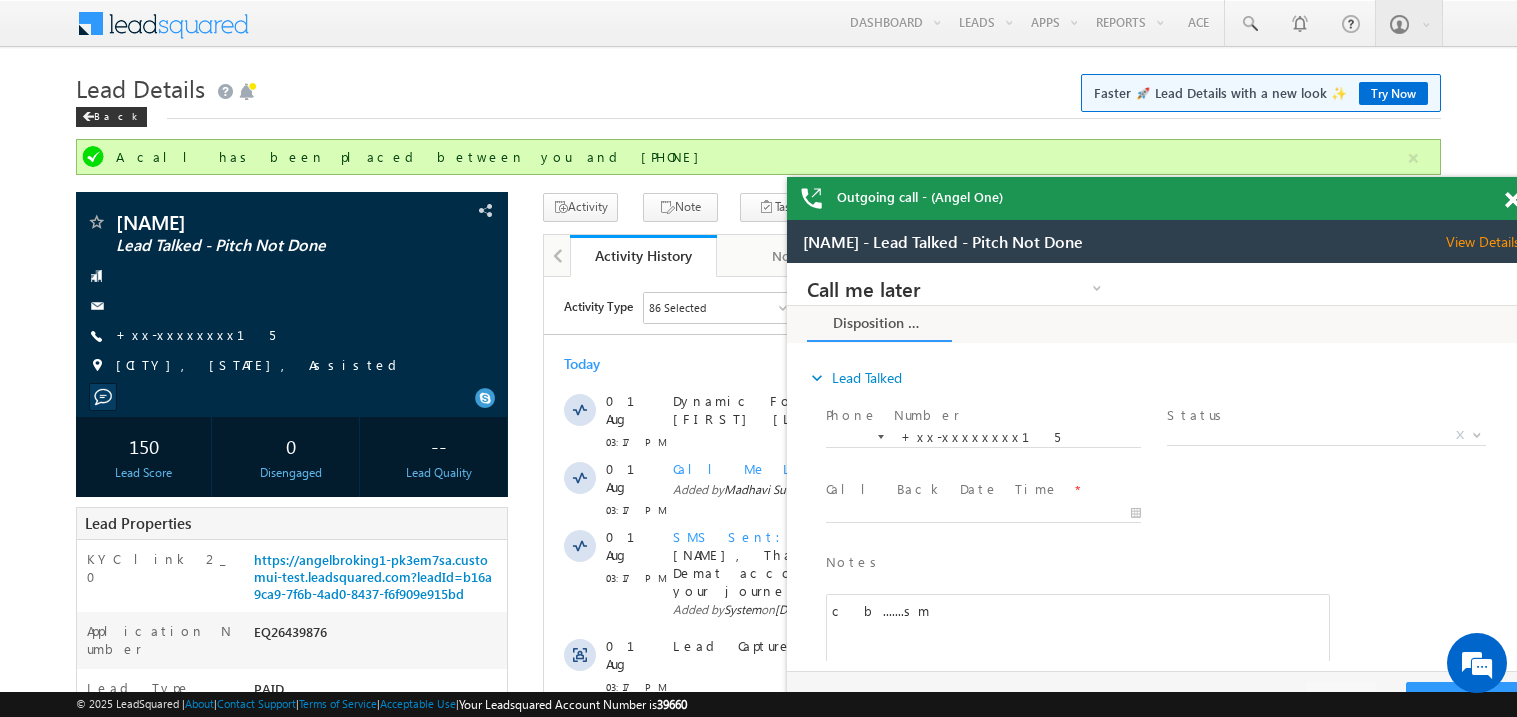 scroll, scrollTop: 0, scrollLeft: 0, axis: both 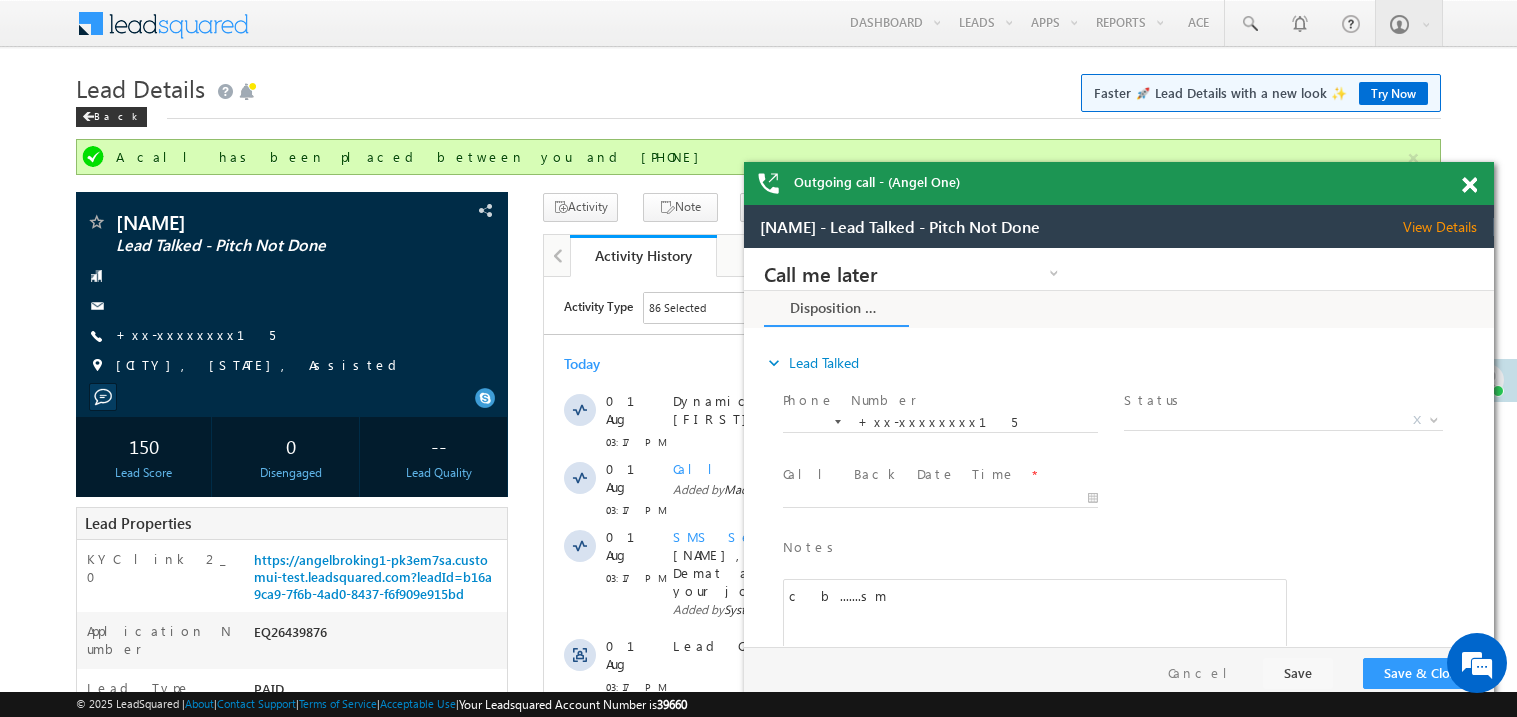 drag, startPoint x: 1262, startPoint y: 191, endPoint x: 1146, endPoint y: 167, distance: 118.45674 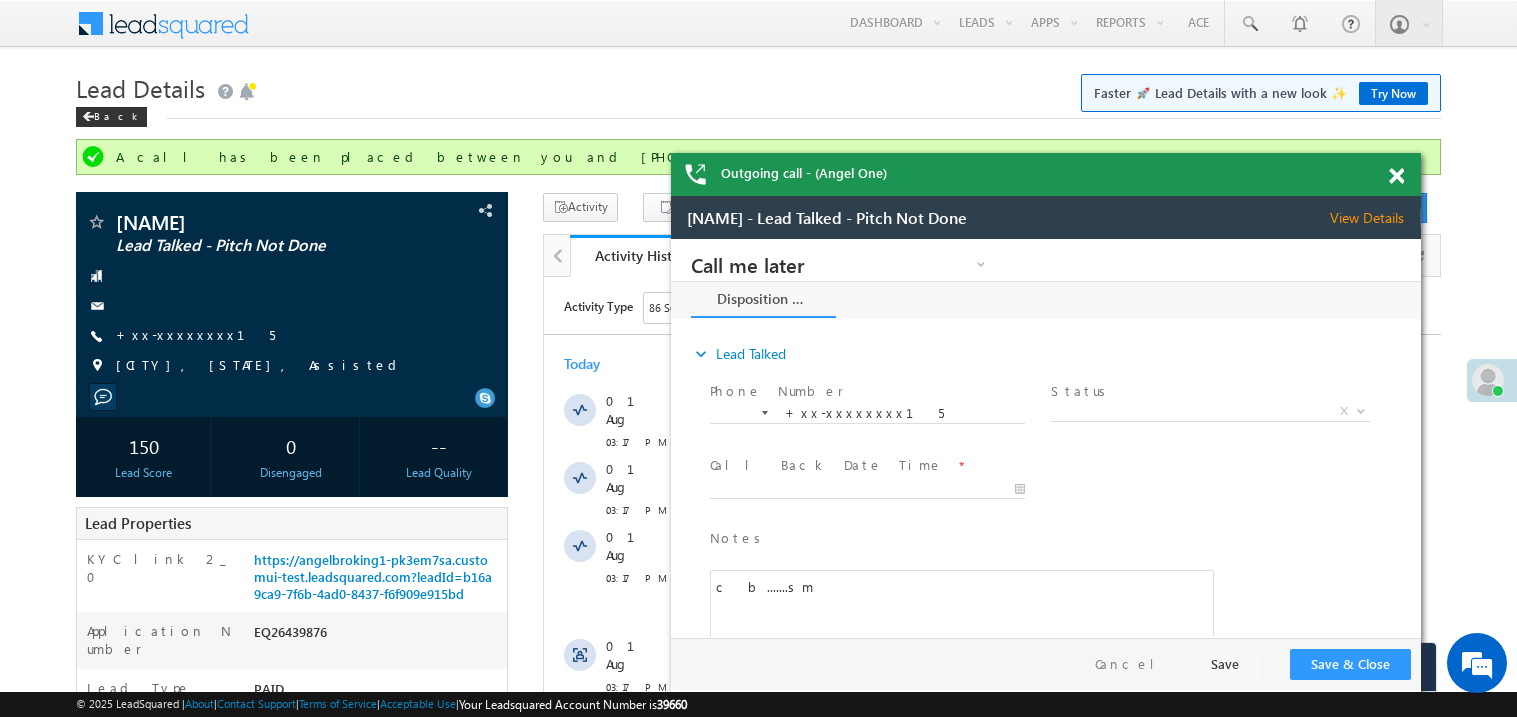 click at bounding box center [1396, 176] 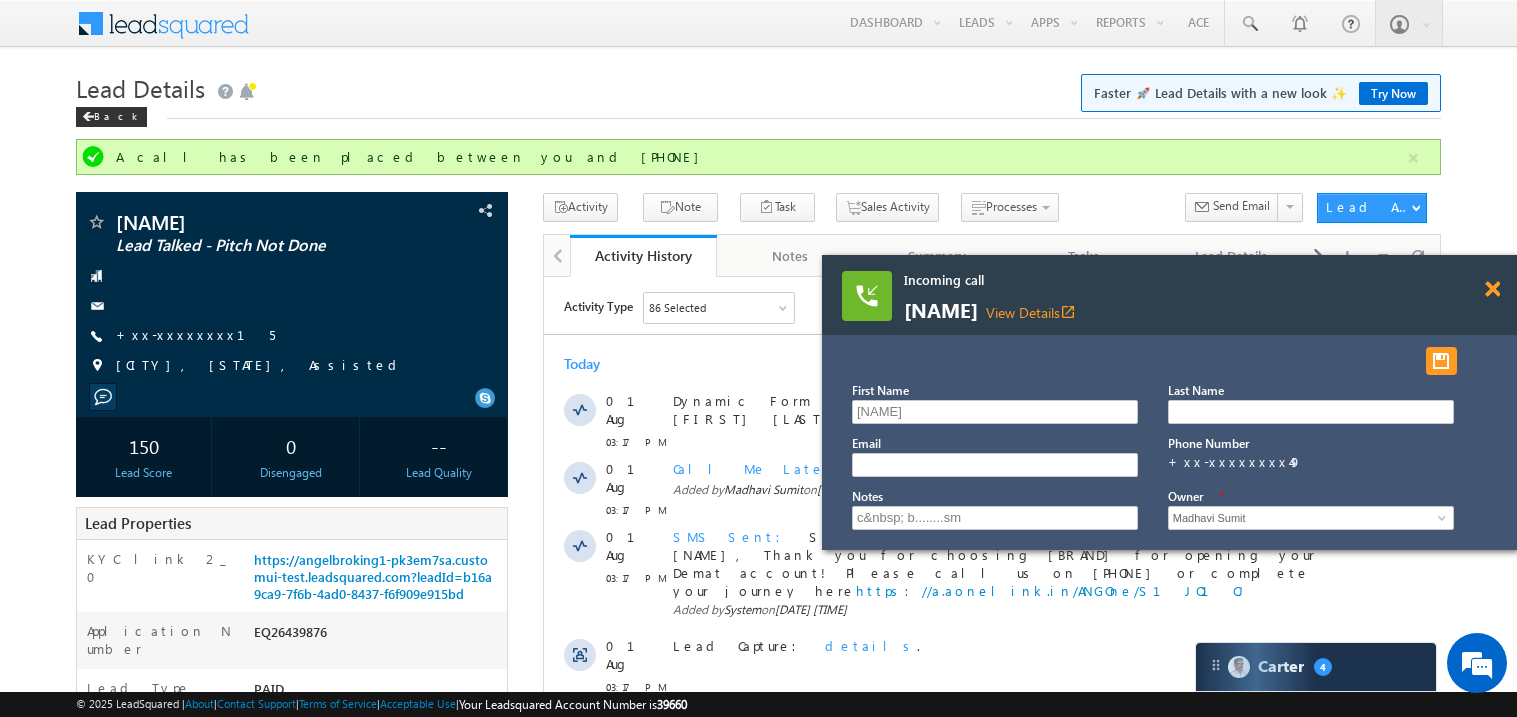 click at bounding box center [1492, 289] 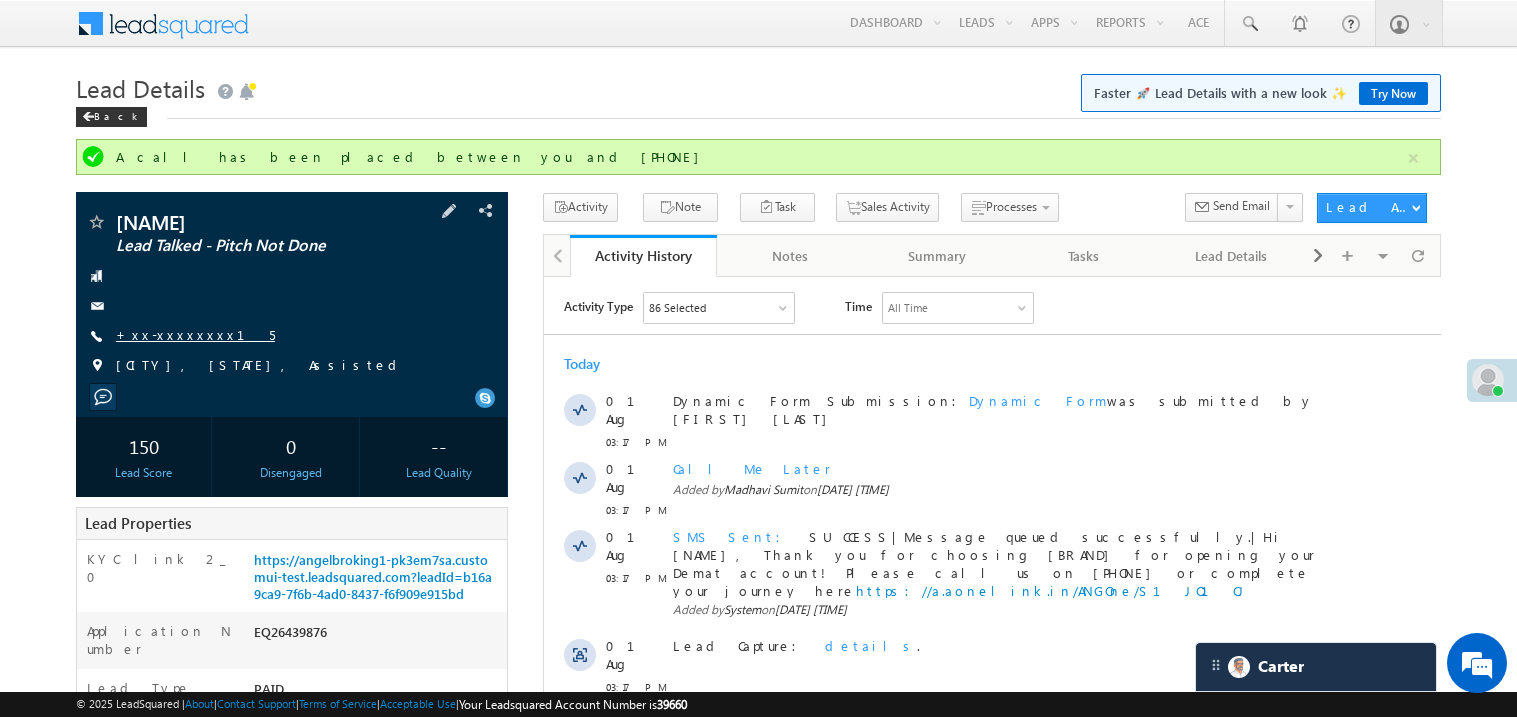 click on "+xx-xxxxxxxx15" at bounding box center (195, 334) 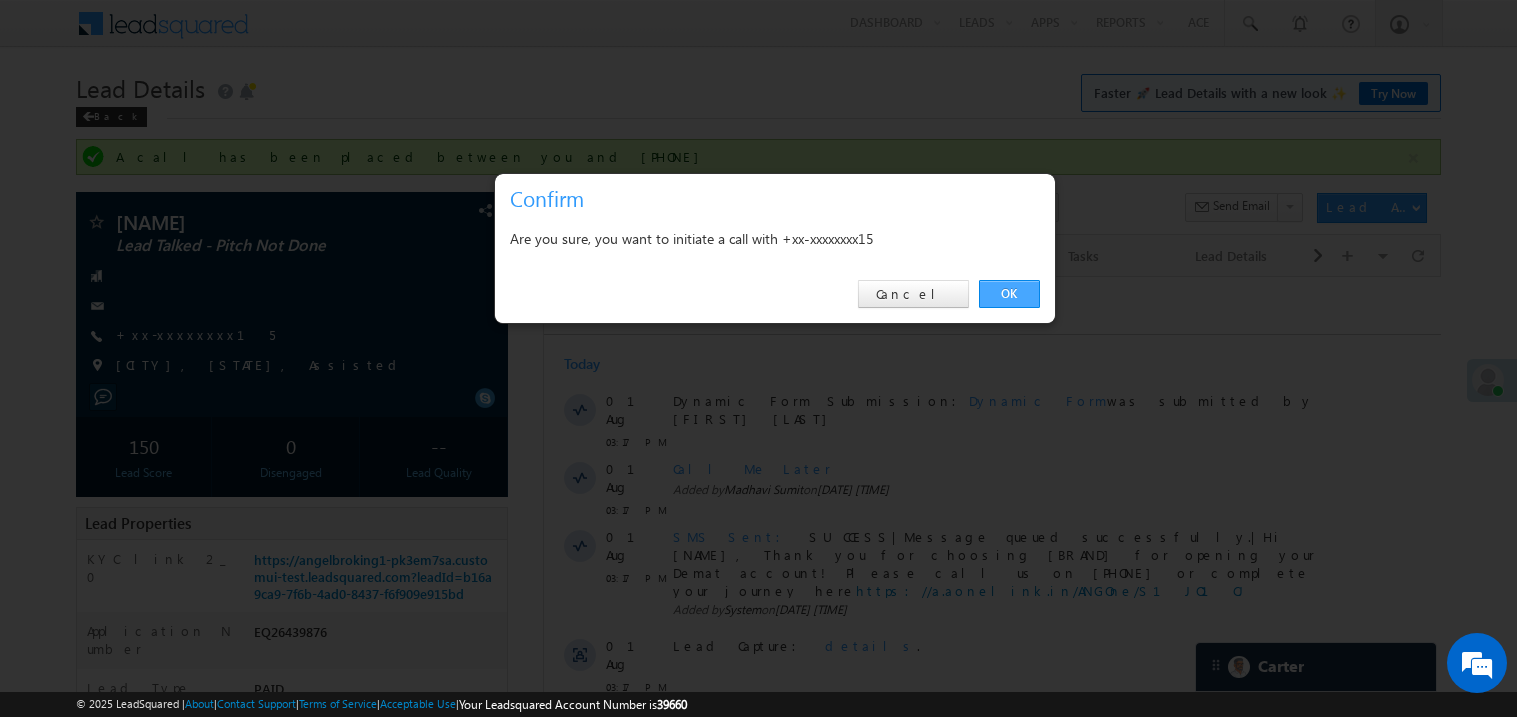 click on "OK" at bounding box center [1009, 294] 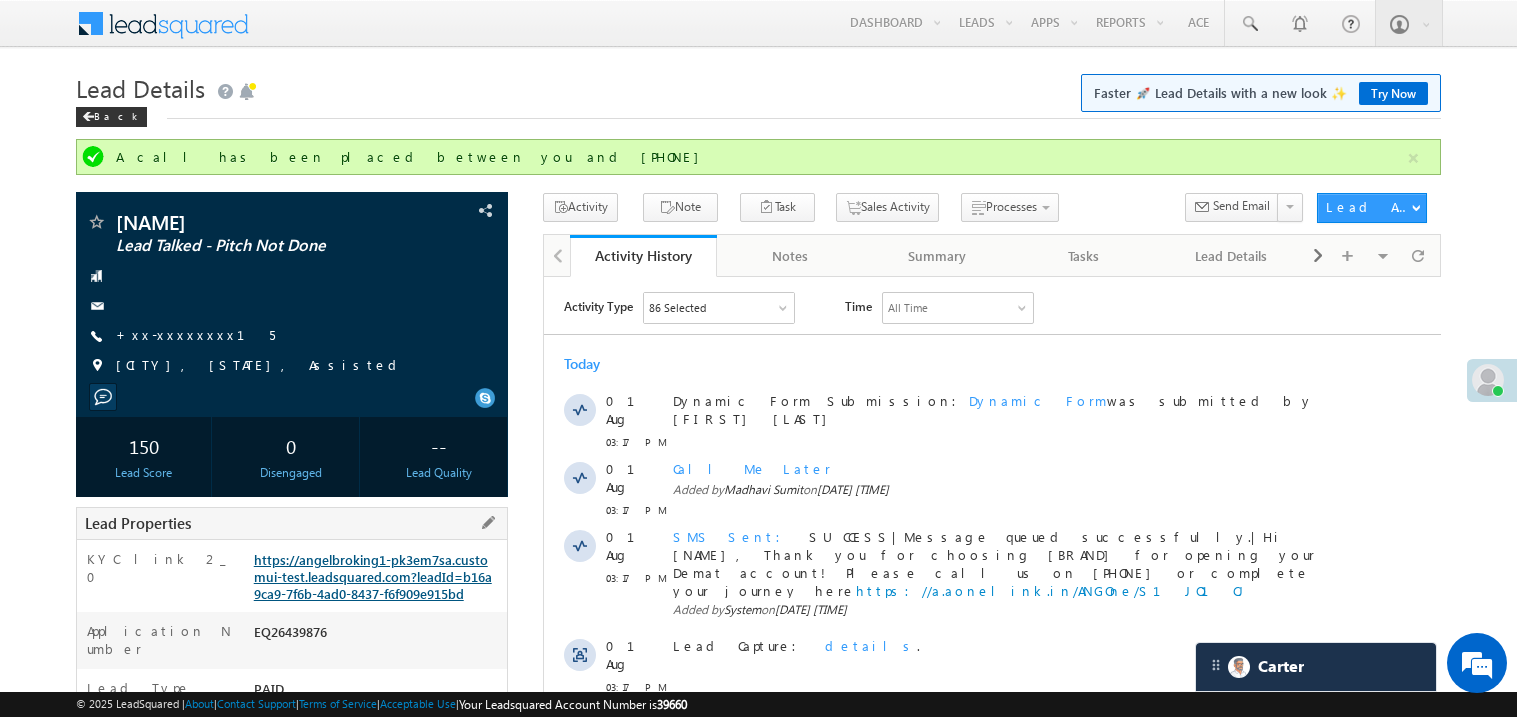 click on "https://angelbroking1-pk3em7sa.customui-test.leadsquared.com?leadId=b16a9ca9-7f6b-4ad0-8437-f6f909e915bd" at bounding box center [373, 576] 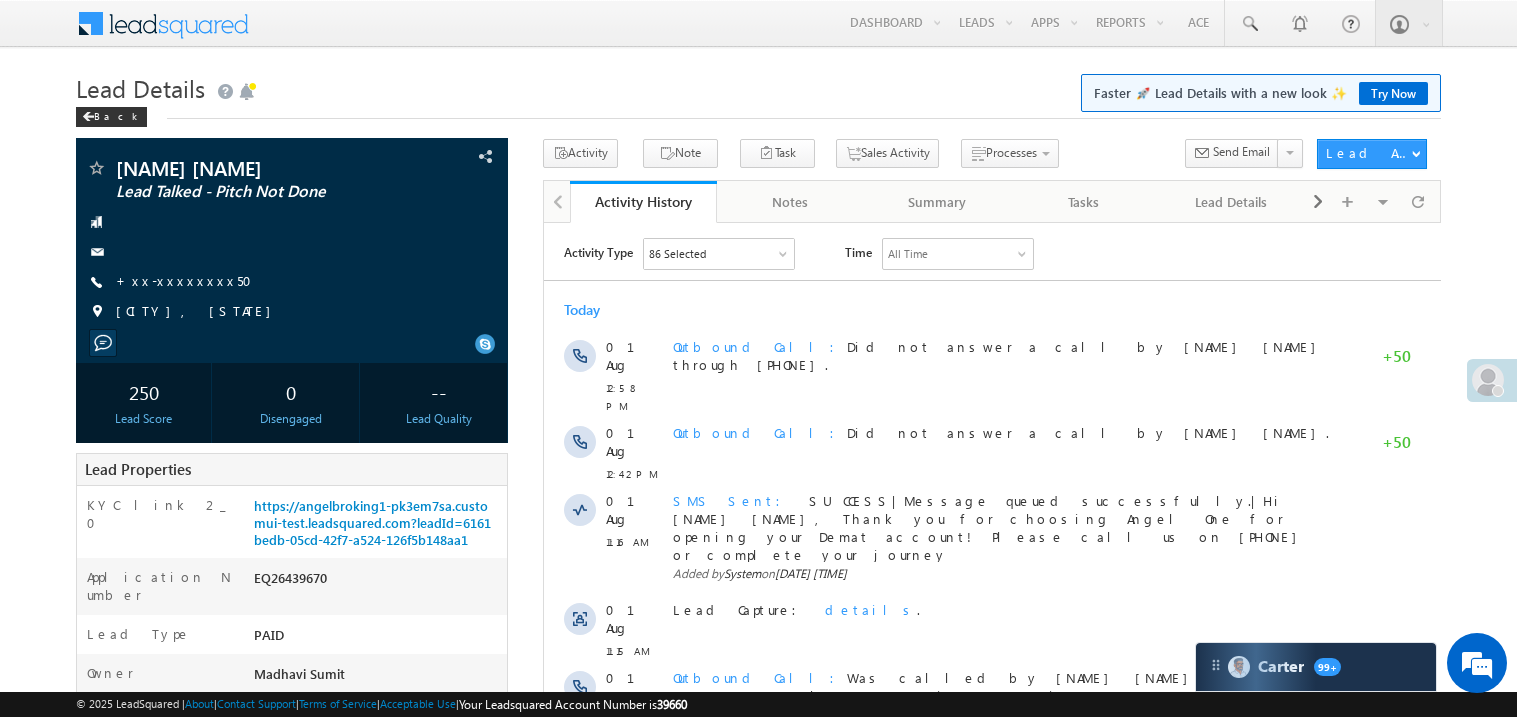 scroll, scrollTop: 0, scrollLeft: 0, axis: both 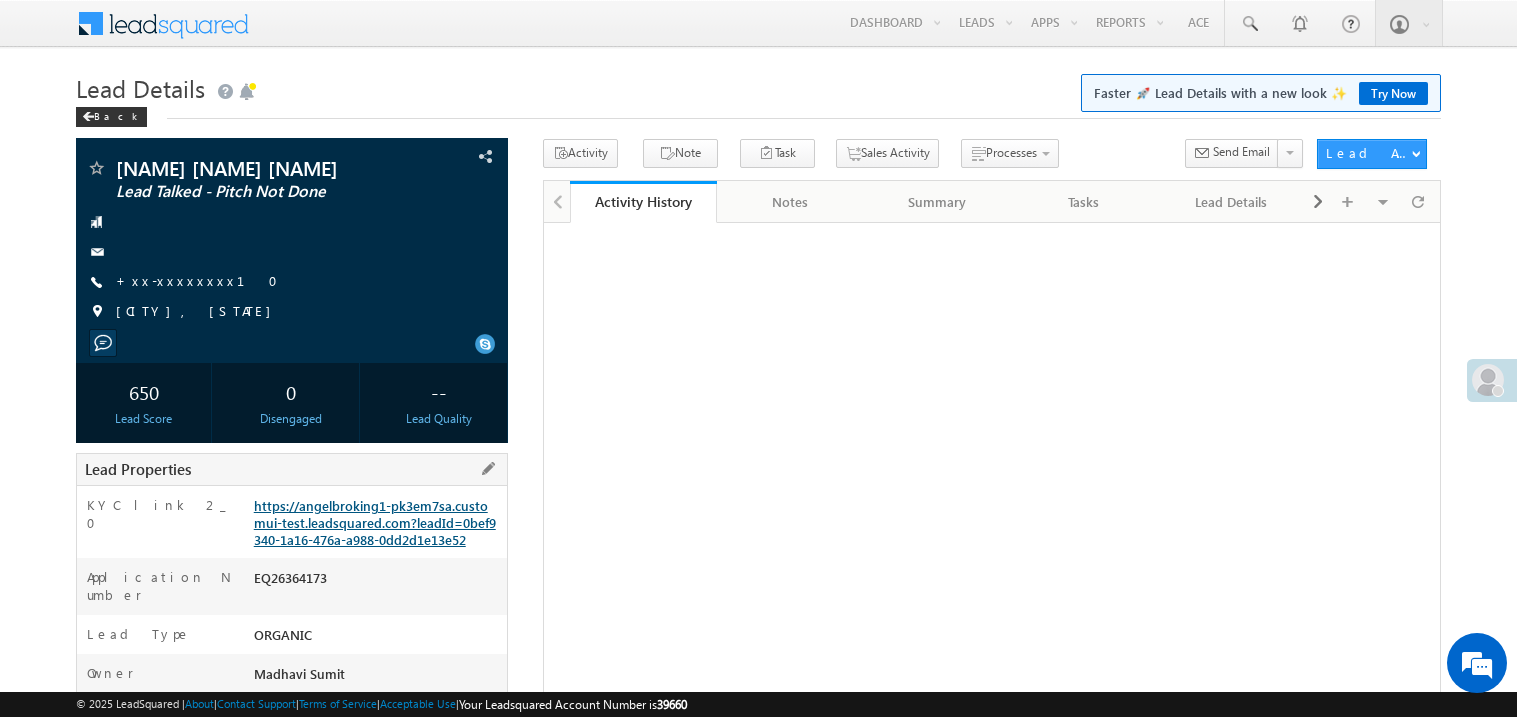 click on "https://angelbroking1-pk3em7sa.customui-test.leadsquared.com?leadId=0bef9340-1a16-476a-a988-0dd2d1e13e52" at bounding box center (375, 522) 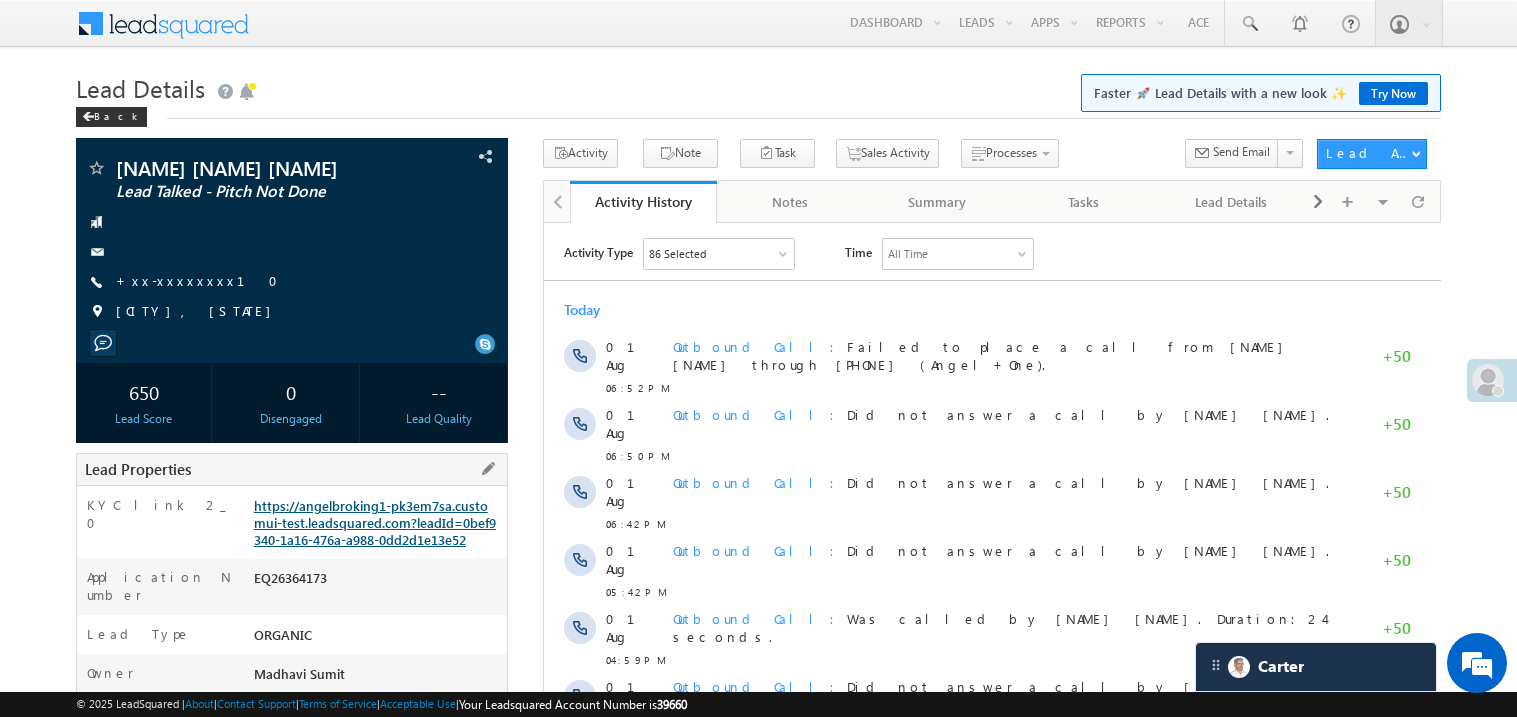 scroll, scrollTop: 0, scrollLeft: 0, axis: both 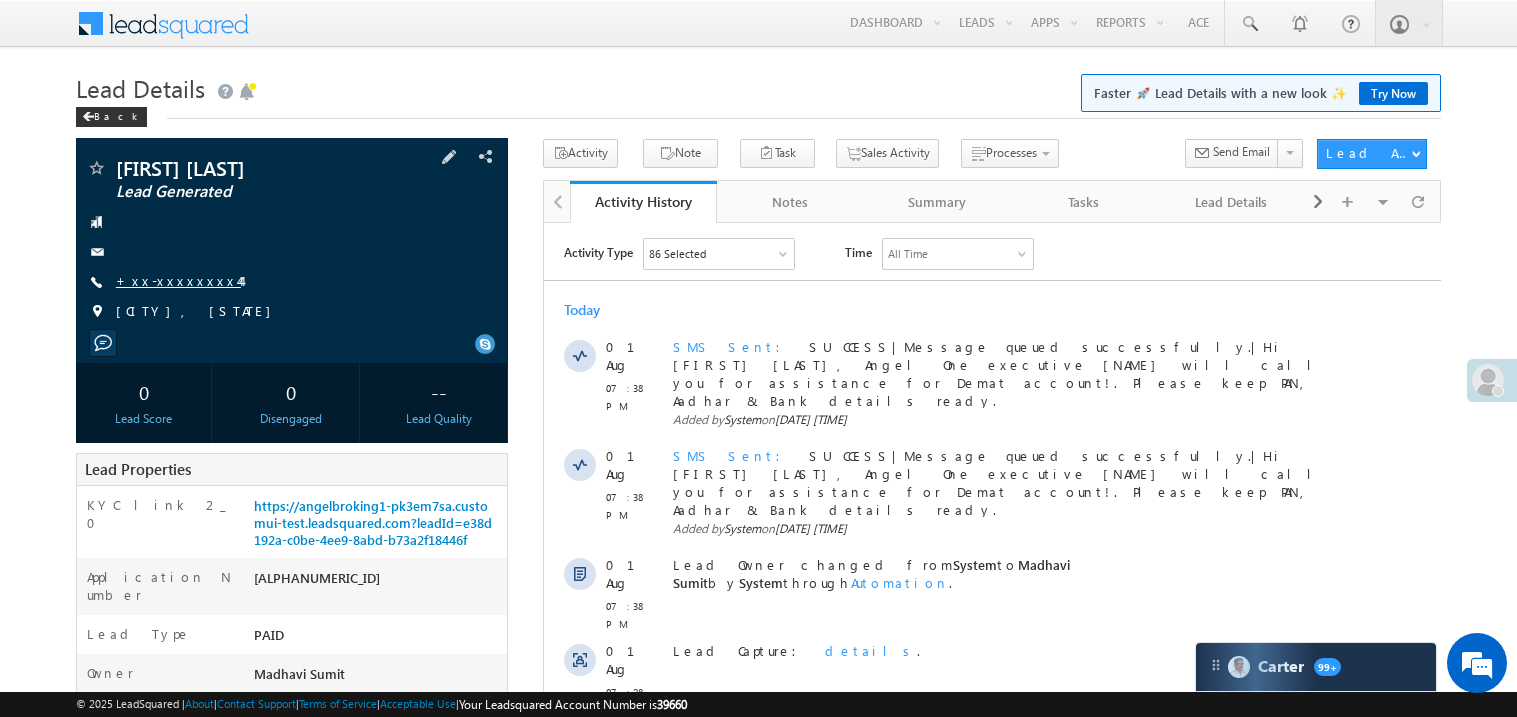 click on "+xx-xxxxxxxx44" at bounding box center (178, 280) 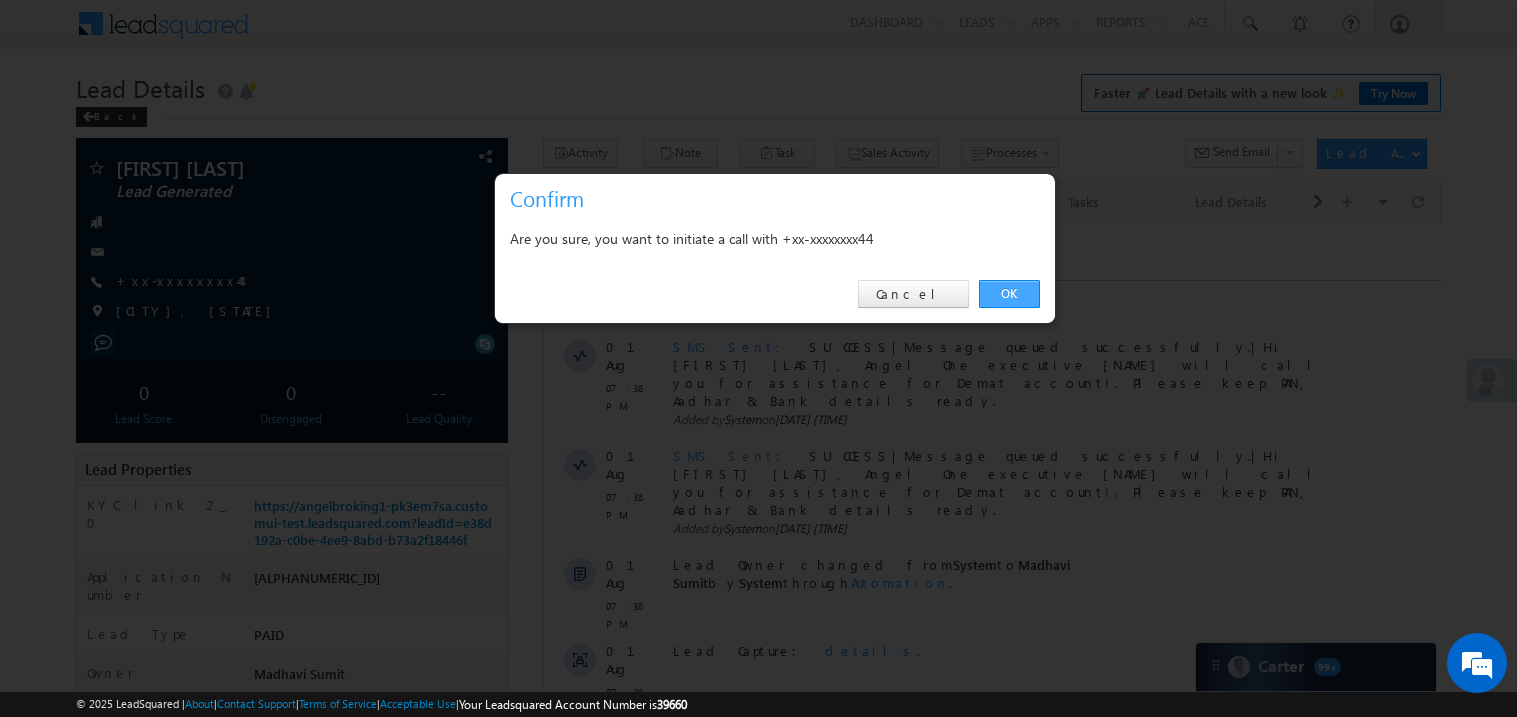 click on "OK" at bounding box center (1009, 294) 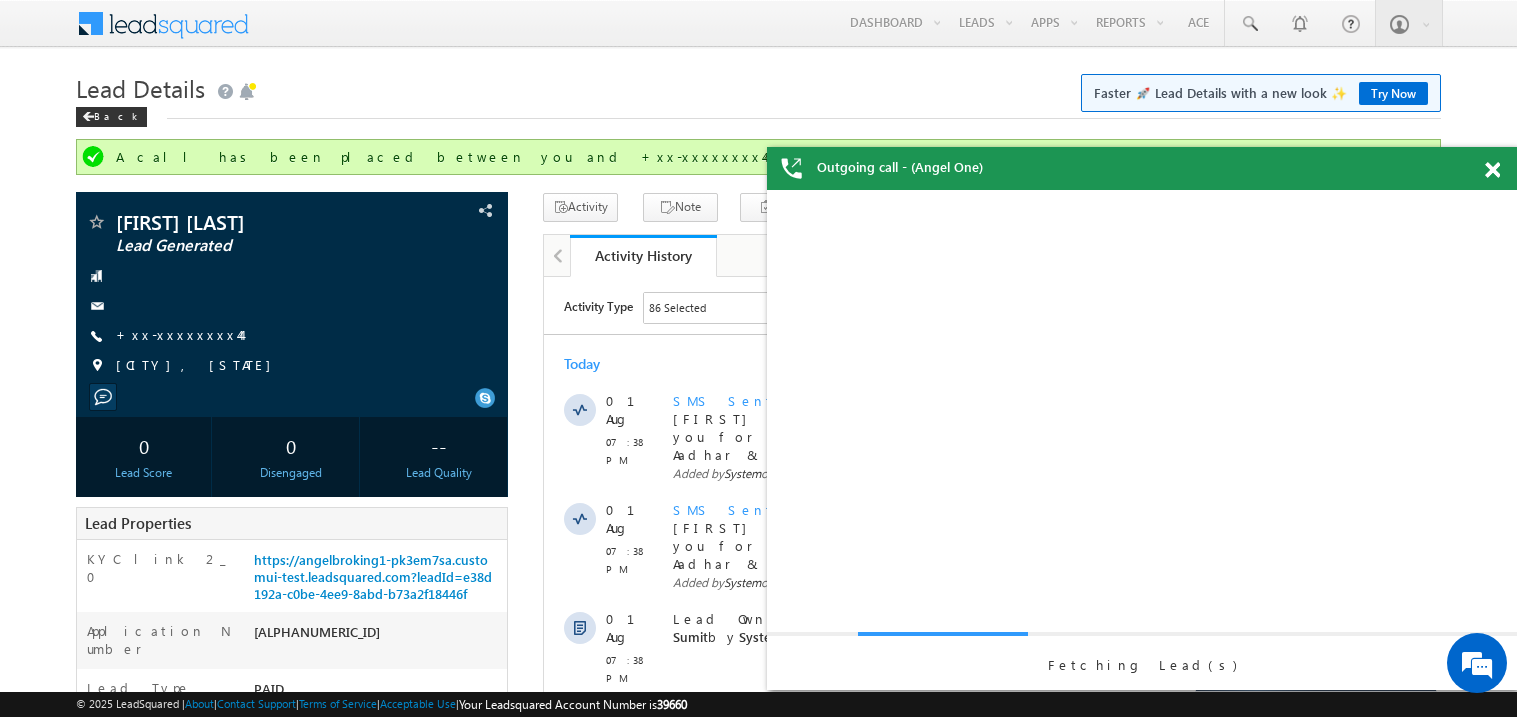 scroll, scrollTop: 0, scrollLeft: 0, axis: both 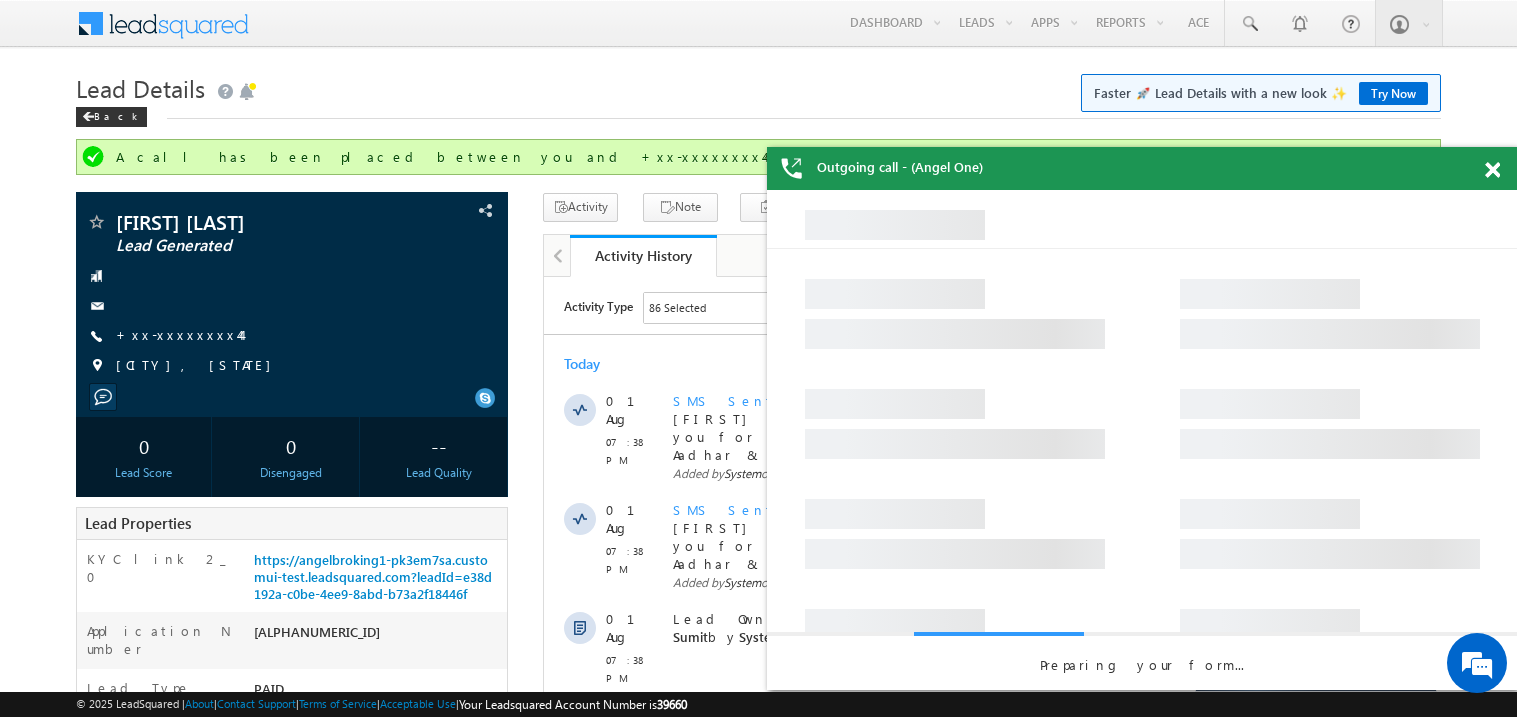 click at bounding box center (1492, 170) 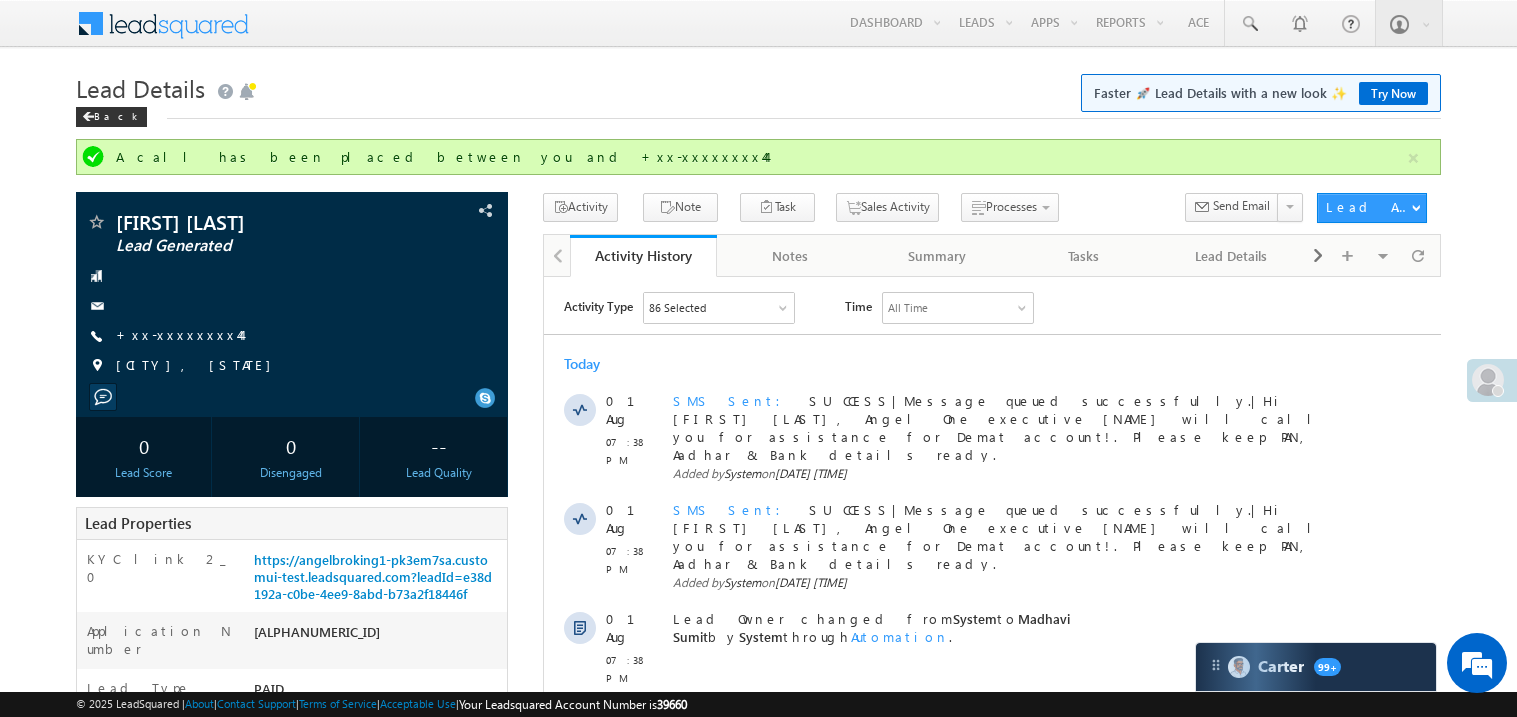 scroll, scrollTop: 0, scrollLeft: 0, axis: both 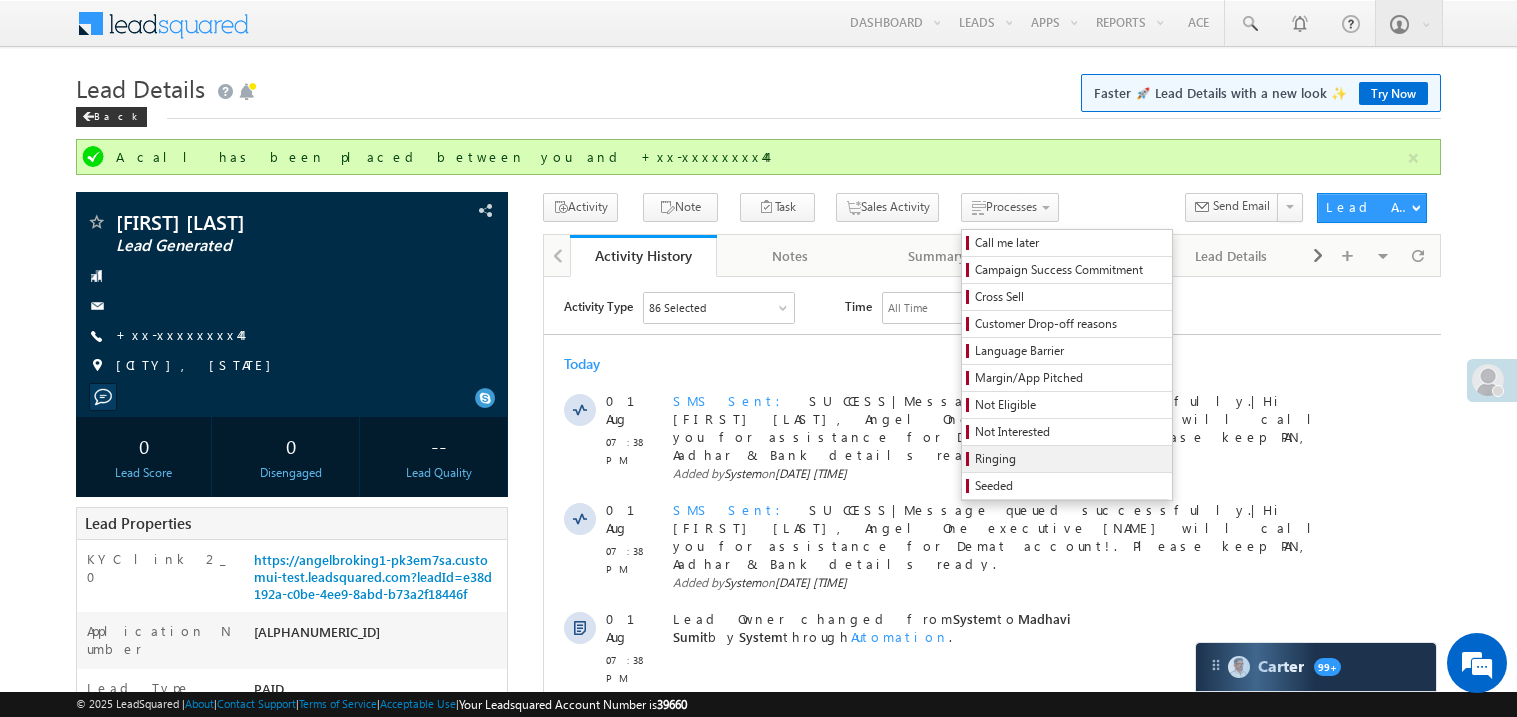 click on "Ringing" at bounding box center [1070, 459] 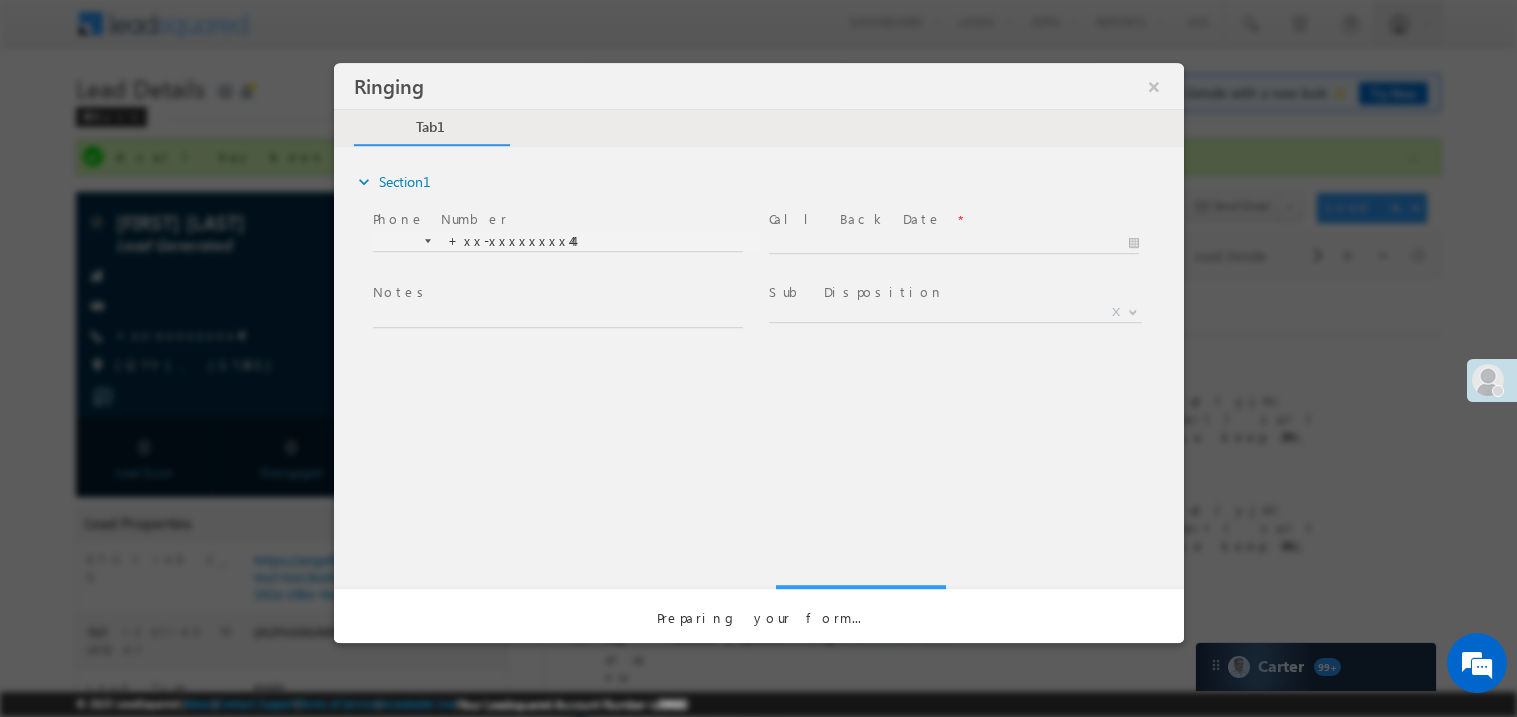 scroll, scrollTop: 0, scrollLeft: 0, axis: both 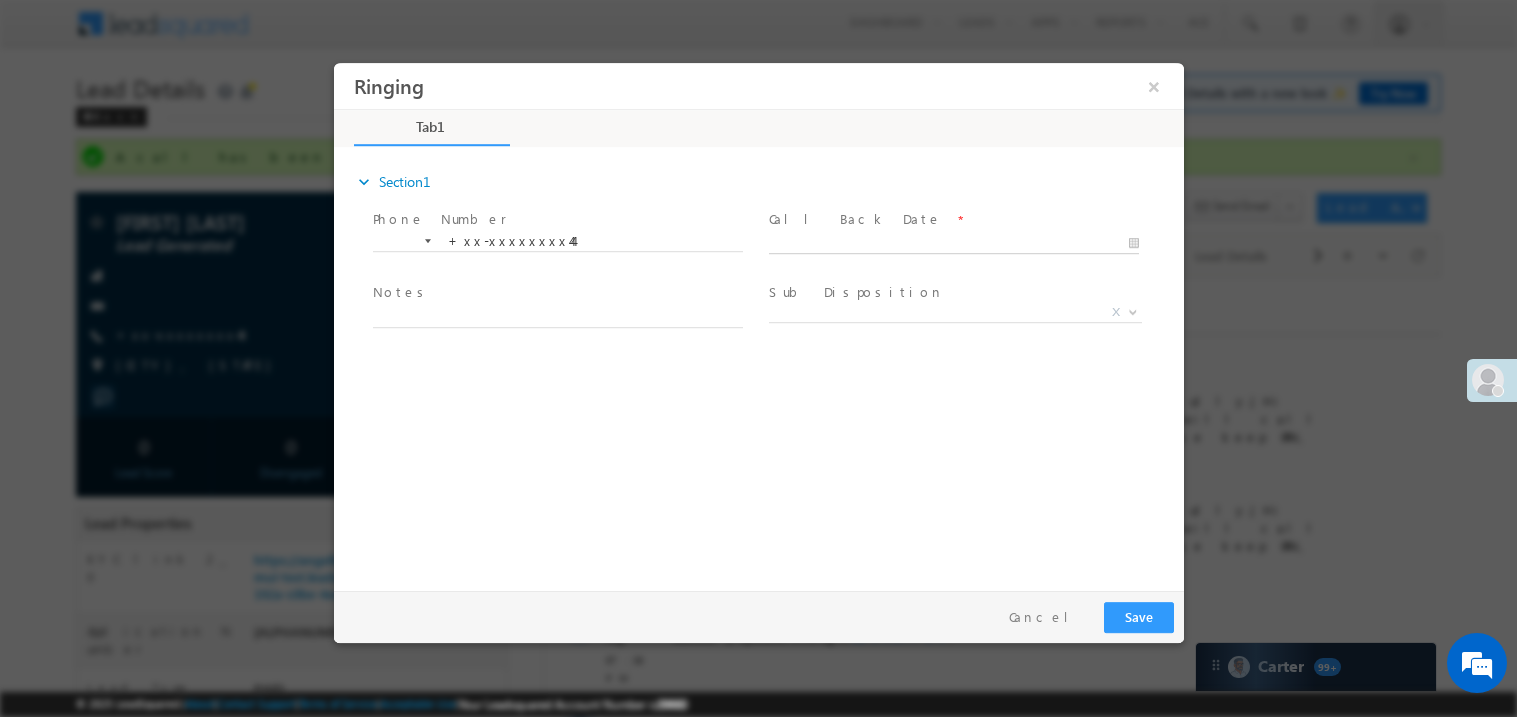 click on "Ringing
×" at bounding box center (758, 321) 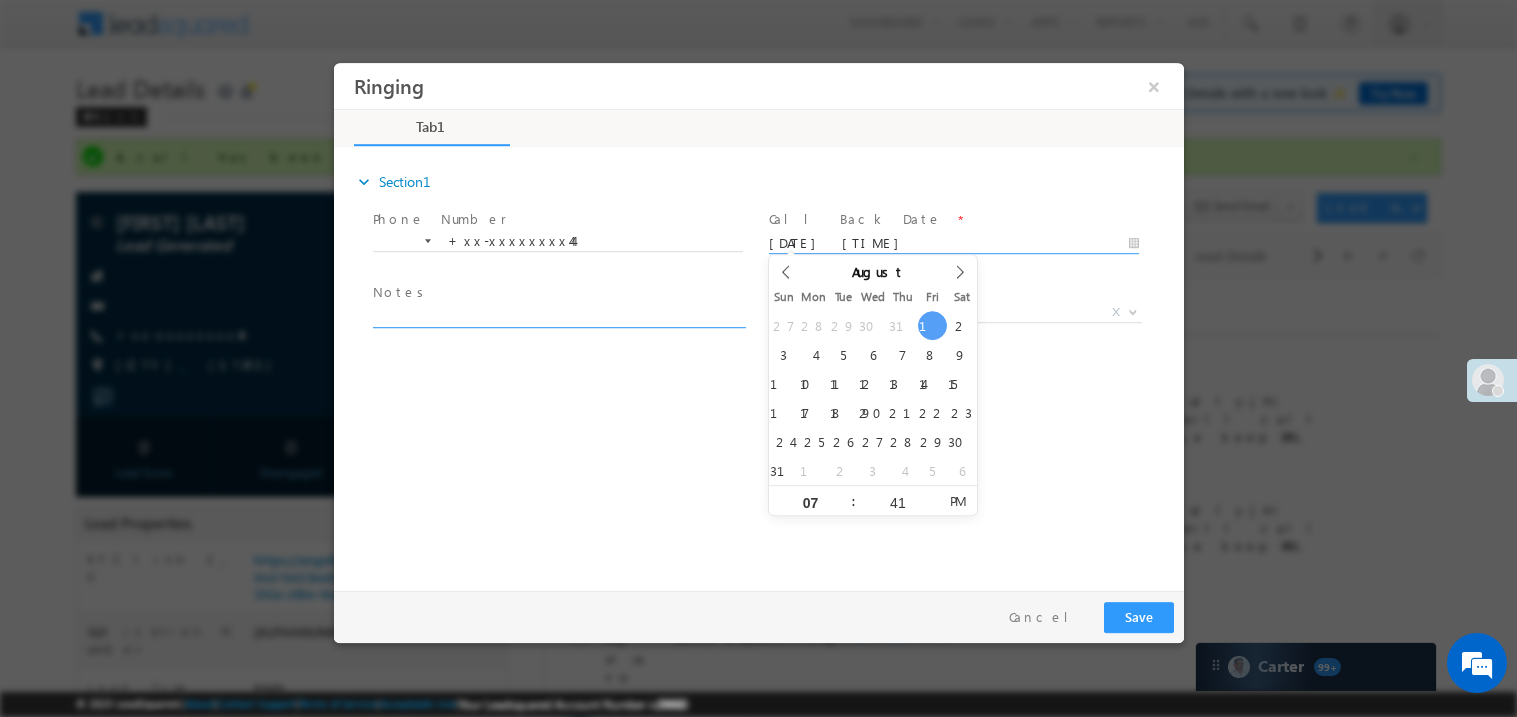 click at bounding box center (557, 315) 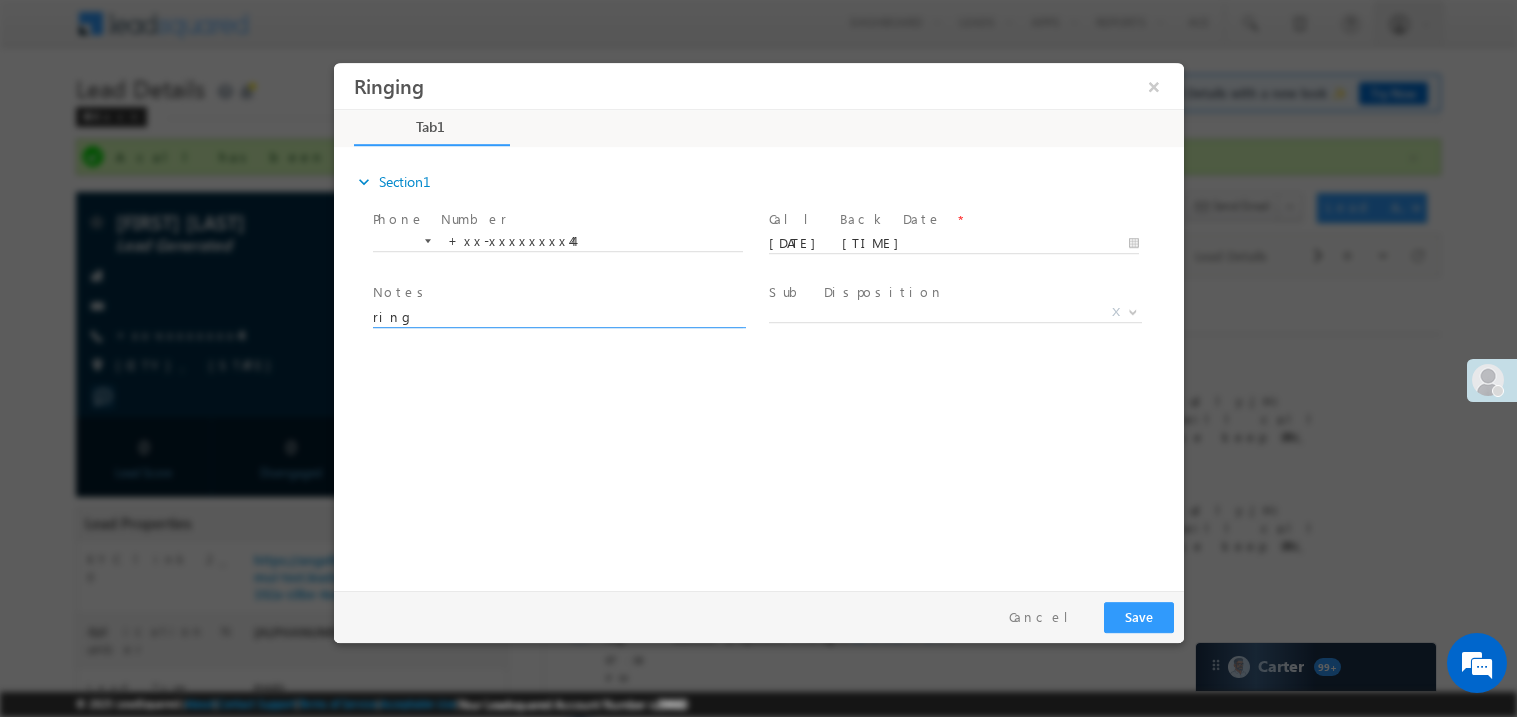 type on "ring" 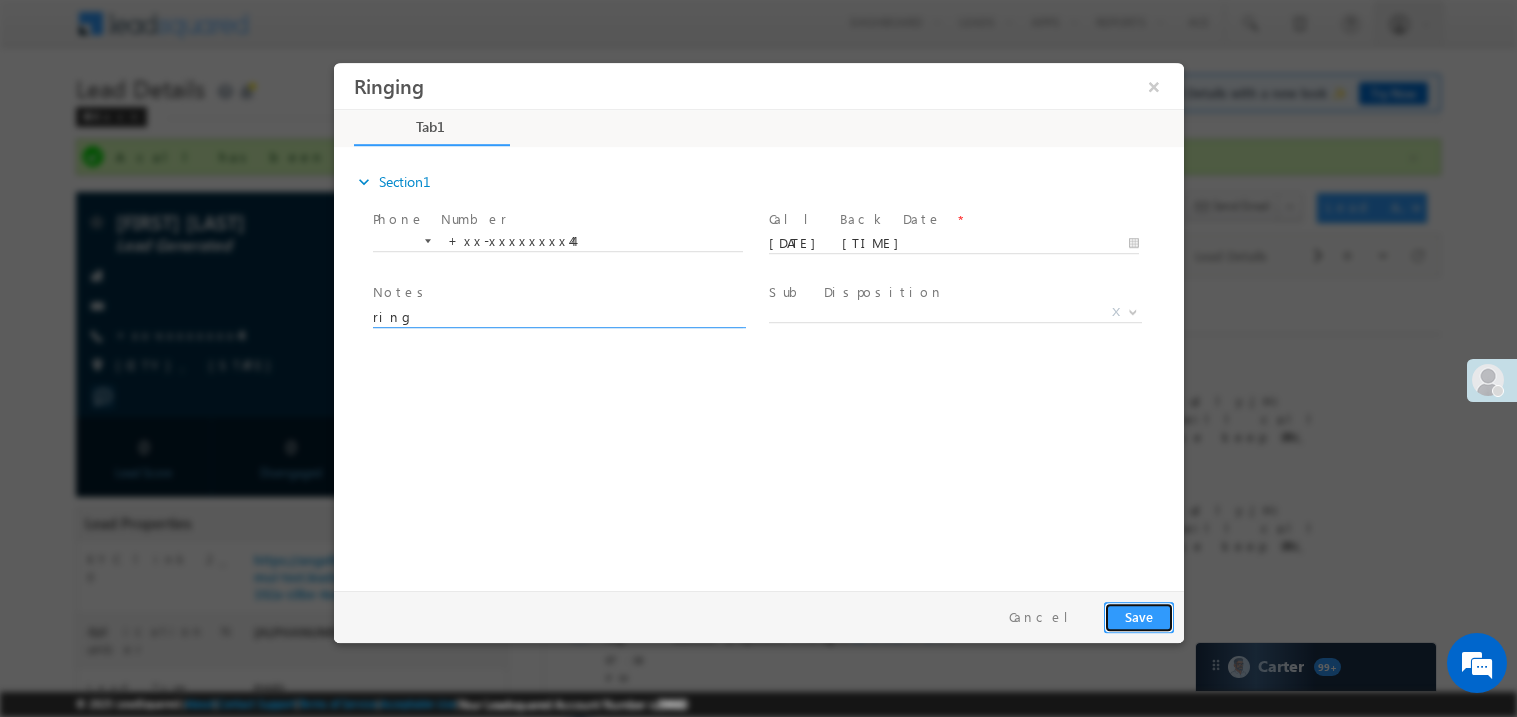 click on "Save" at bounding box center (1138, 616) 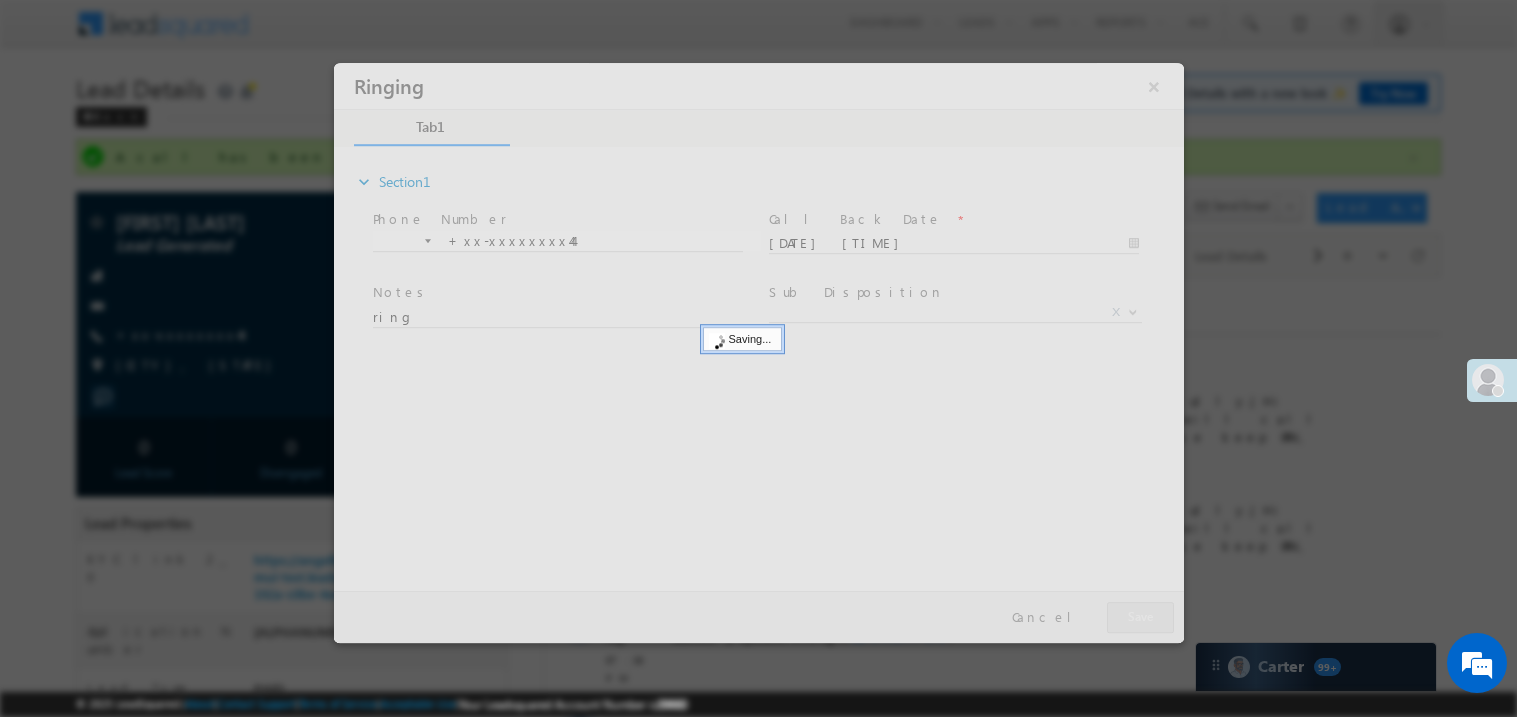 click at bounding box center (758, 352) 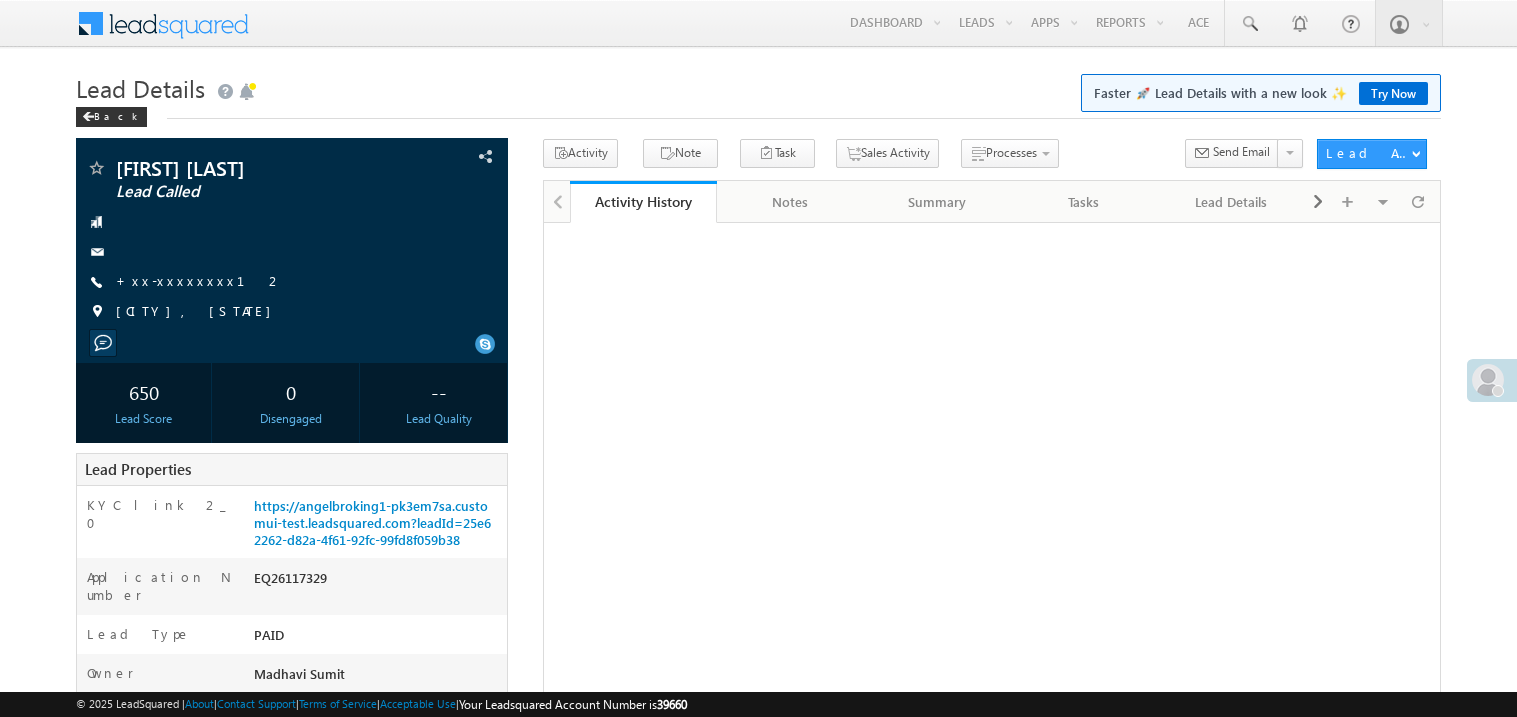 scroll, scrollTop: 0, scrollLeft: 0, axis: both 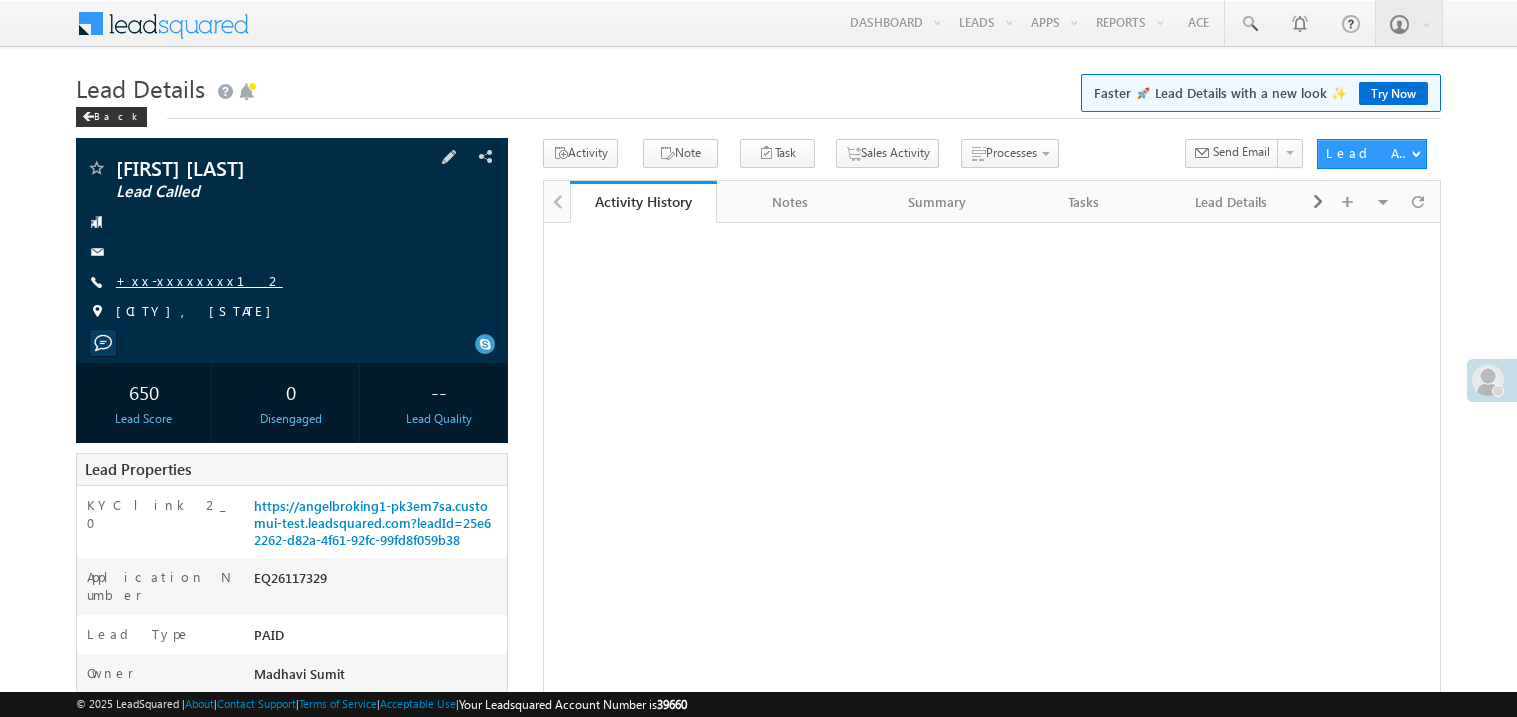 click on "+xx-xxxxxxxx12" at bounding box center [199, 280] 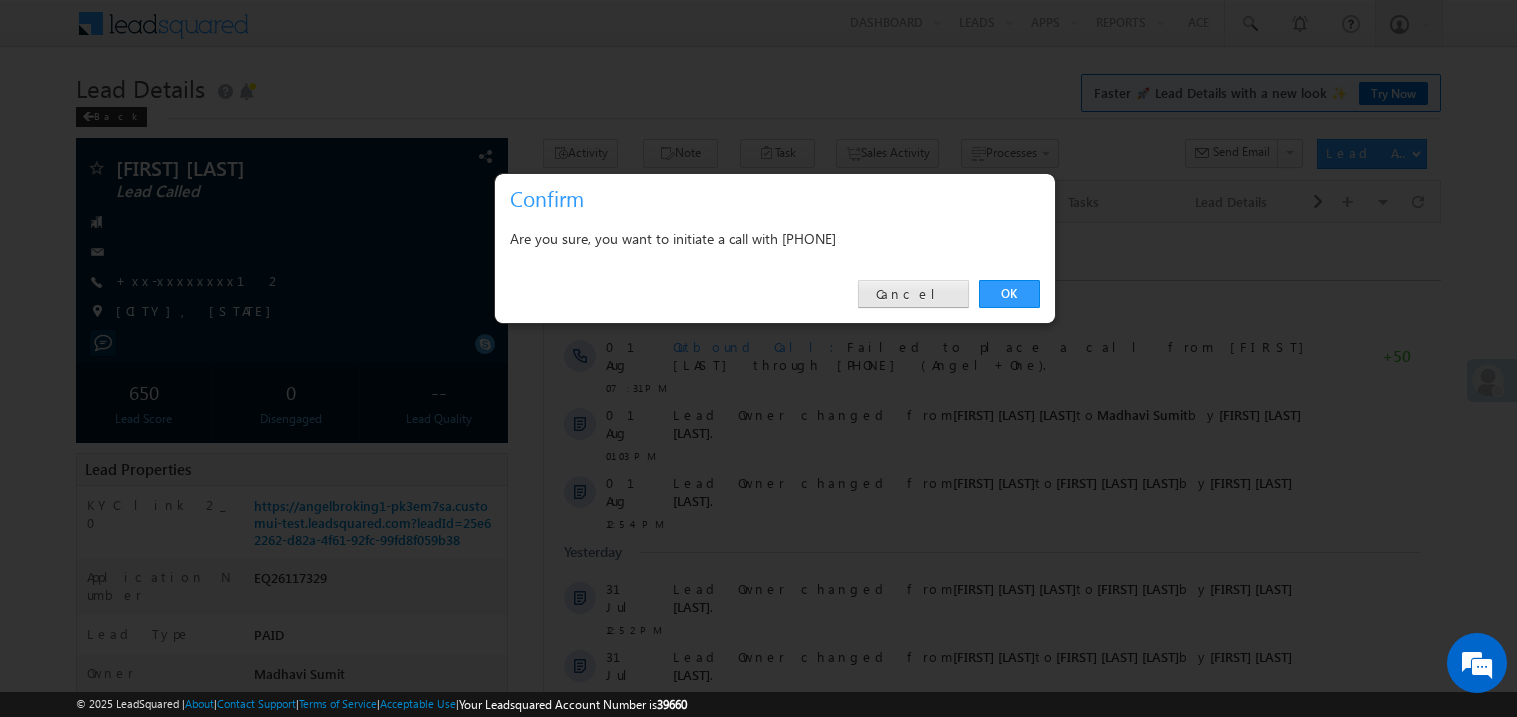 scroll, scrollTop: 0, scrollLeft: 0, axis: both 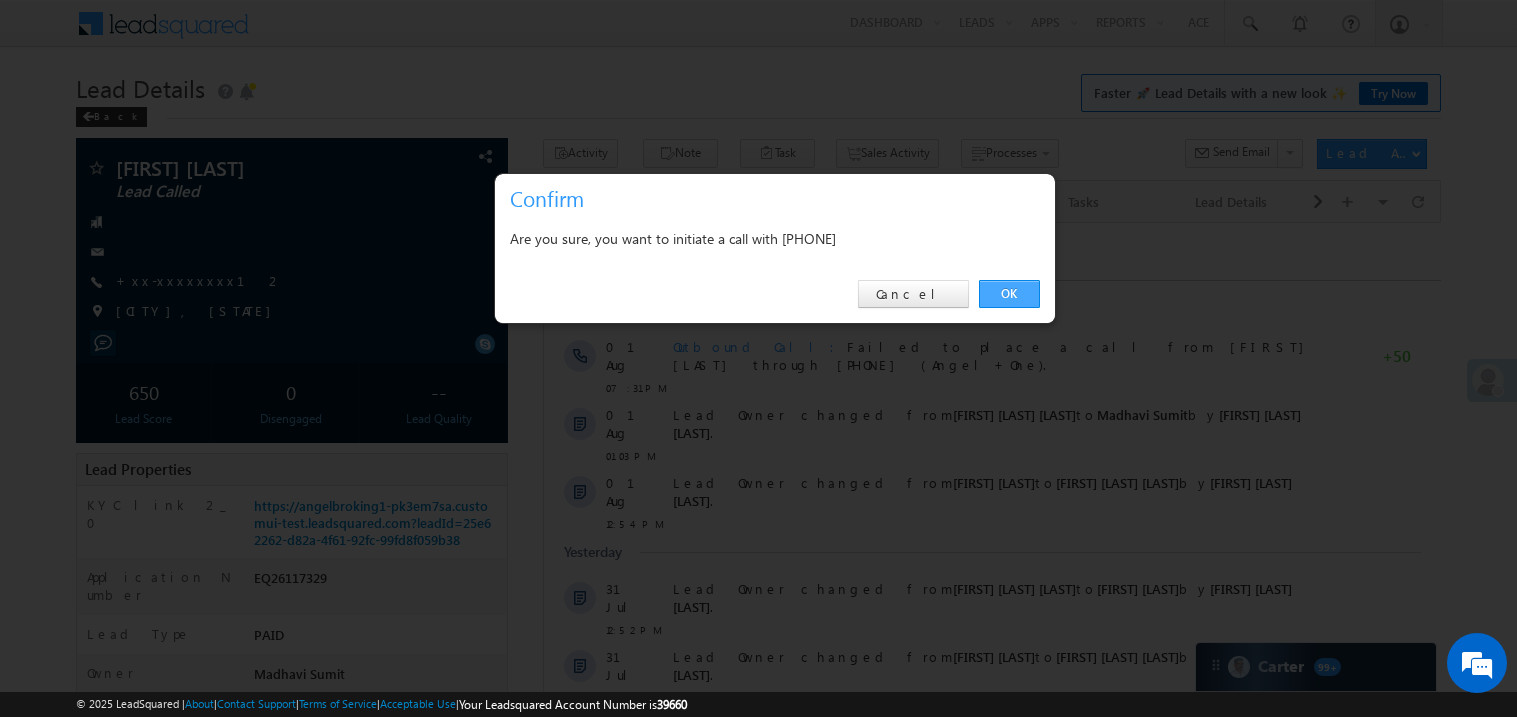 click on "OK" at bounding box center [1009, 294] 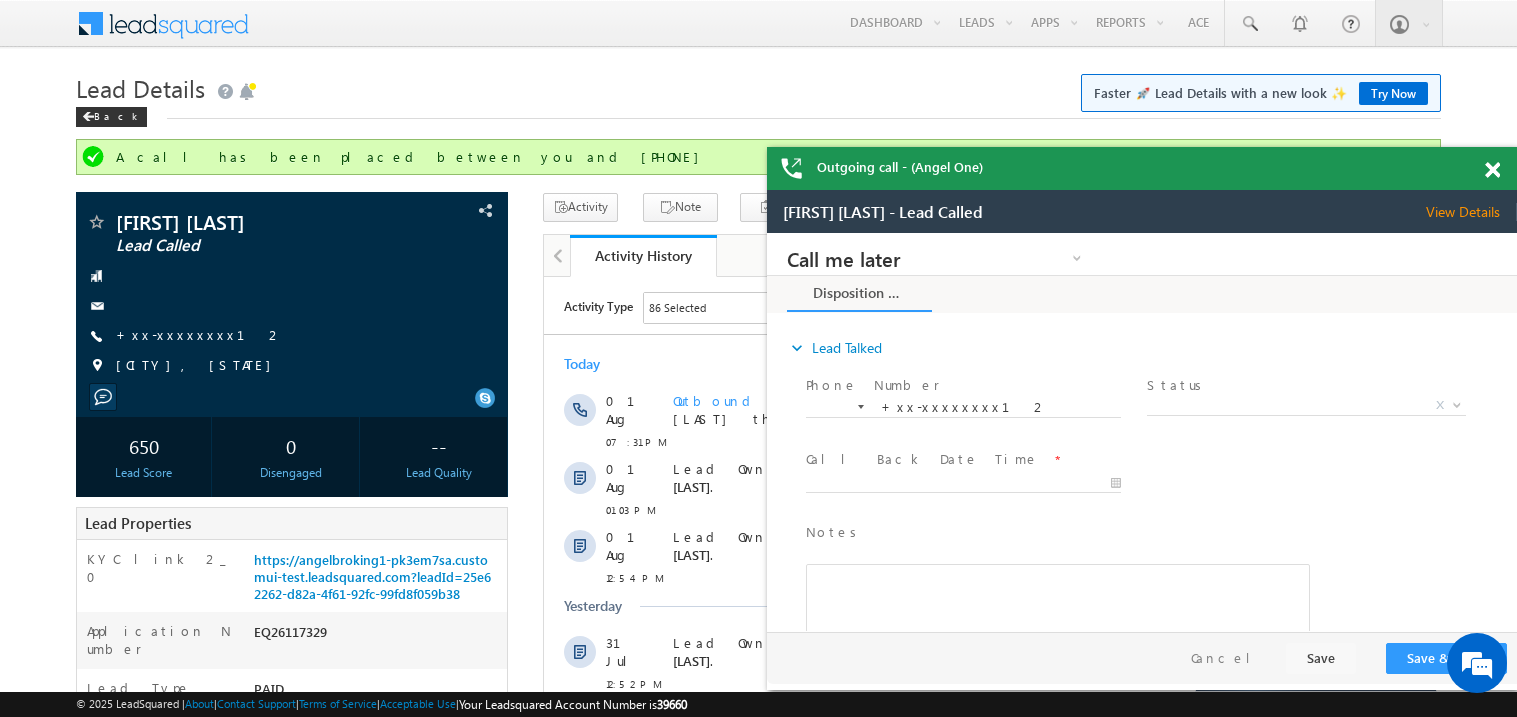 scroll, scrollTop: 0, scrollLeft: 0, axis: both 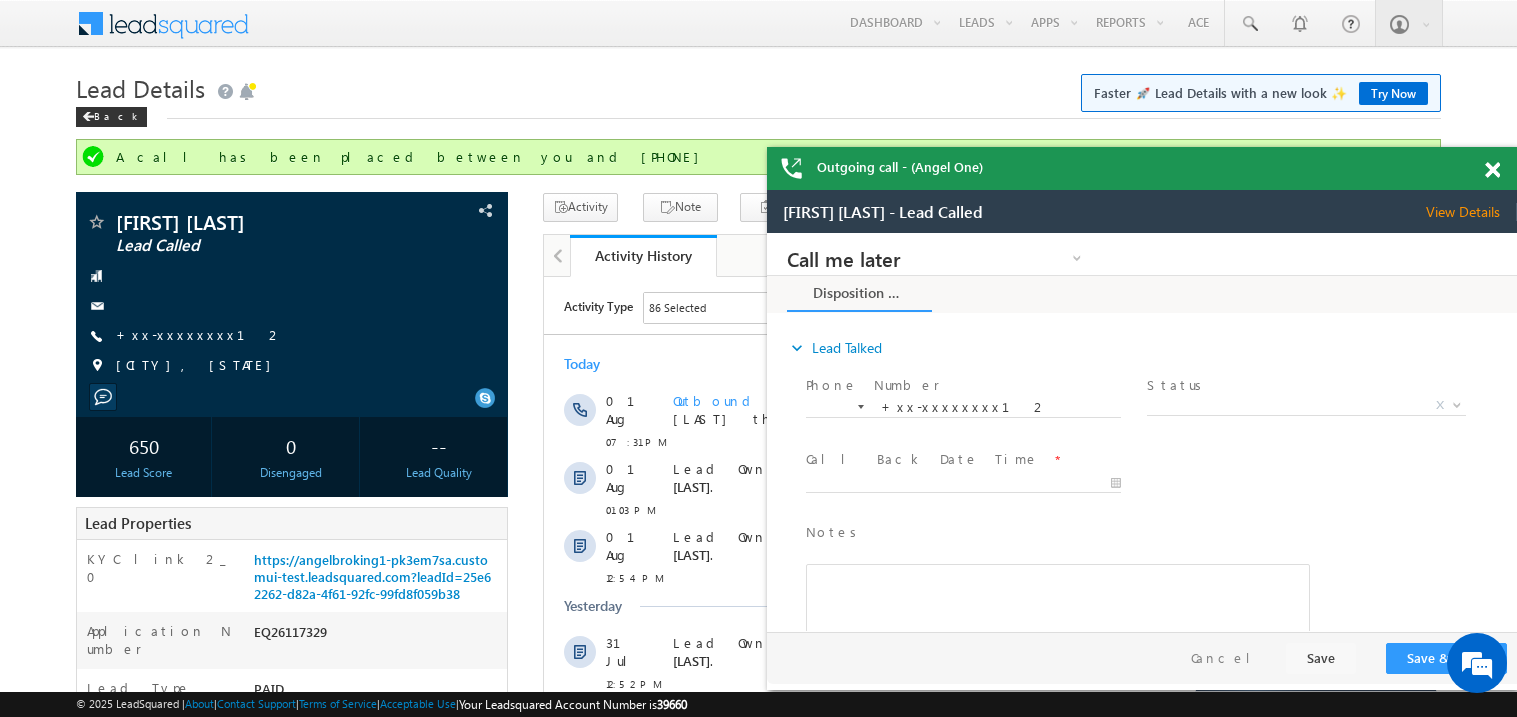 click at bounding box center [1492, 170] 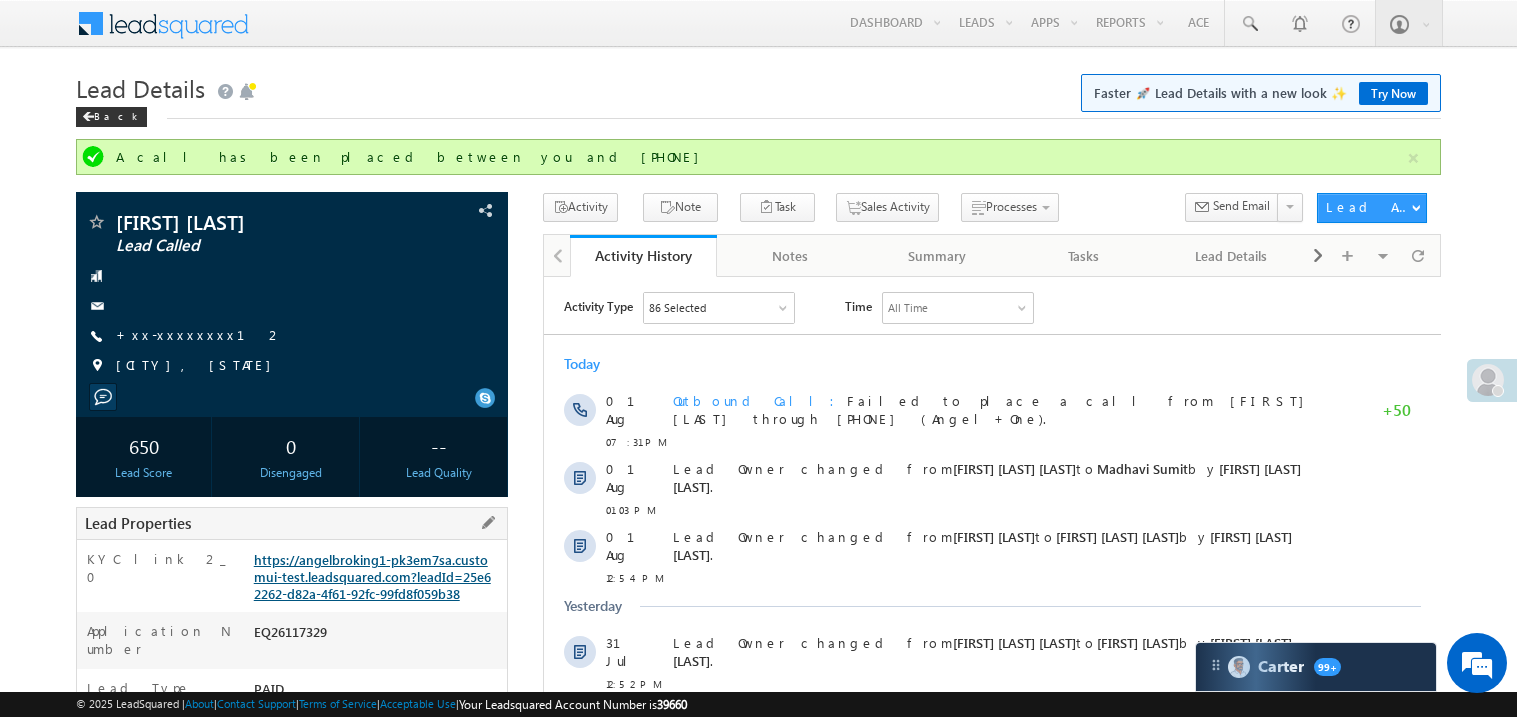 scroll, scrollTop: 0, scrollLeft: 0, axis: both 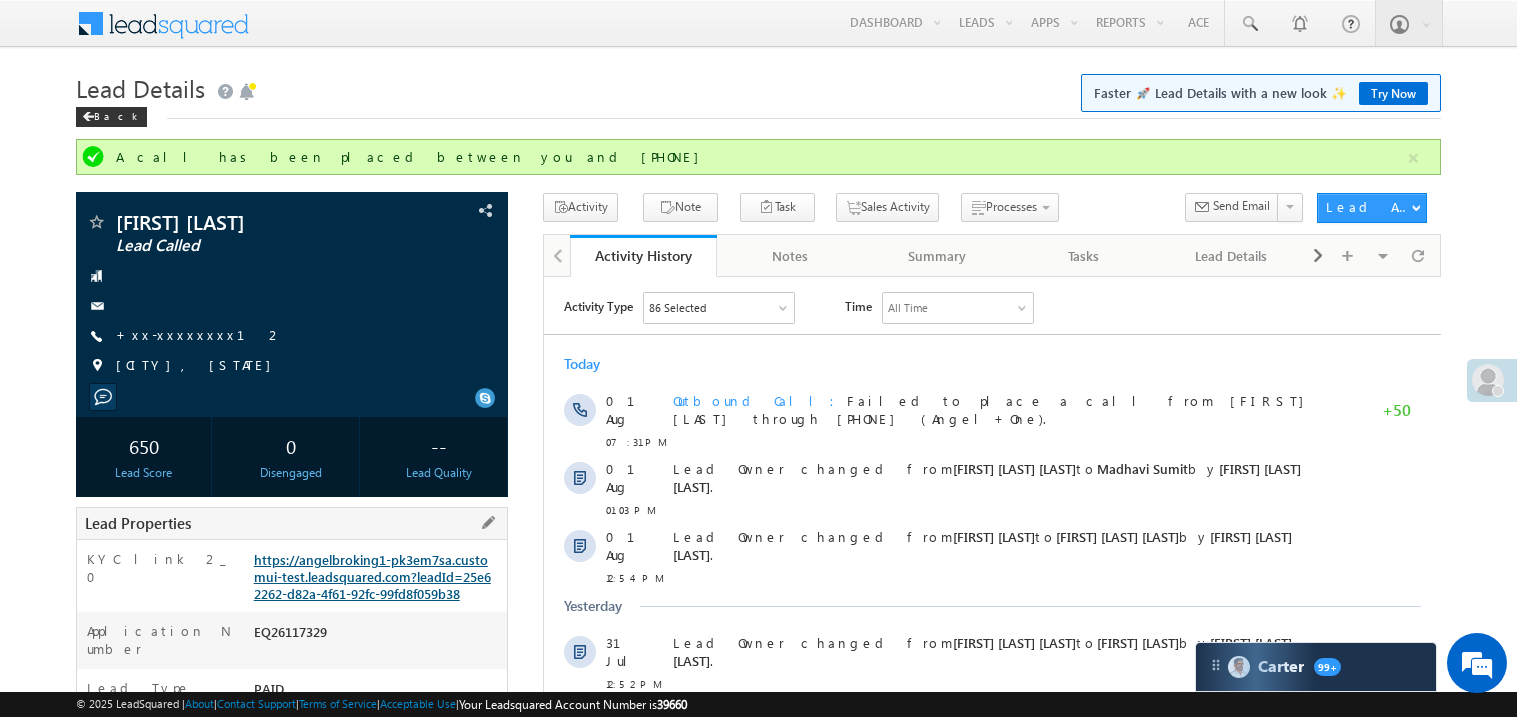 click on "https://angelbroking1-pk3em7sa.customui-test.leadsquared.com?leadId=25e62262-d82a-4f61-92fc-99fd8f059b38" at bounding box center [372, 576] 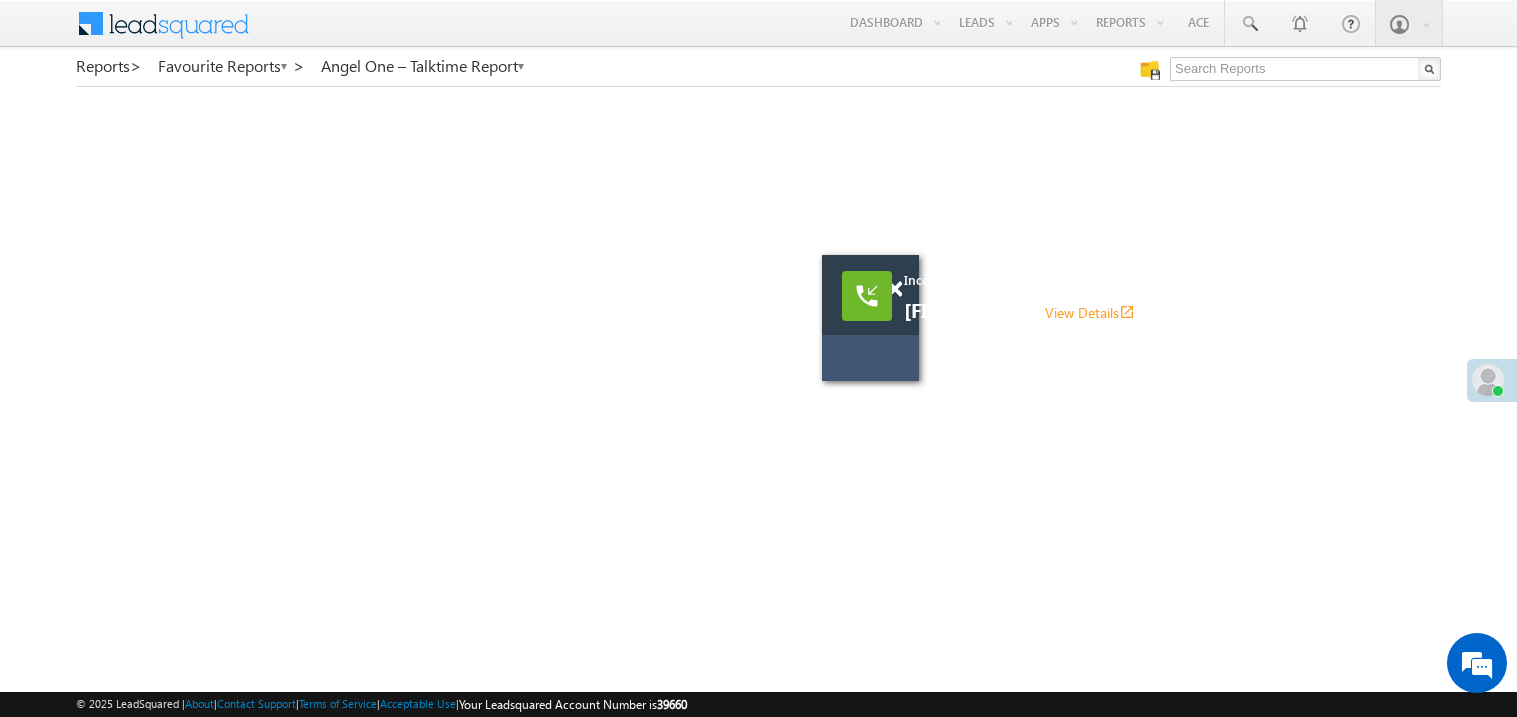 scroll, scrollTop: 0, scrollLeft: 0, axis: both 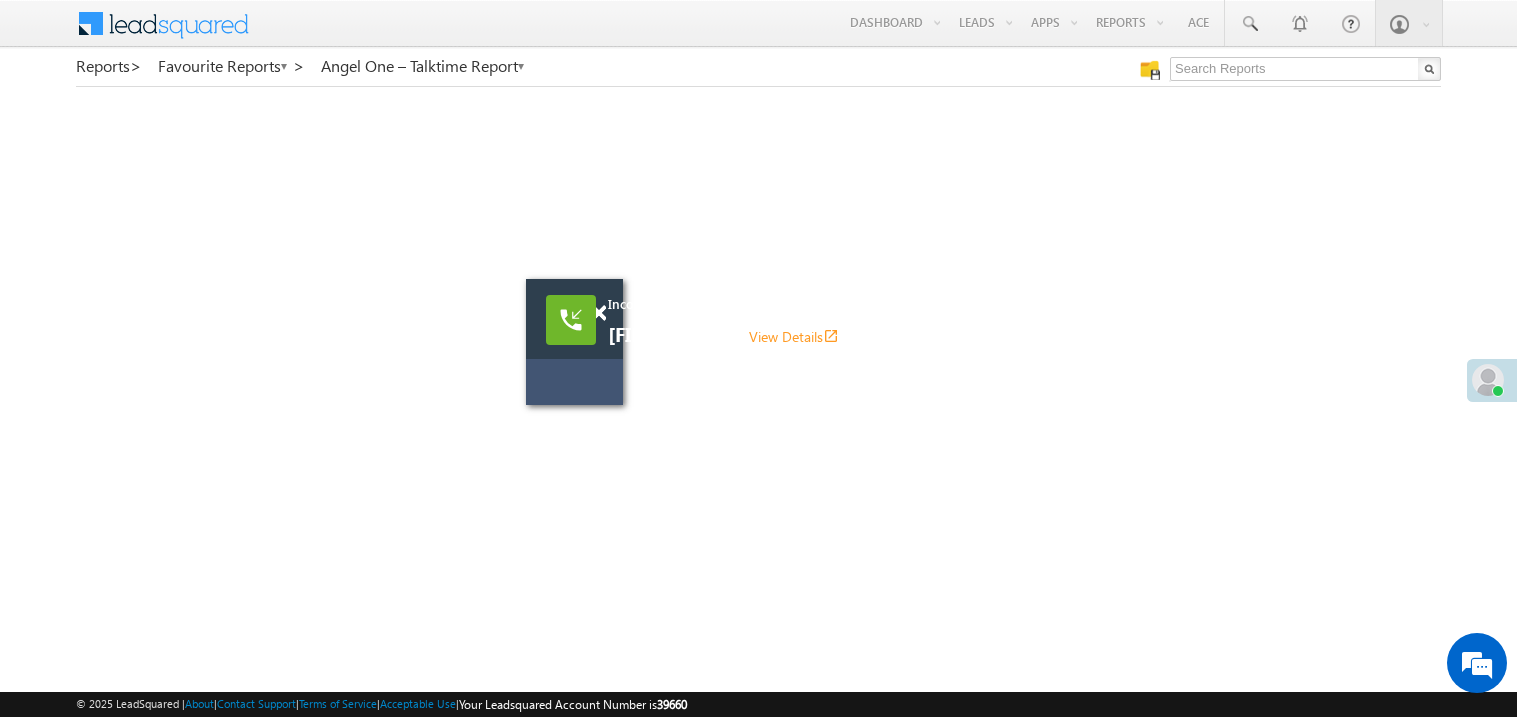 drag, startPoint x: 887, startPoint y: 352, endPoint x: 586, endPoint y: 379, distance: 302.20853 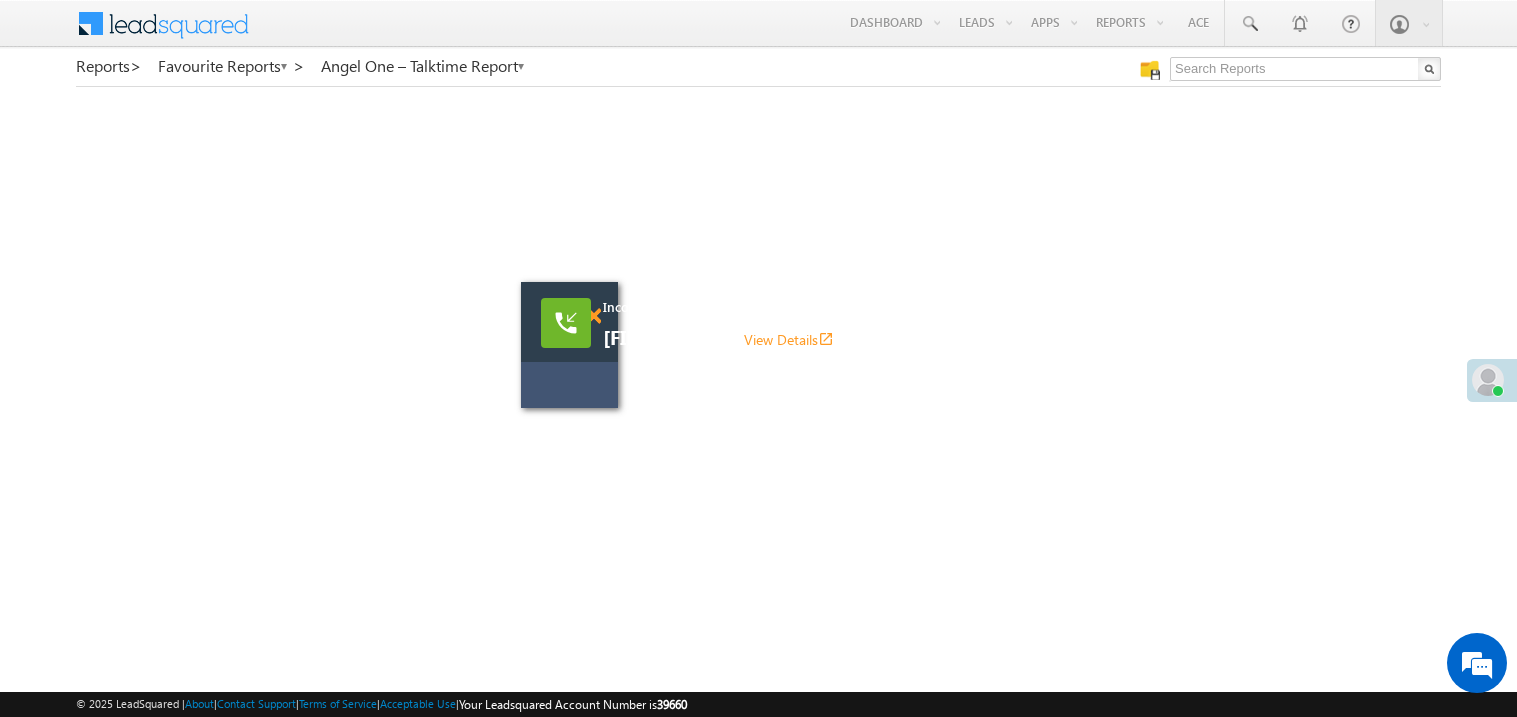 click at bounding box center [593, 316] 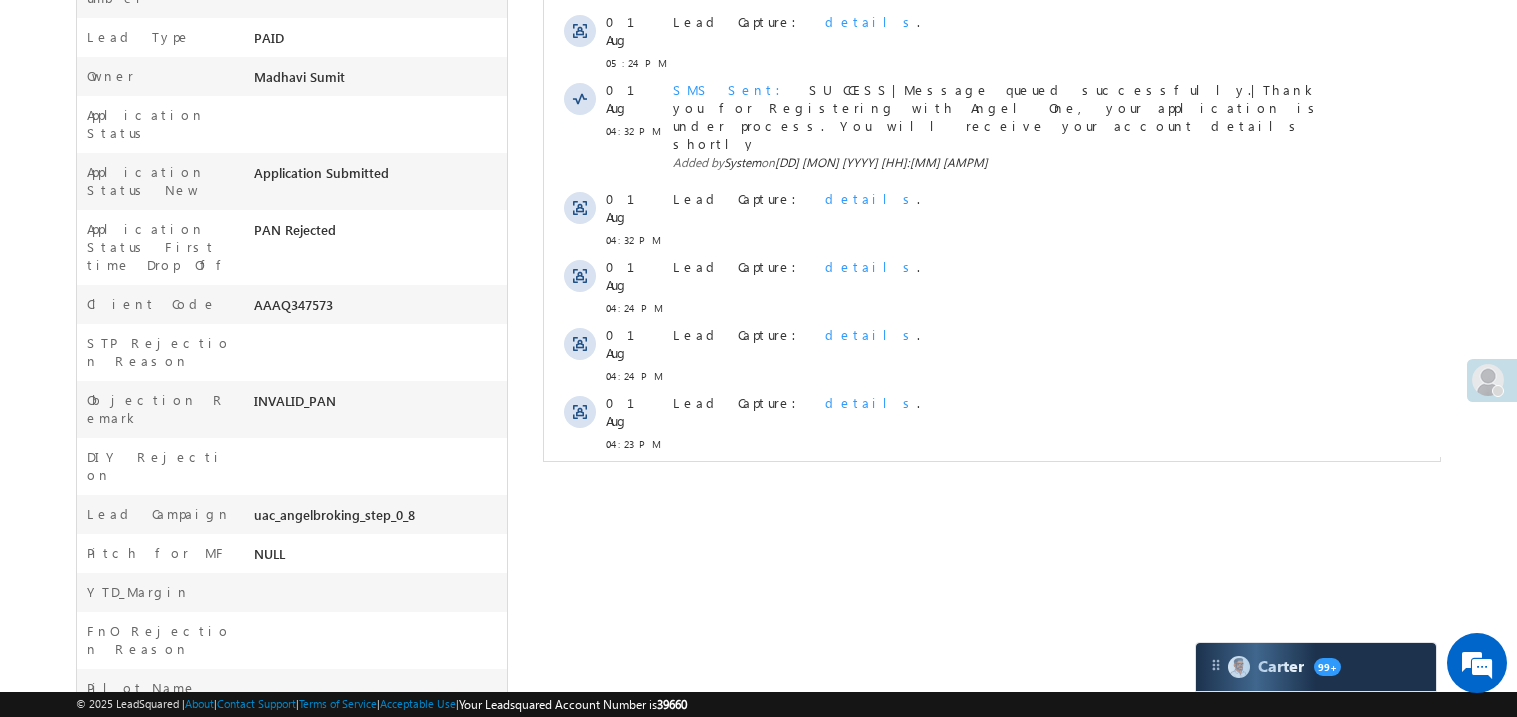 scroll, scrollTop: 599, scrollLeft: 0, axis: vertical 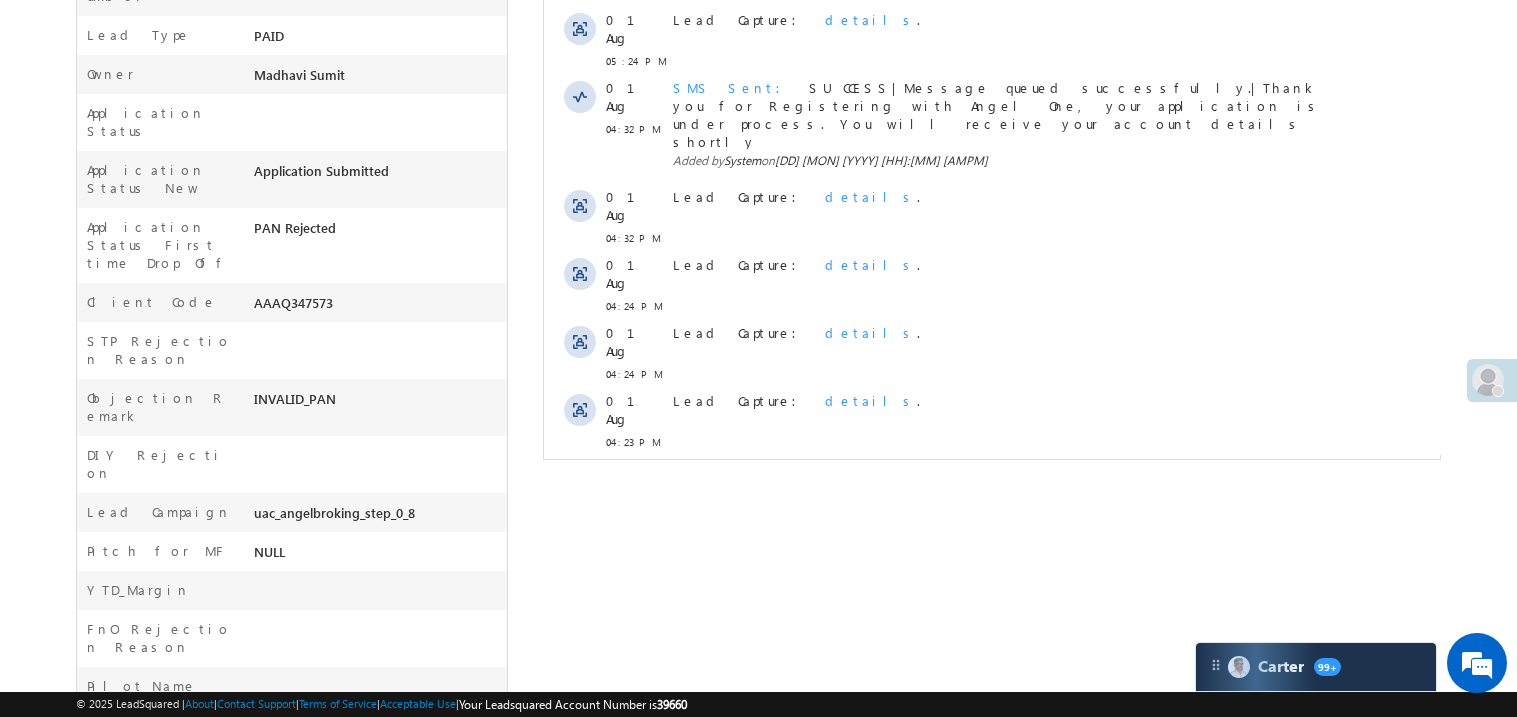 click on "Show More" at bounding box center (991, 486) 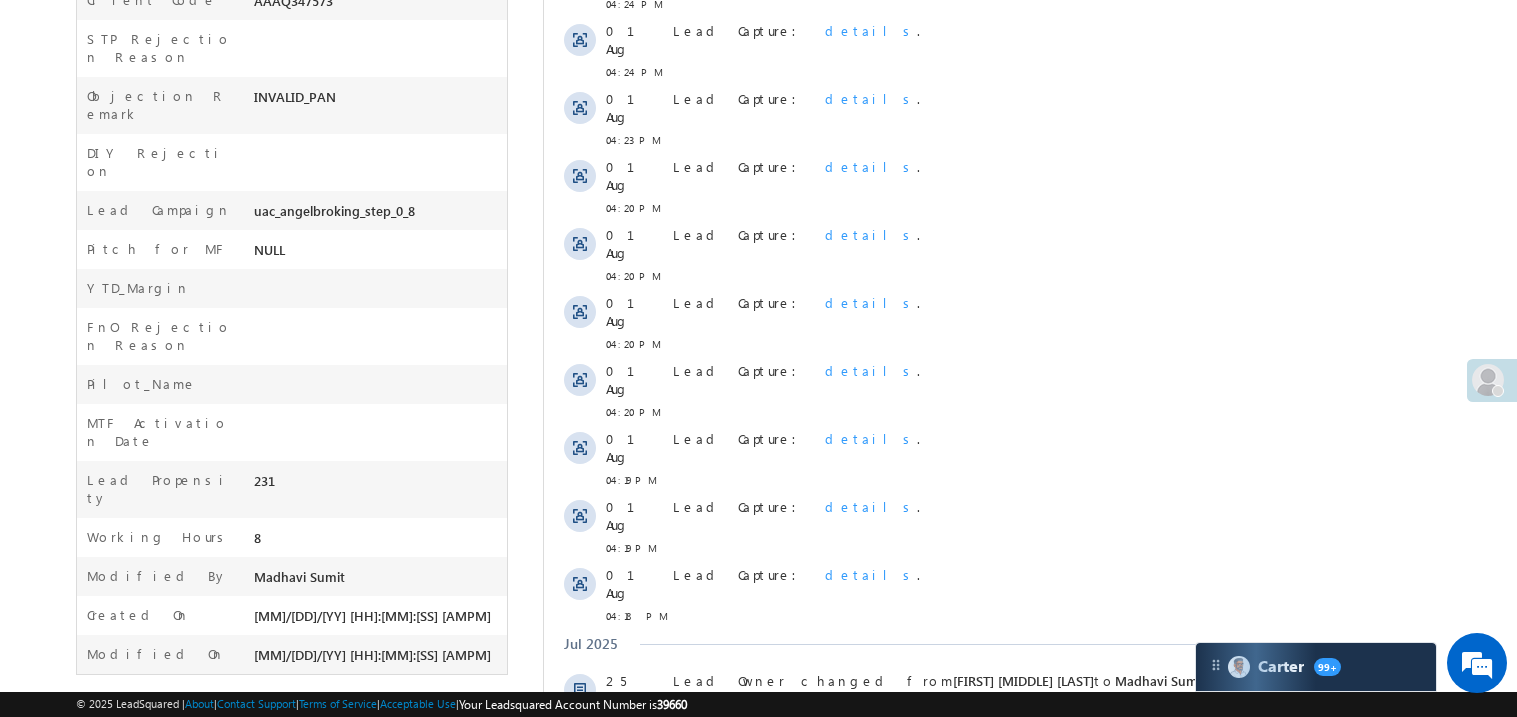 scroll, scrollTop: 996, scrollLeft: 0, axis: vertical 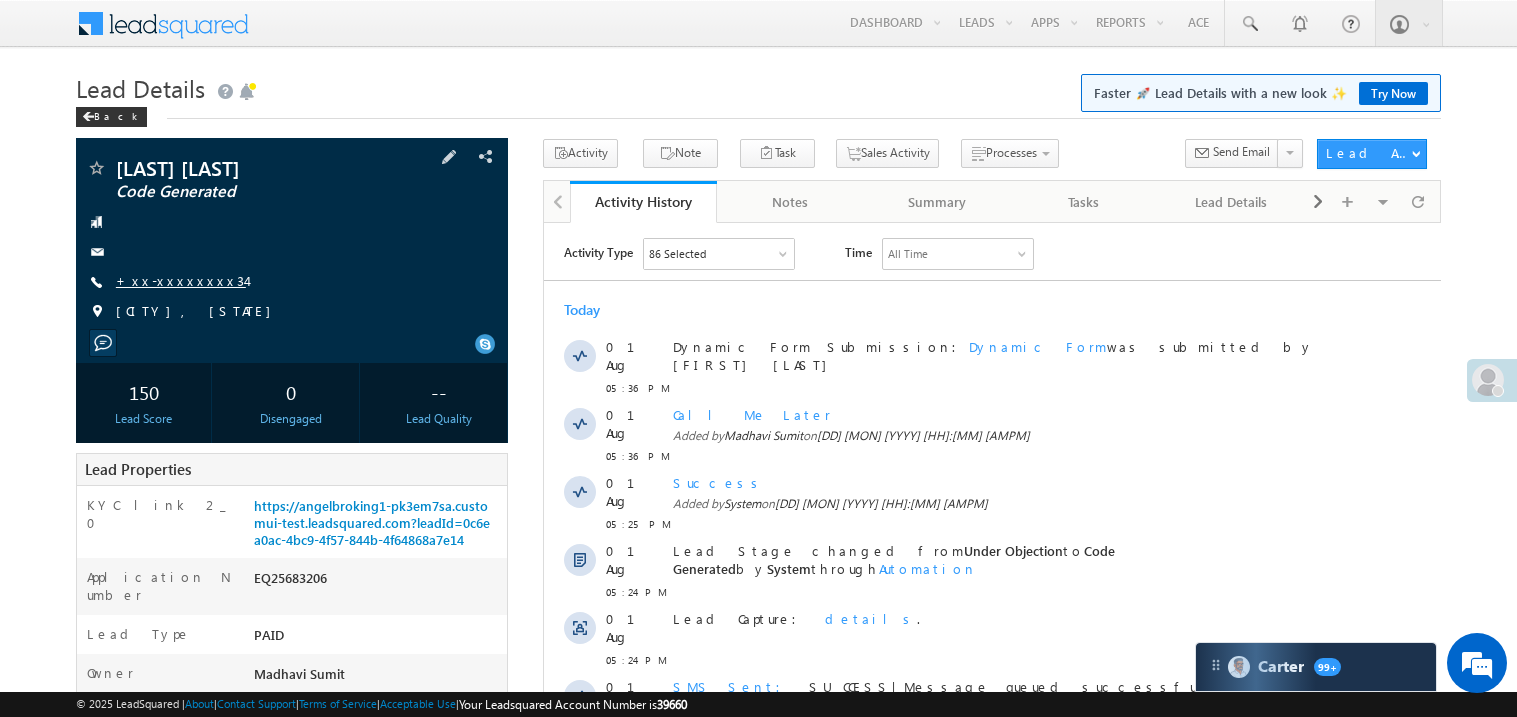 click on "+xx-xxxxxxxx34" at bounding box center [181, 280] 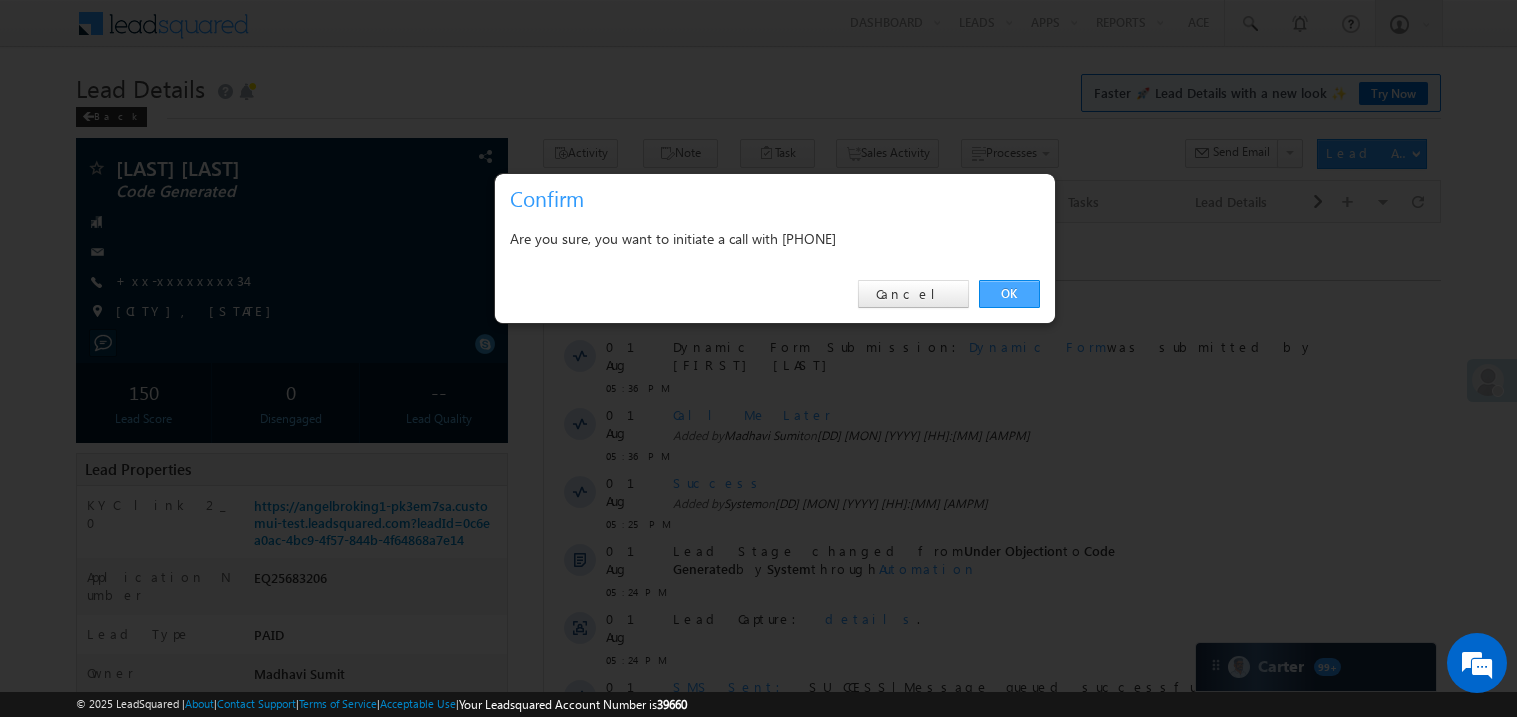 click on "OK" at bounding box center (1009, 294) 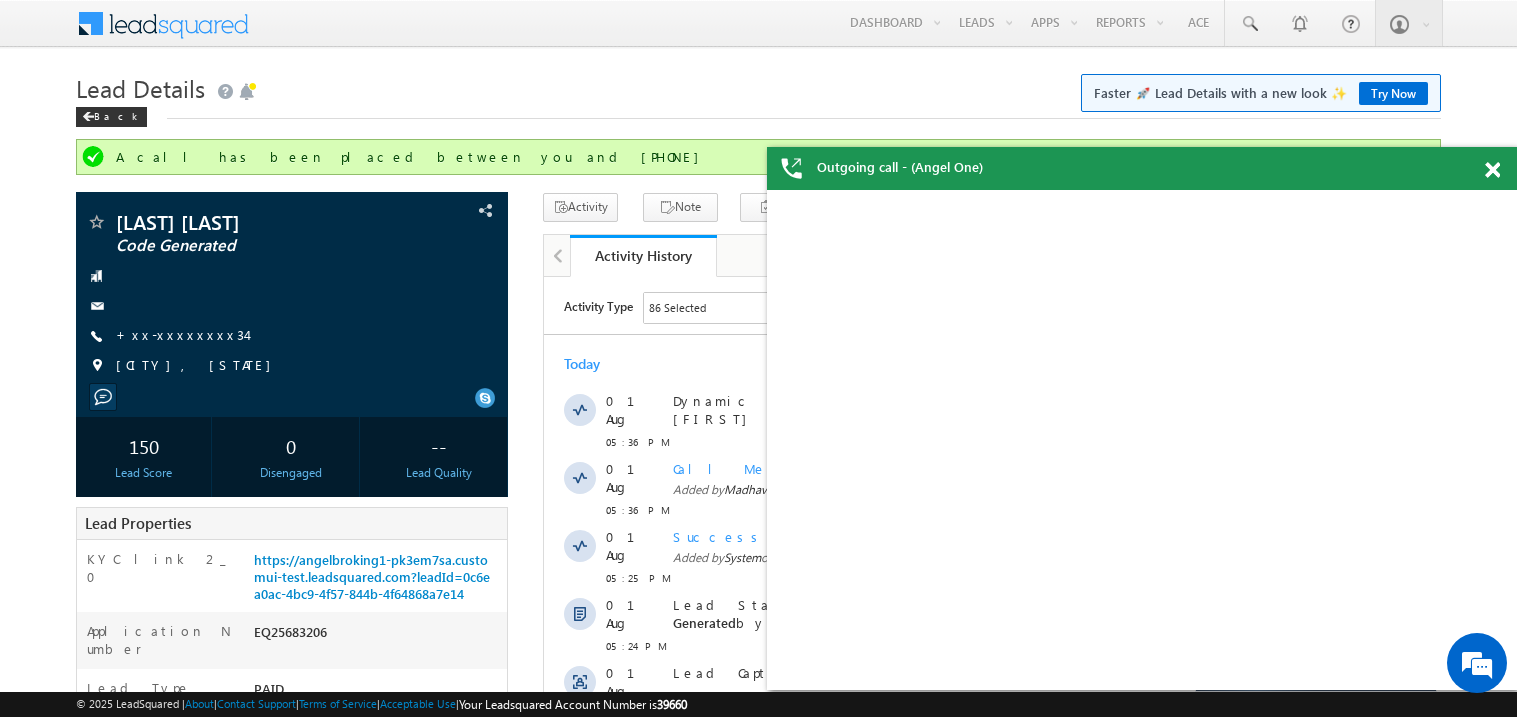 scroll, scrollTop: 0, scrollLeft: 0, axis: both 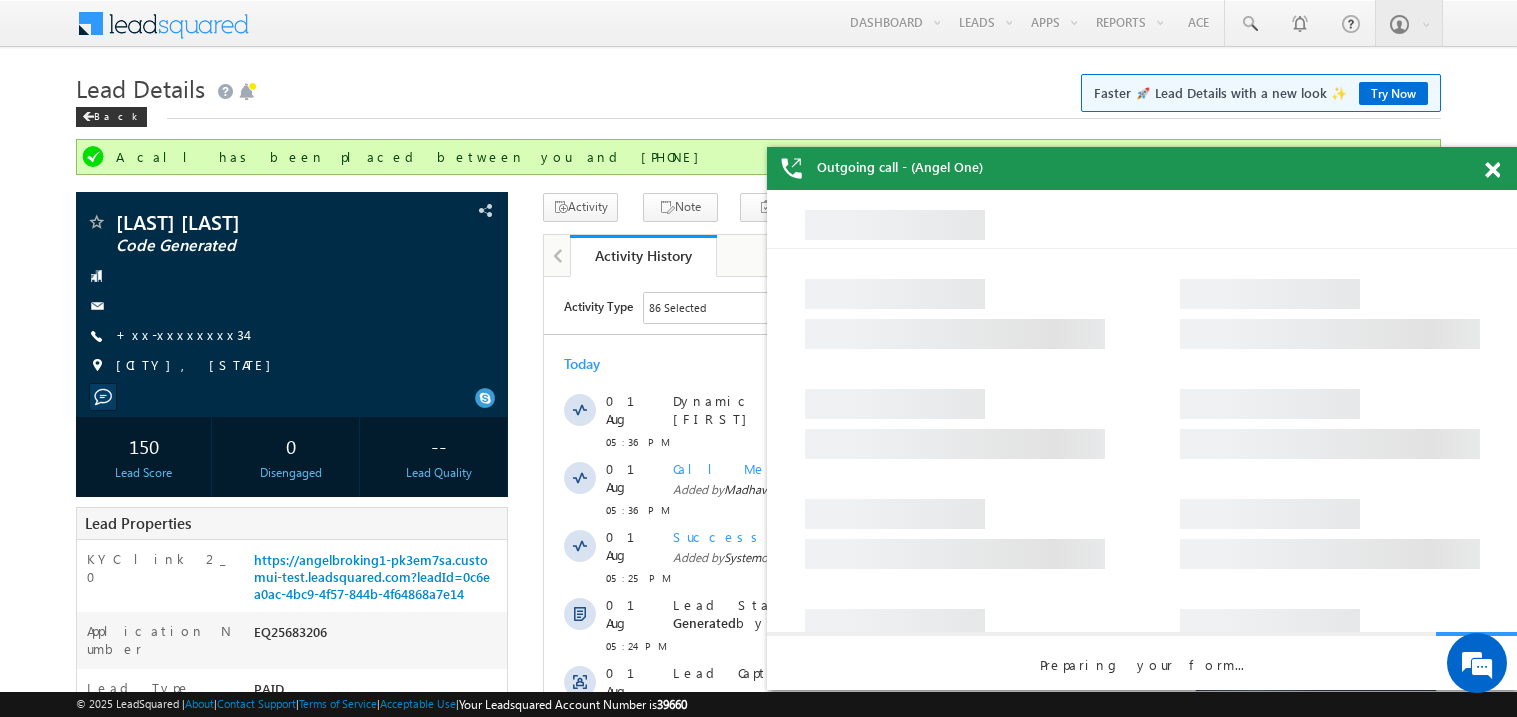 click at bounding box center [1492, 170] 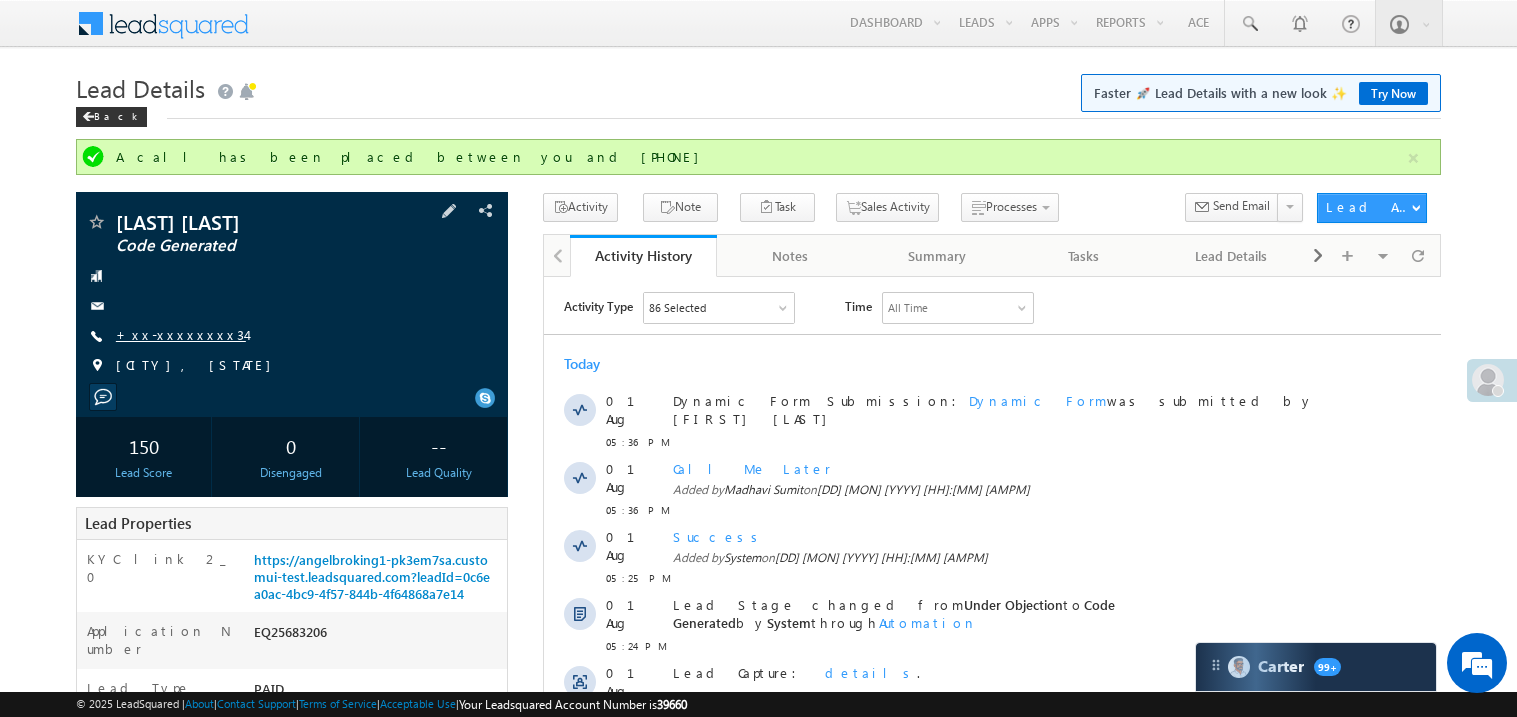 click on "+xx-xxxxxxxx34" at bounding box center [181, 334] 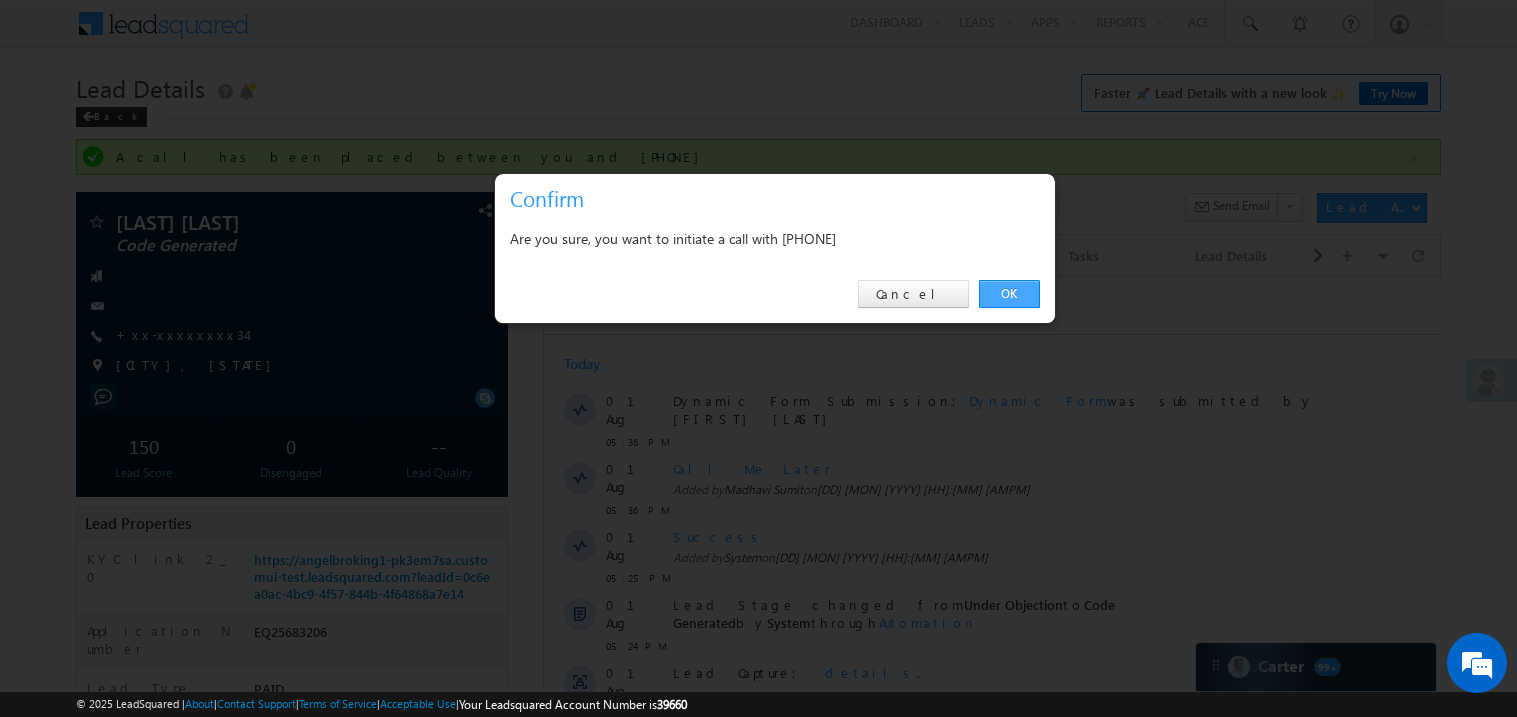 click on "OK" at bounding box center [1009, 294] 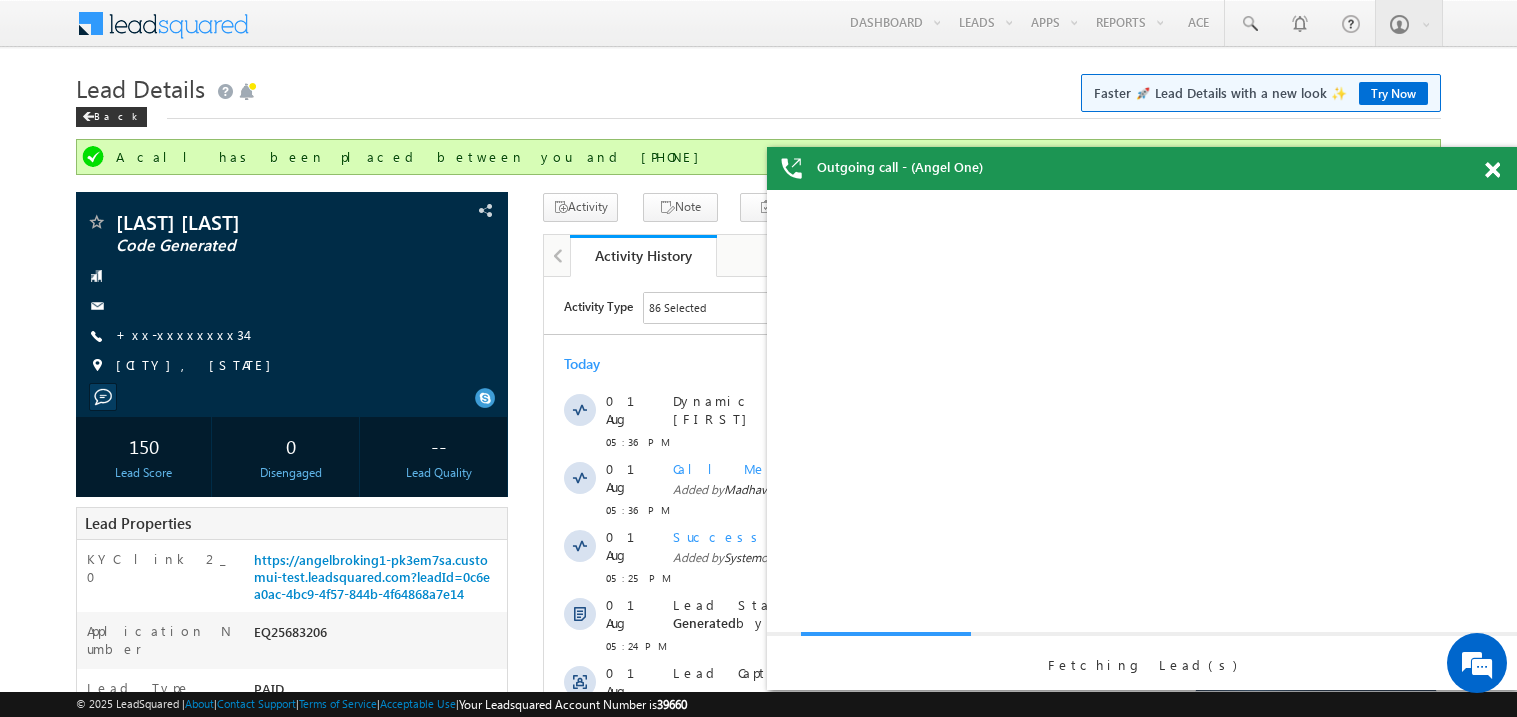 scroll, scrollTop: 0, scrollLeft: 0, axis: both 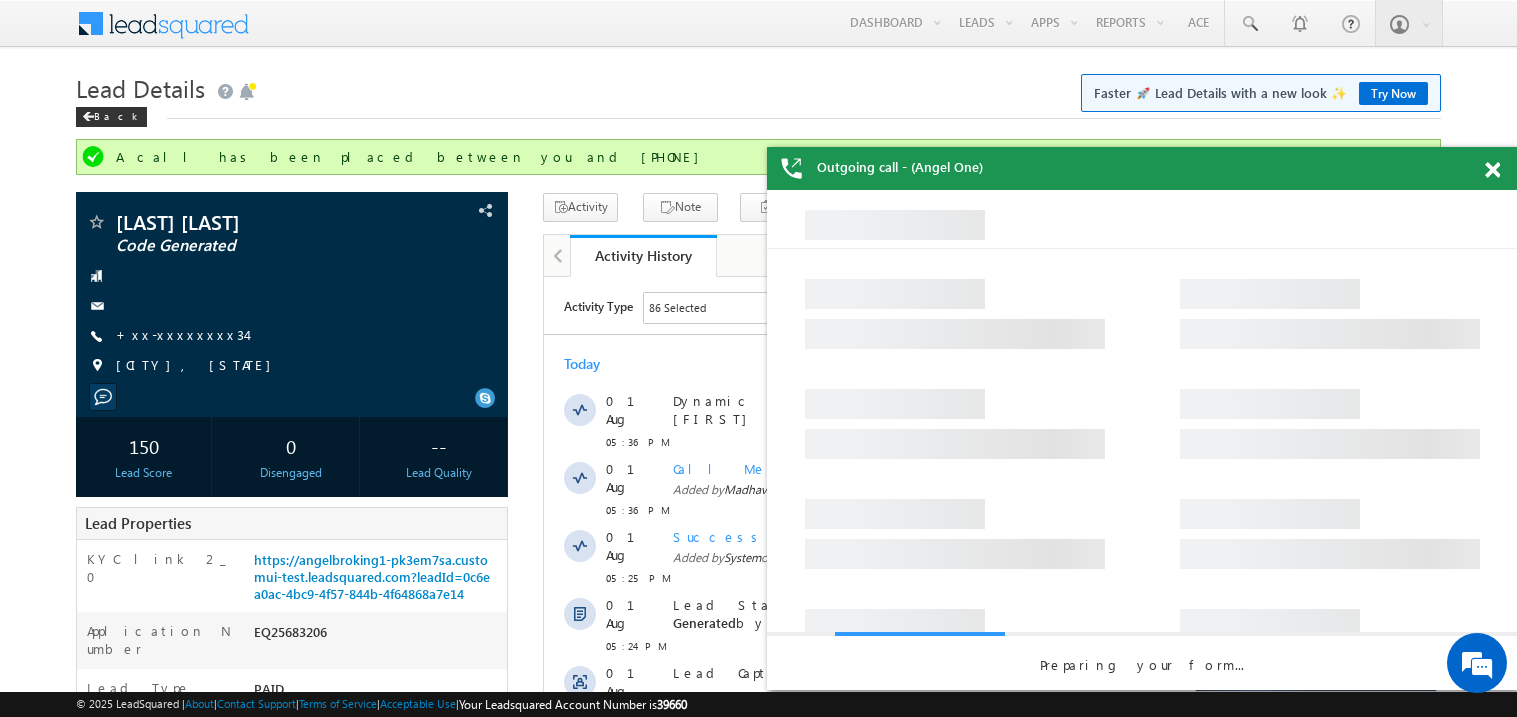 click at bounding box center [1492, 170] 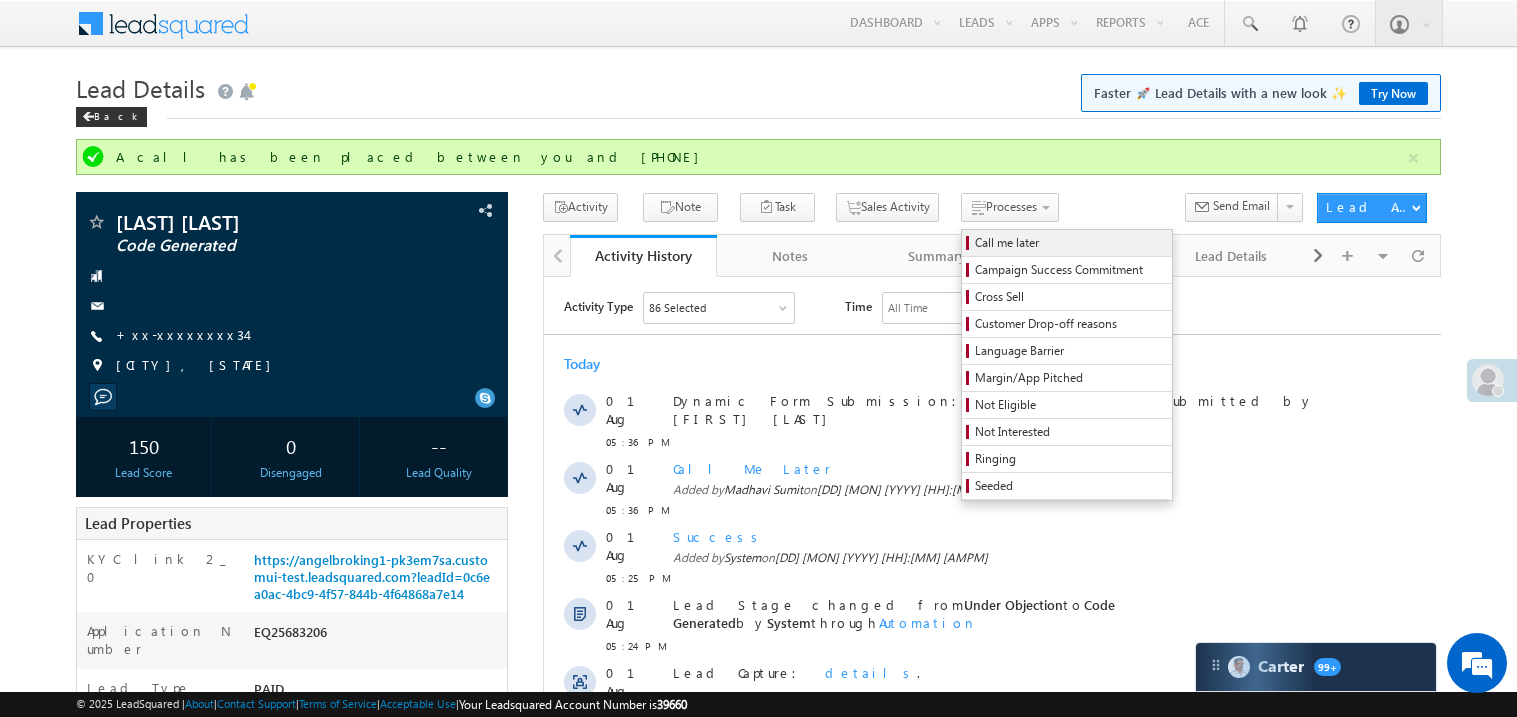 click on "Call me later" at bounding box center [1070, 243] 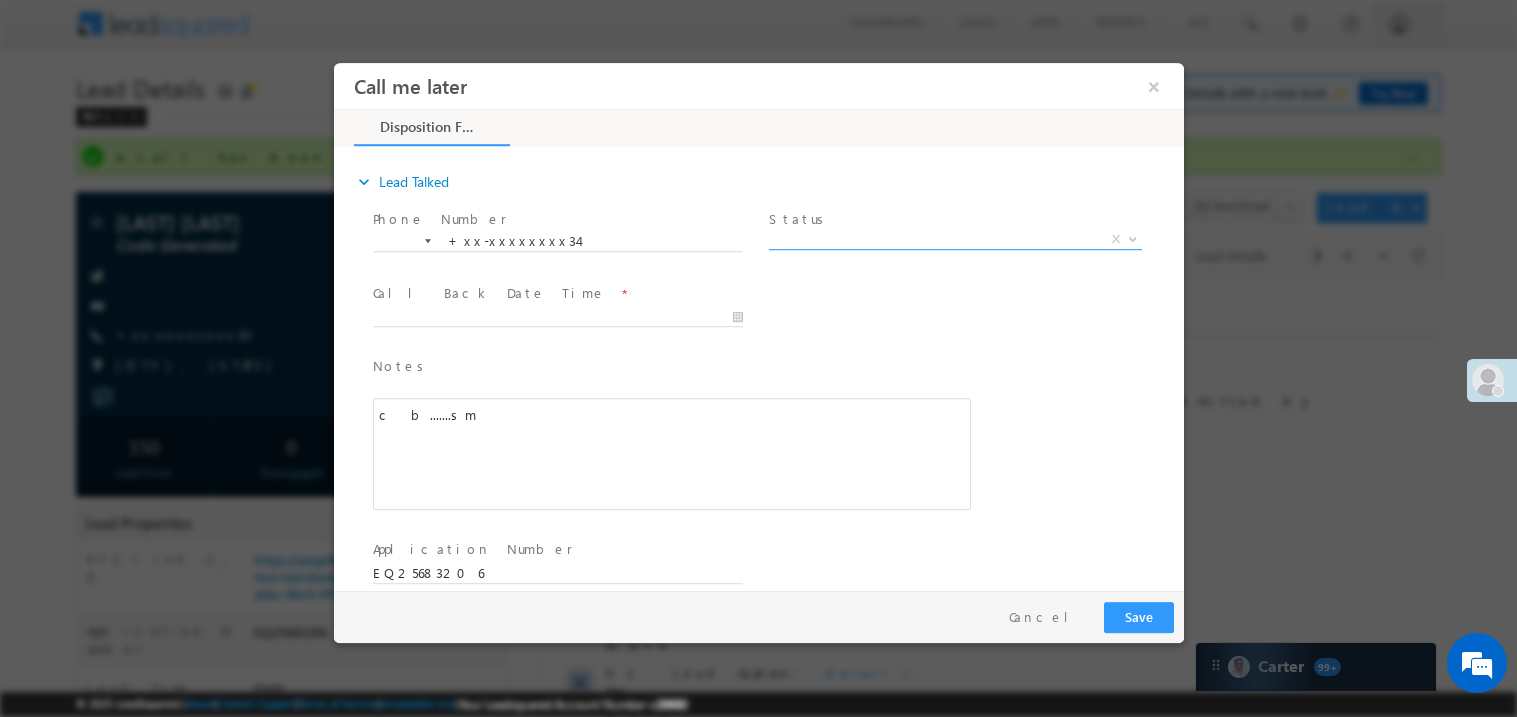 scroll, scrollTop: 0, scrollLeft: 0, axis: both 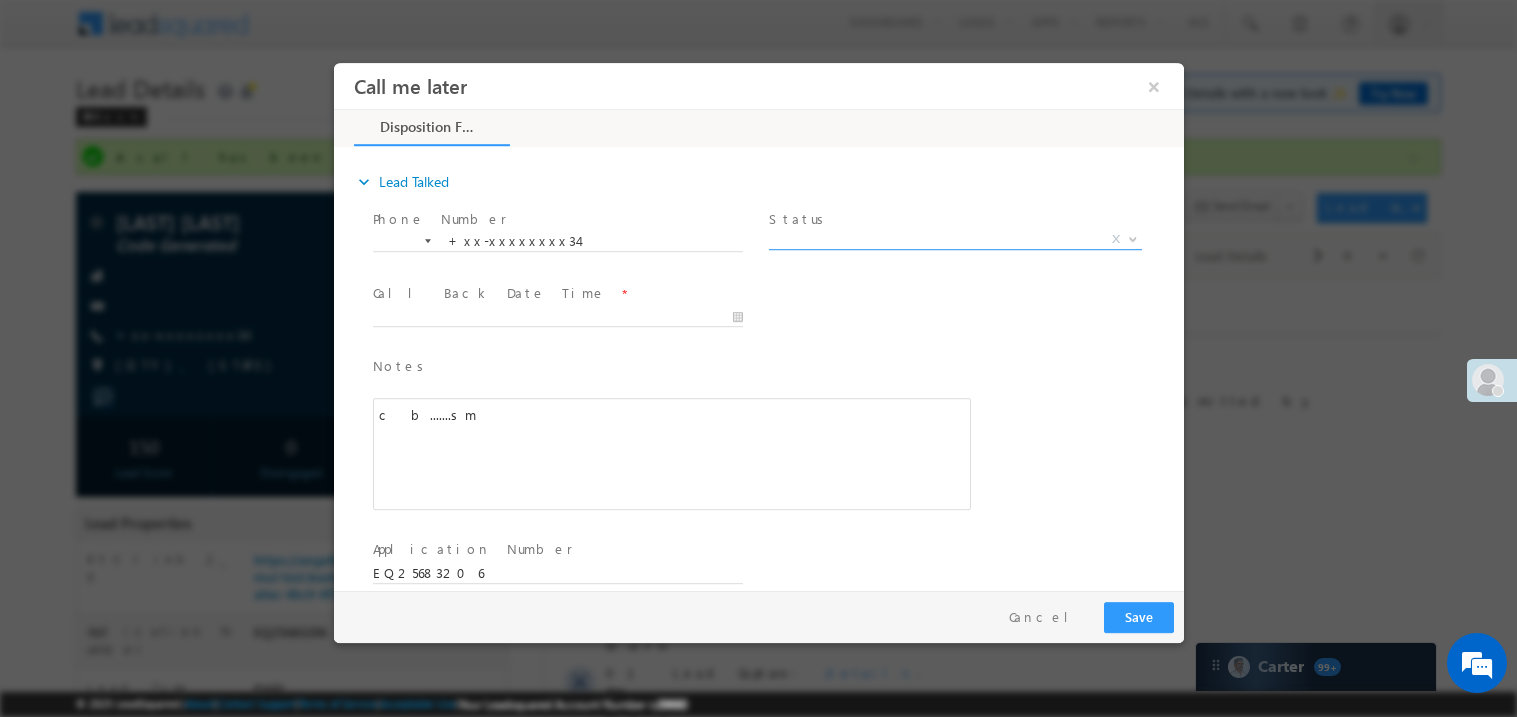 click on "X" at bounding box center (954, 239) 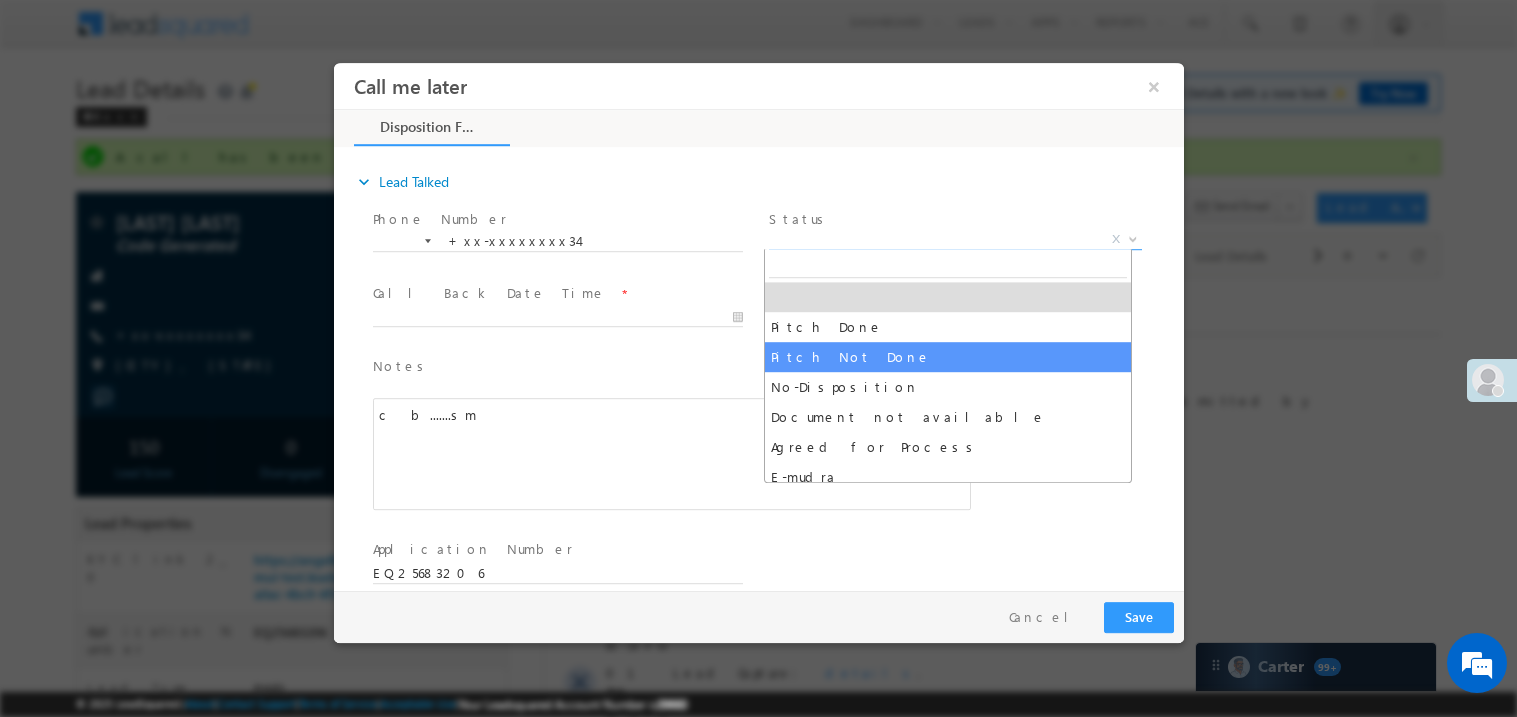 select on "Pitch Not Done" 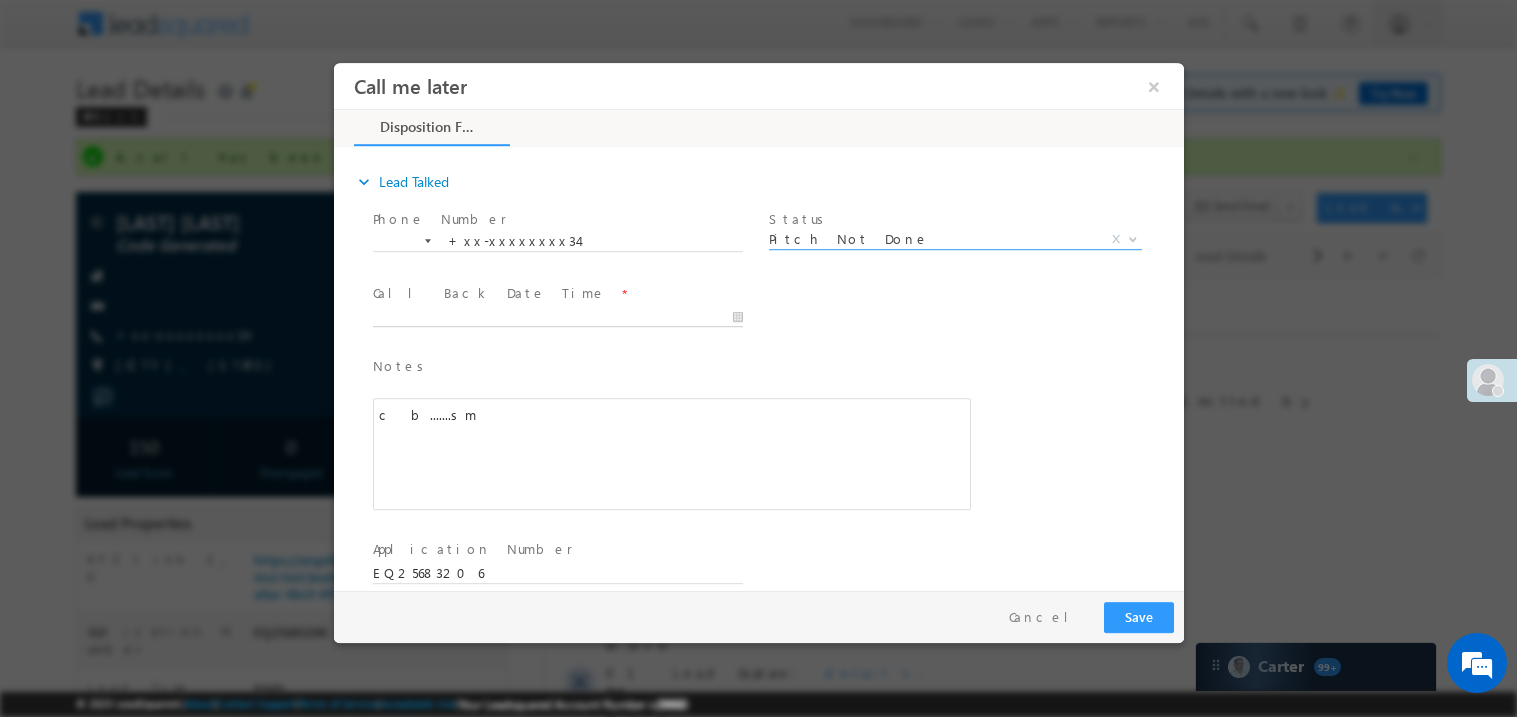 click on "Call me later
×" at bounding box center [758, 325] 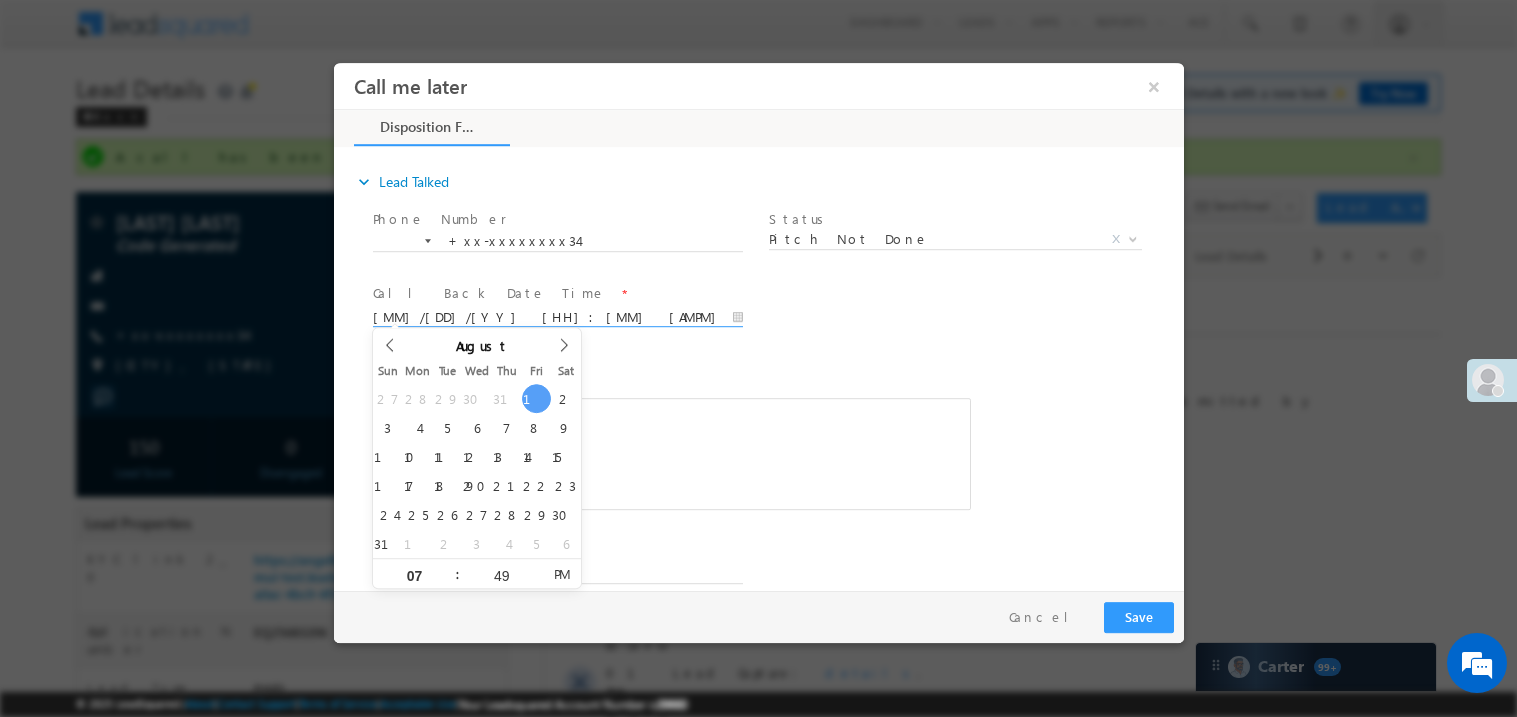 click on "c b.......sm" at bounding box center [671, 453] 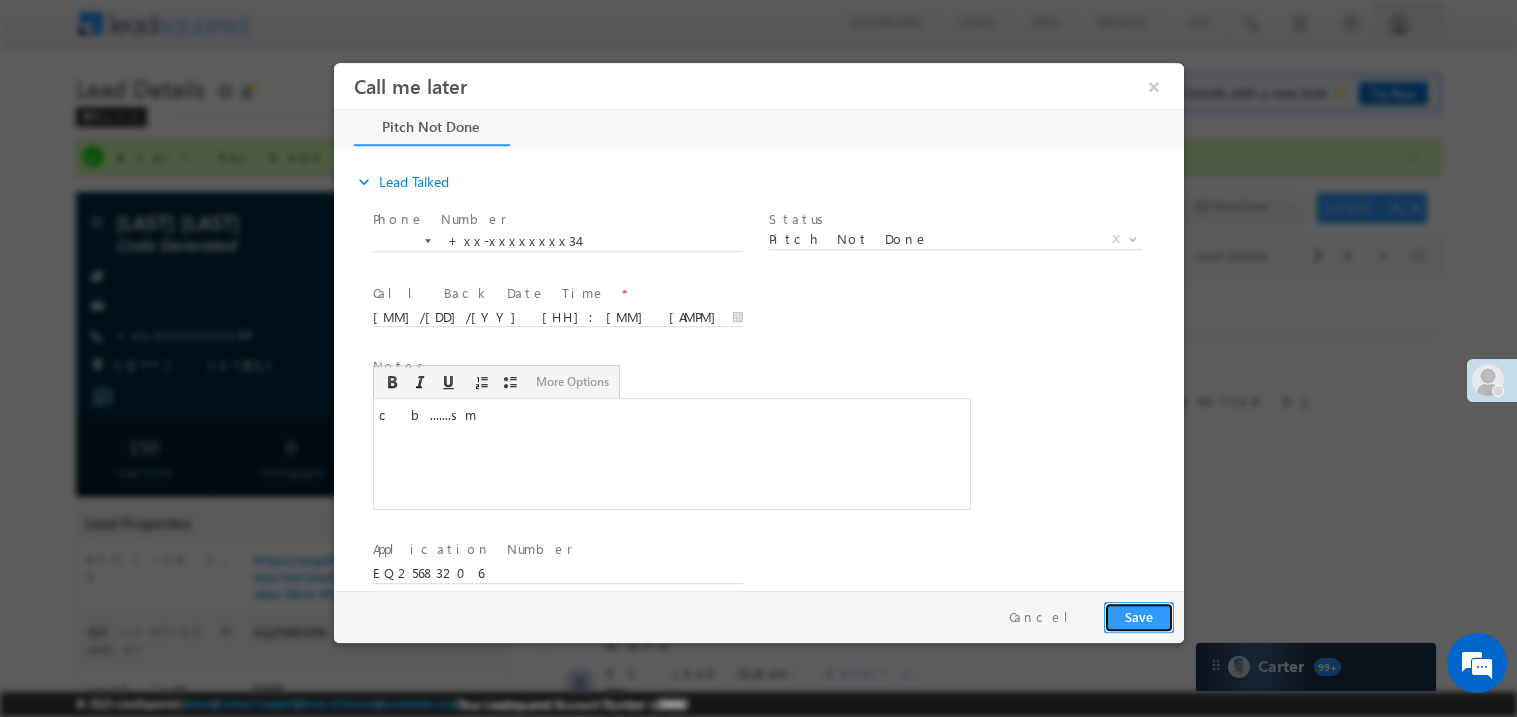 click on "Save" at bounding box center [1138, 616] 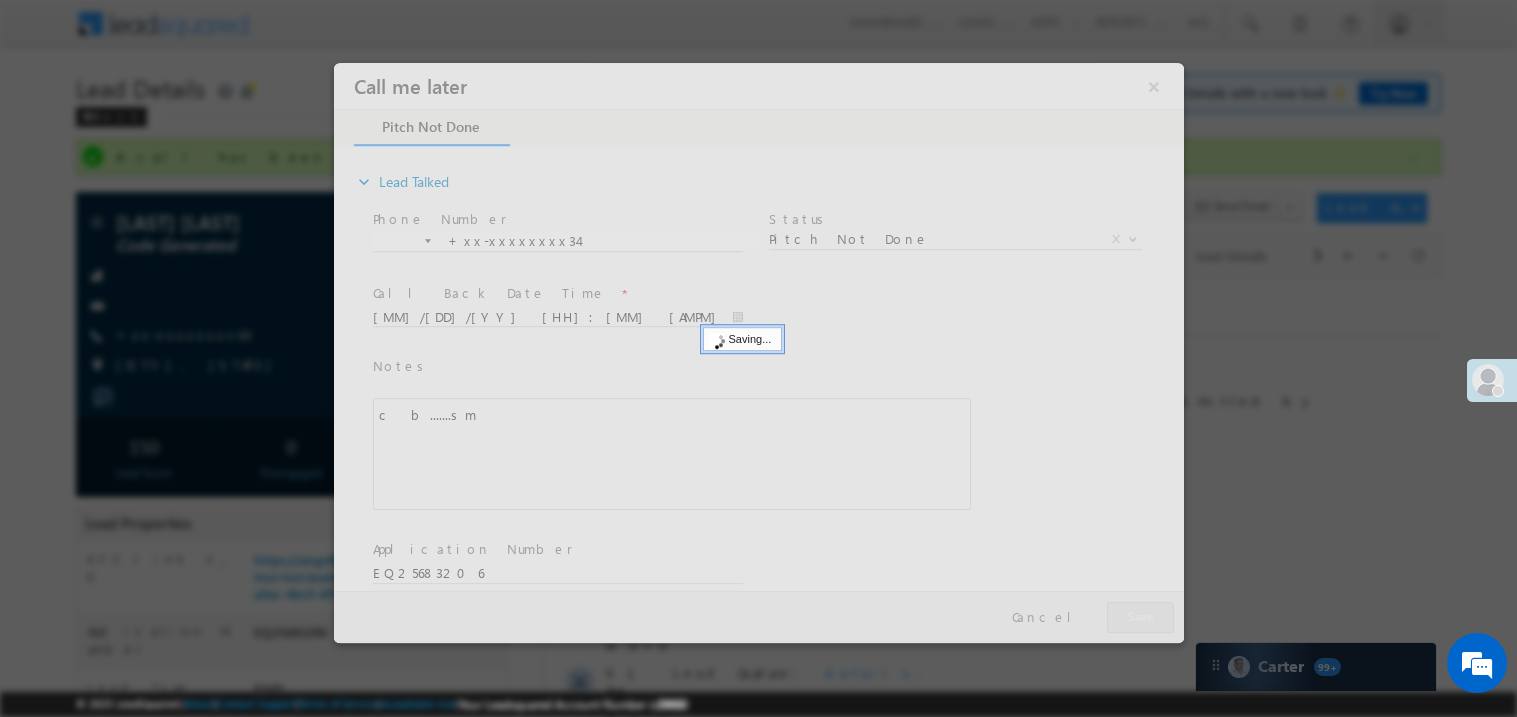 click at bounding box center [758, 352] 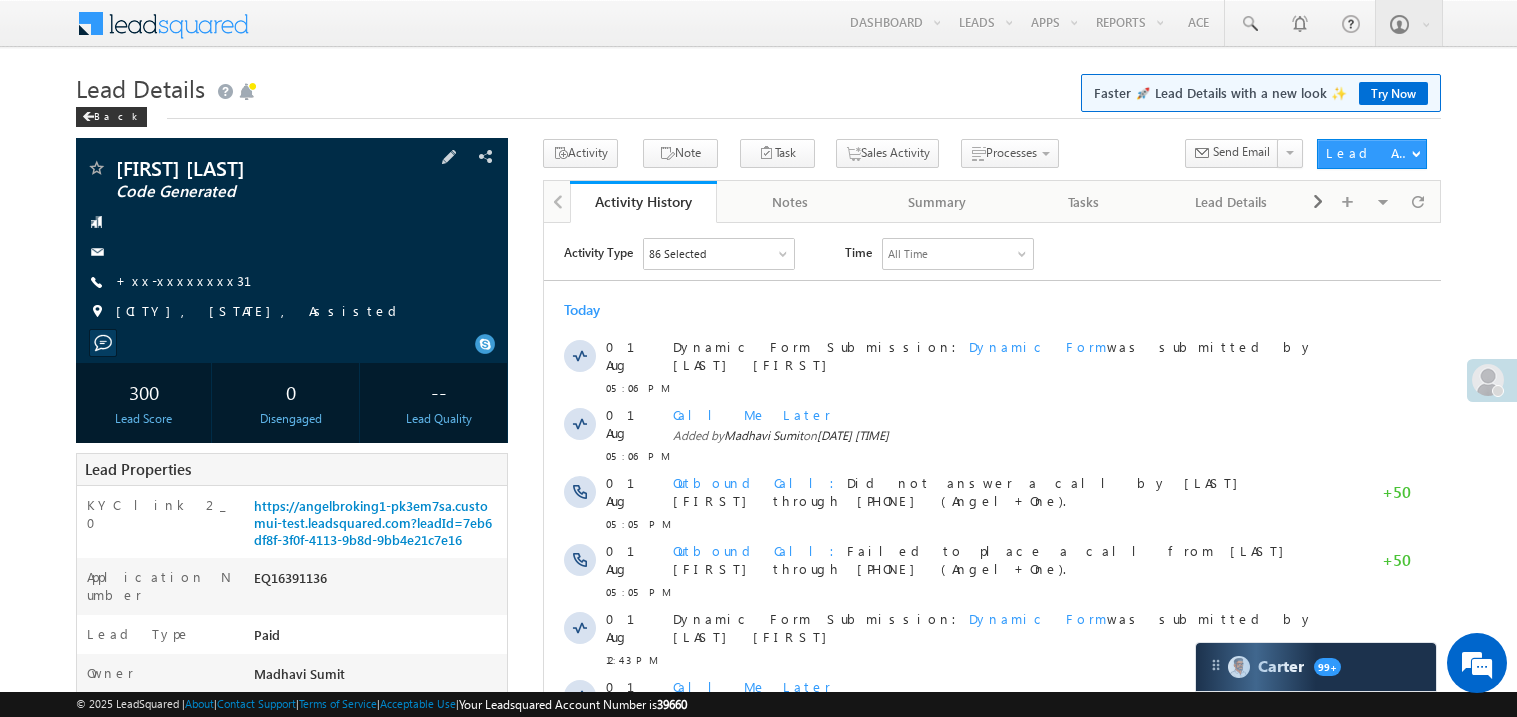scroll, scrollTop: 0, scrollLeft: 0, axis: both 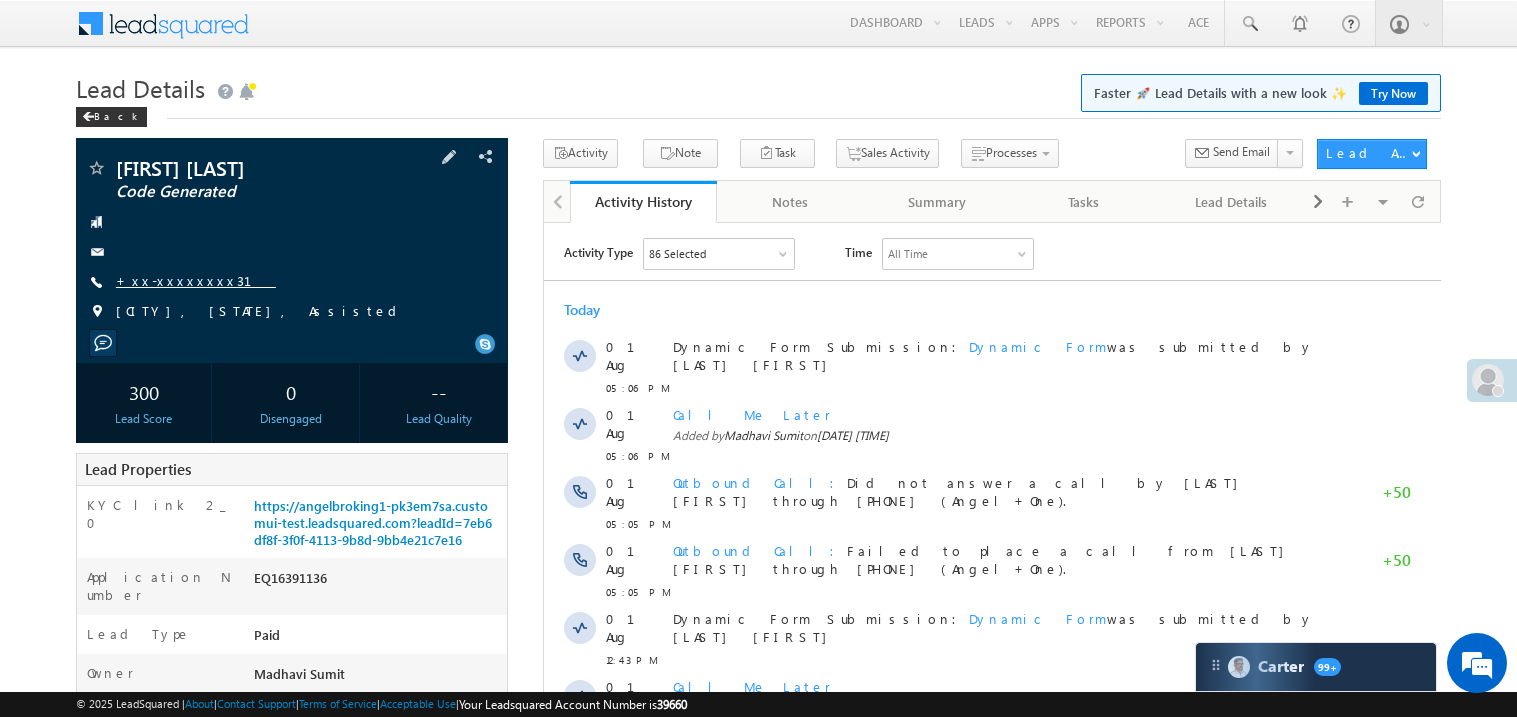 click on "+xx-xxxxxxxx31" at bounding box center (196, 280) 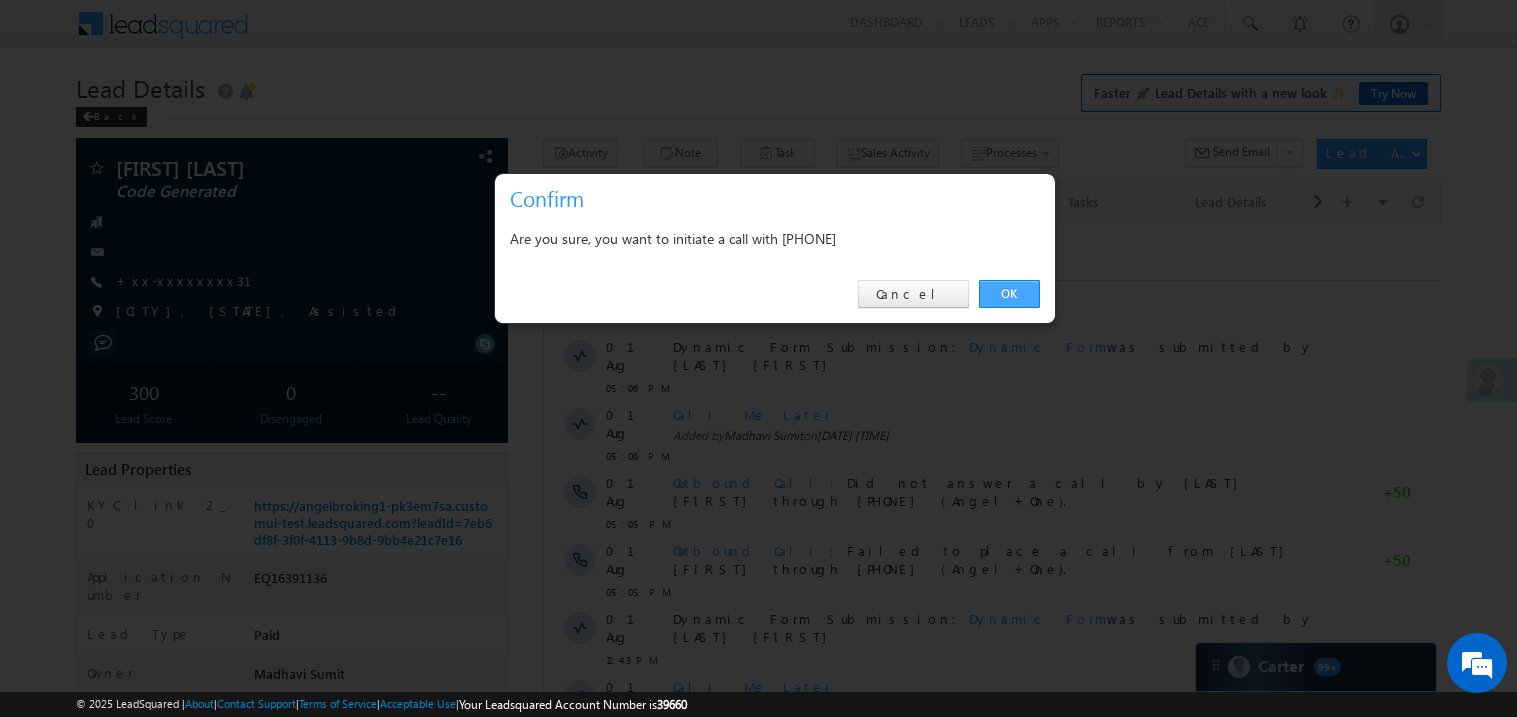 click on "OK" at bounding box center [1009, 294] 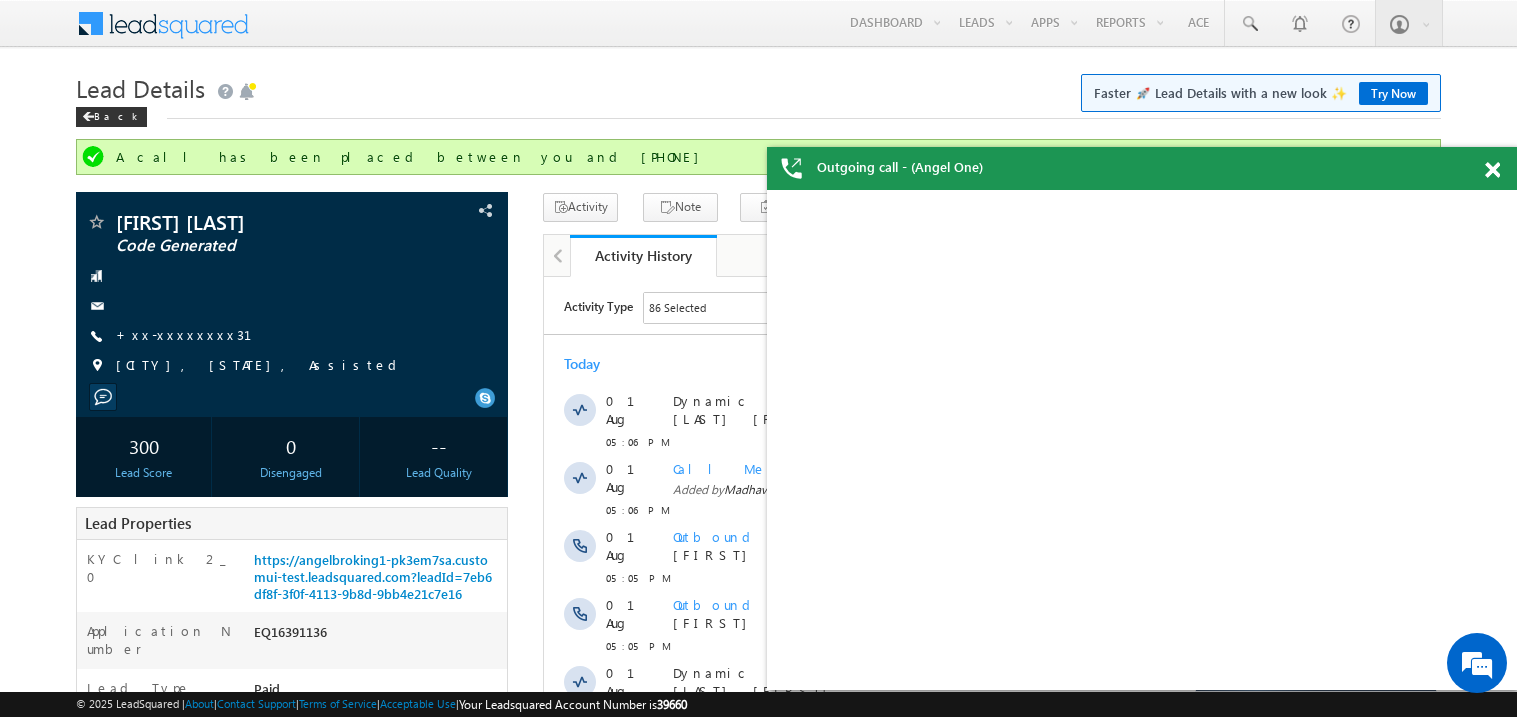scroll, scrollTop: 0, scrollLeft: 0, axis: both 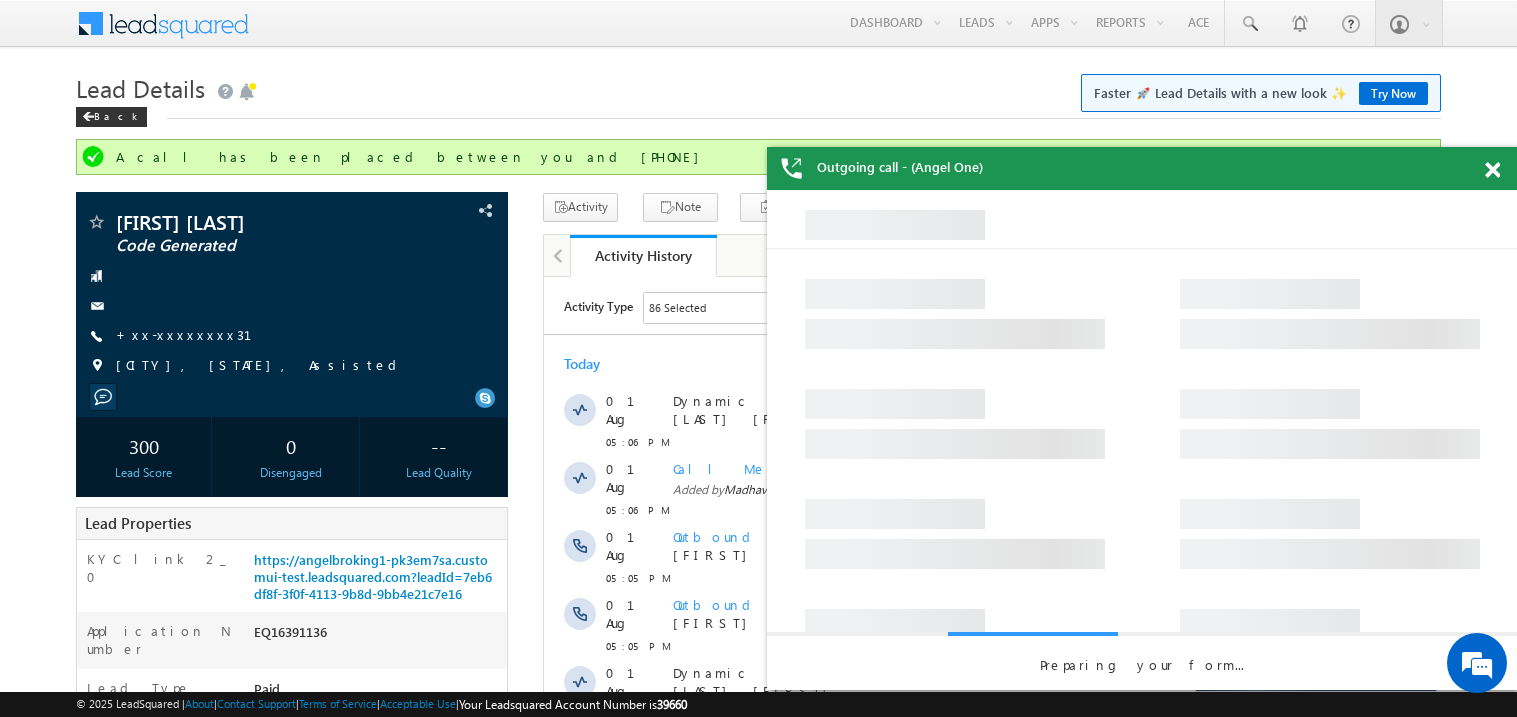 click at bounding box center (1492, 170) 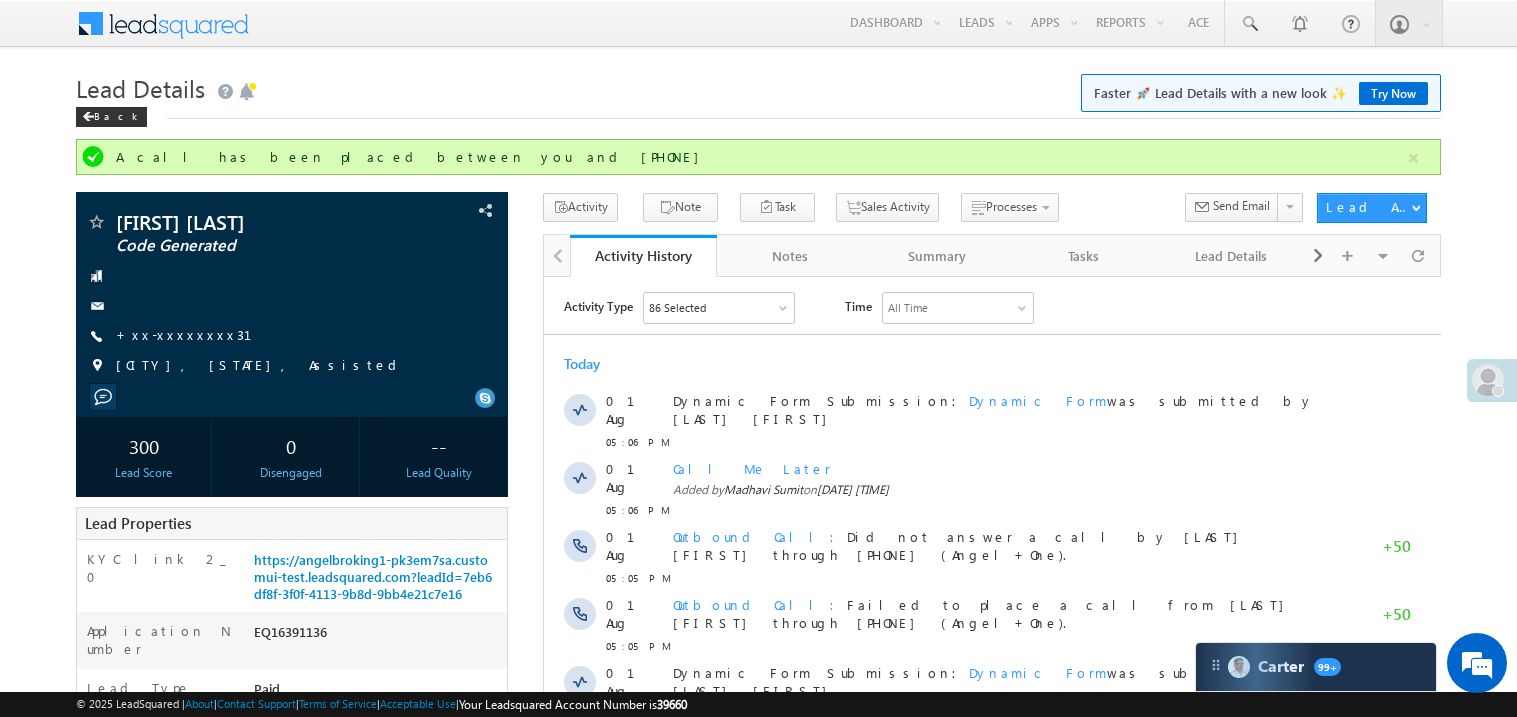 scroll, scrollTop: 0, scrollLeft: 0, axis: both 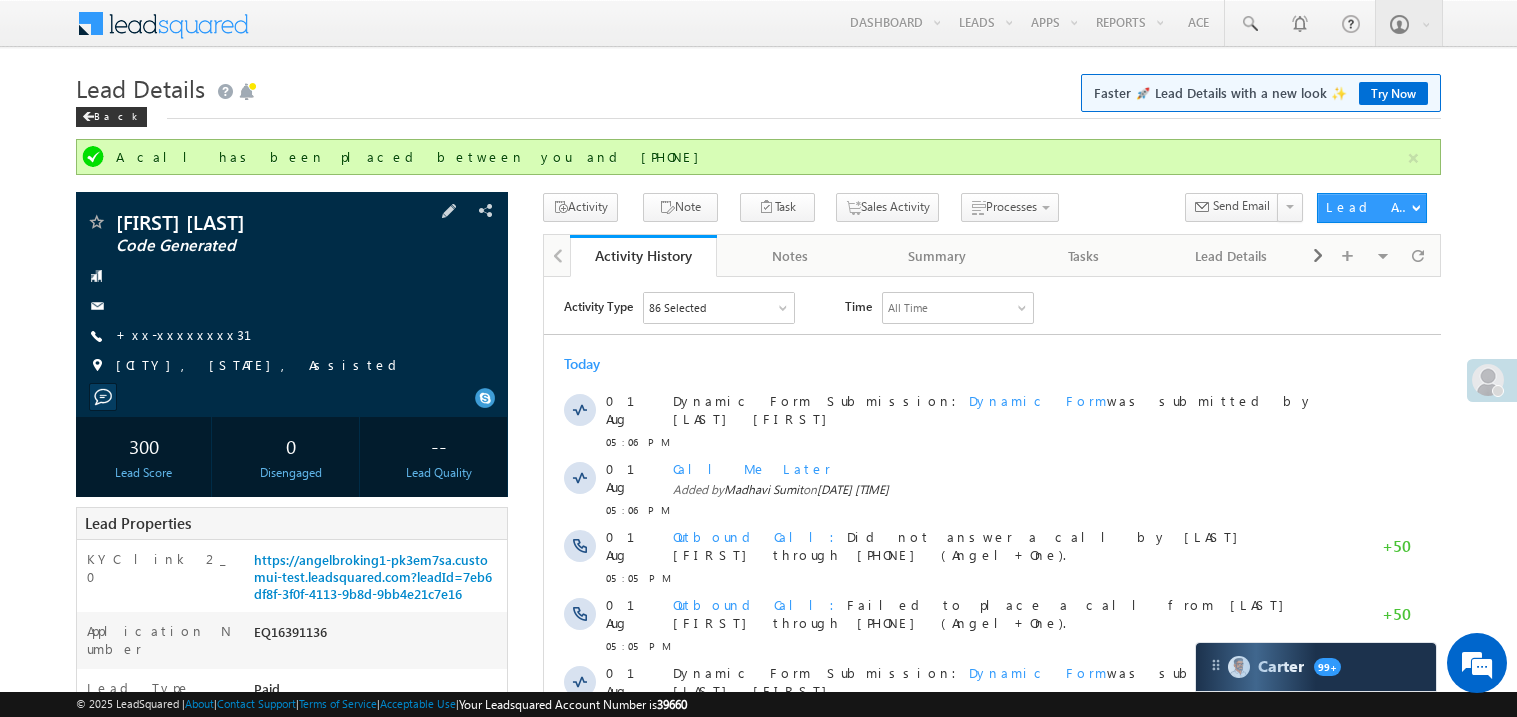 click on "+xx-xxxxxxxx31" at bounding box center (196, 336) 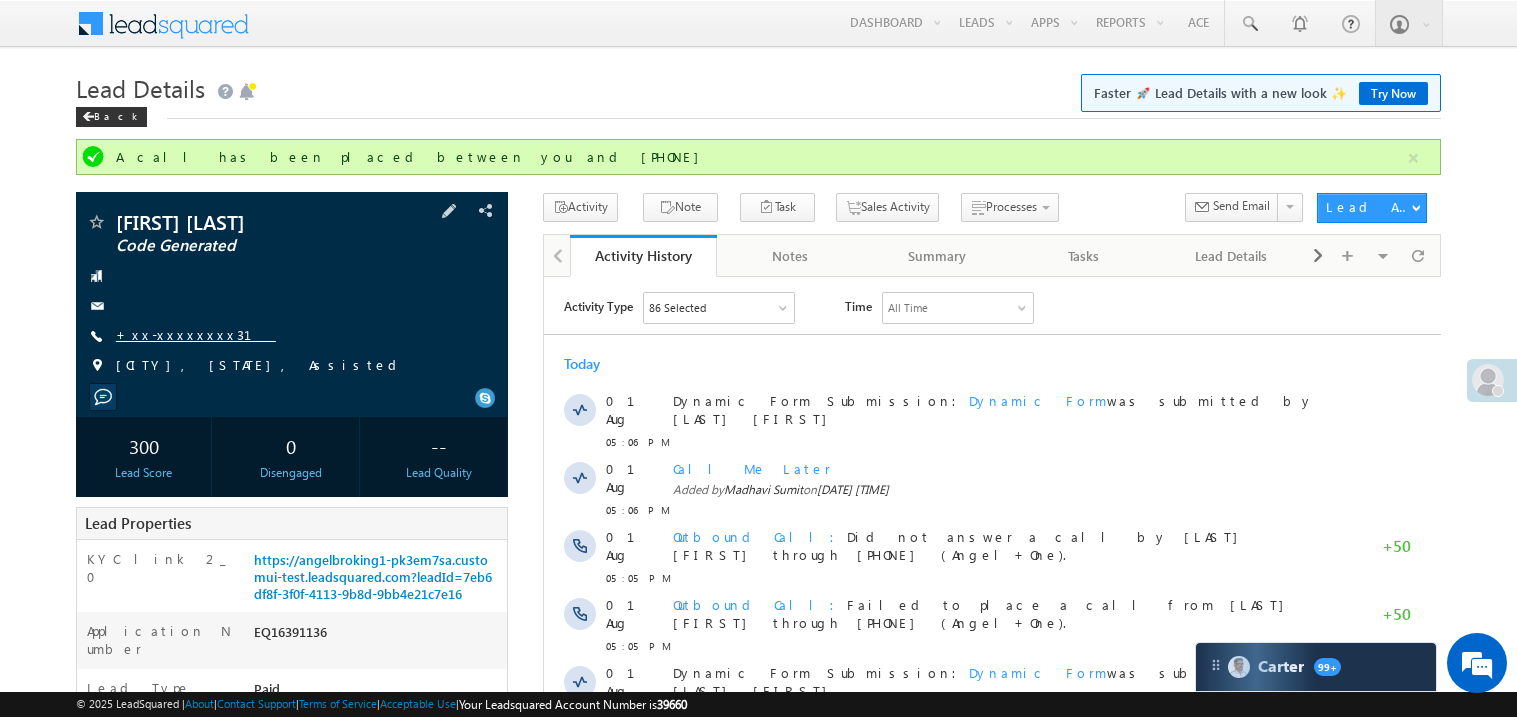 click on "+xx-xxxxxxxx31" at bounding box center [196, 334] 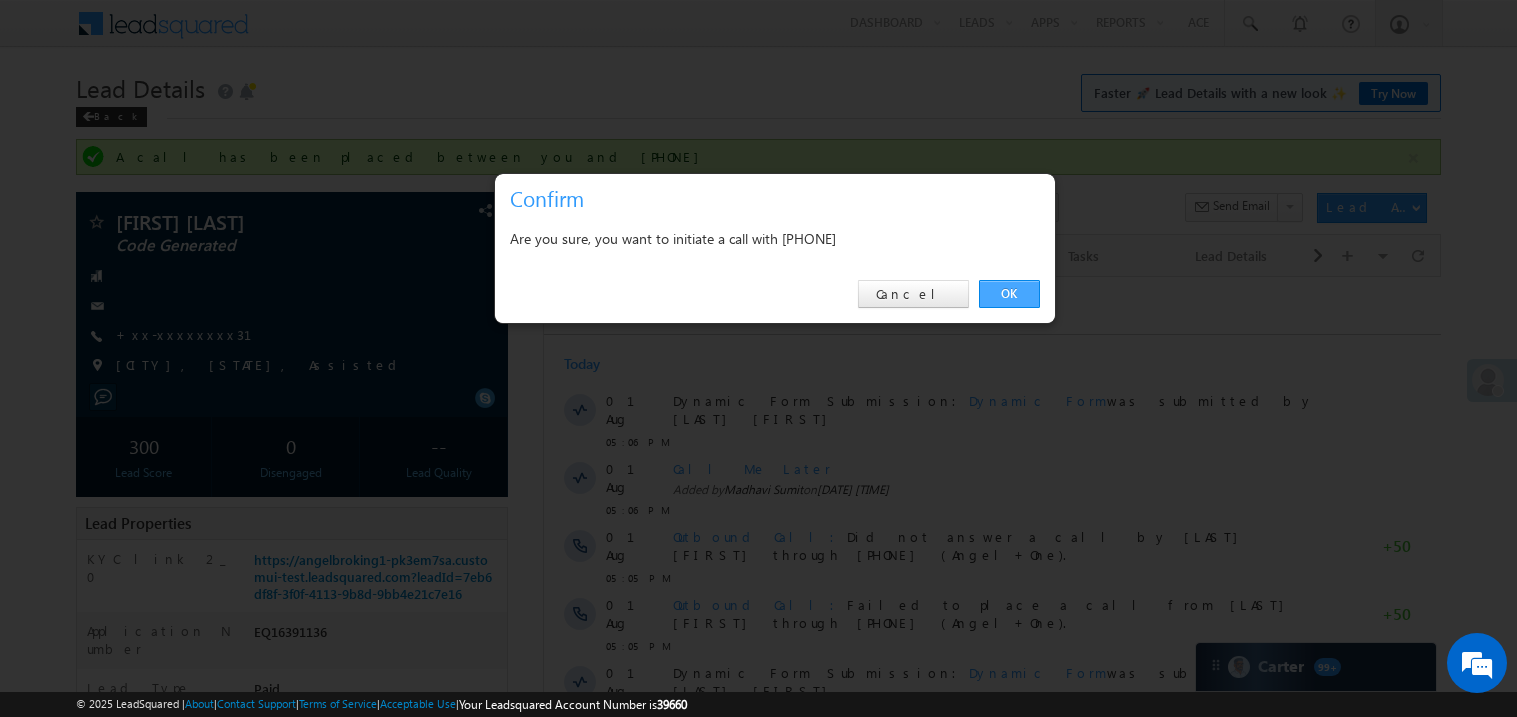 click on "OK" at bounding box center [1009, 294] 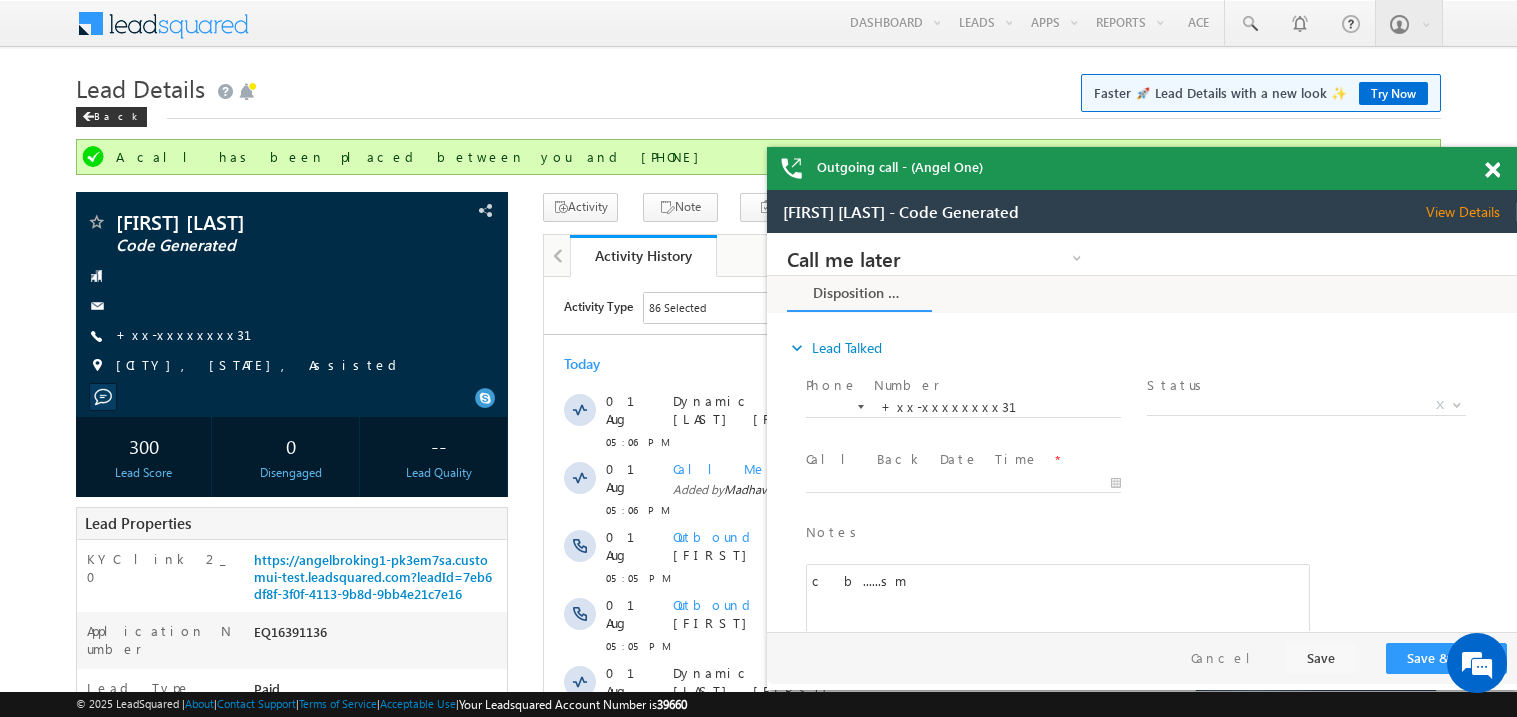 scroll, scrollTop: 0, scrollLeft: 0, axis: both 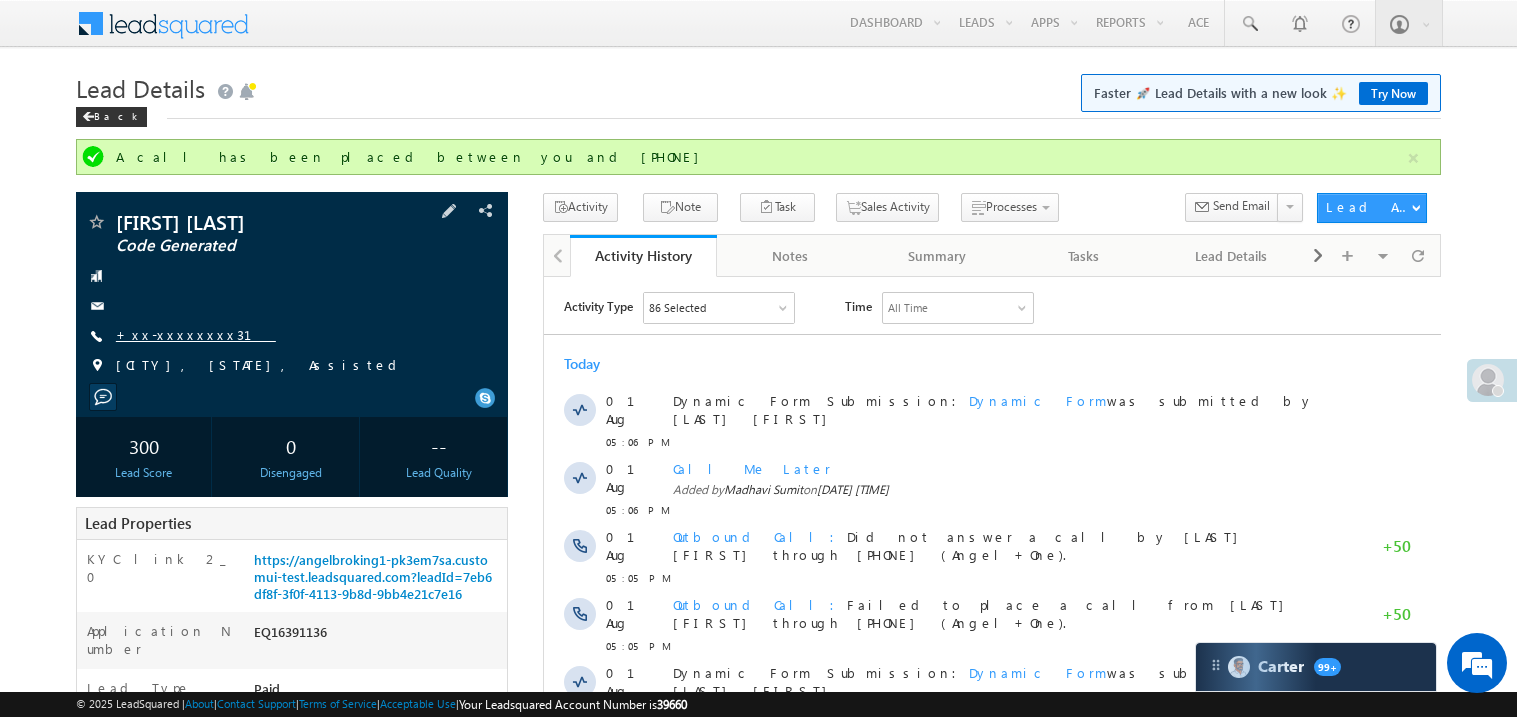 click on "+xx-xxxxxxxx31" at bounding box center [196, 334] 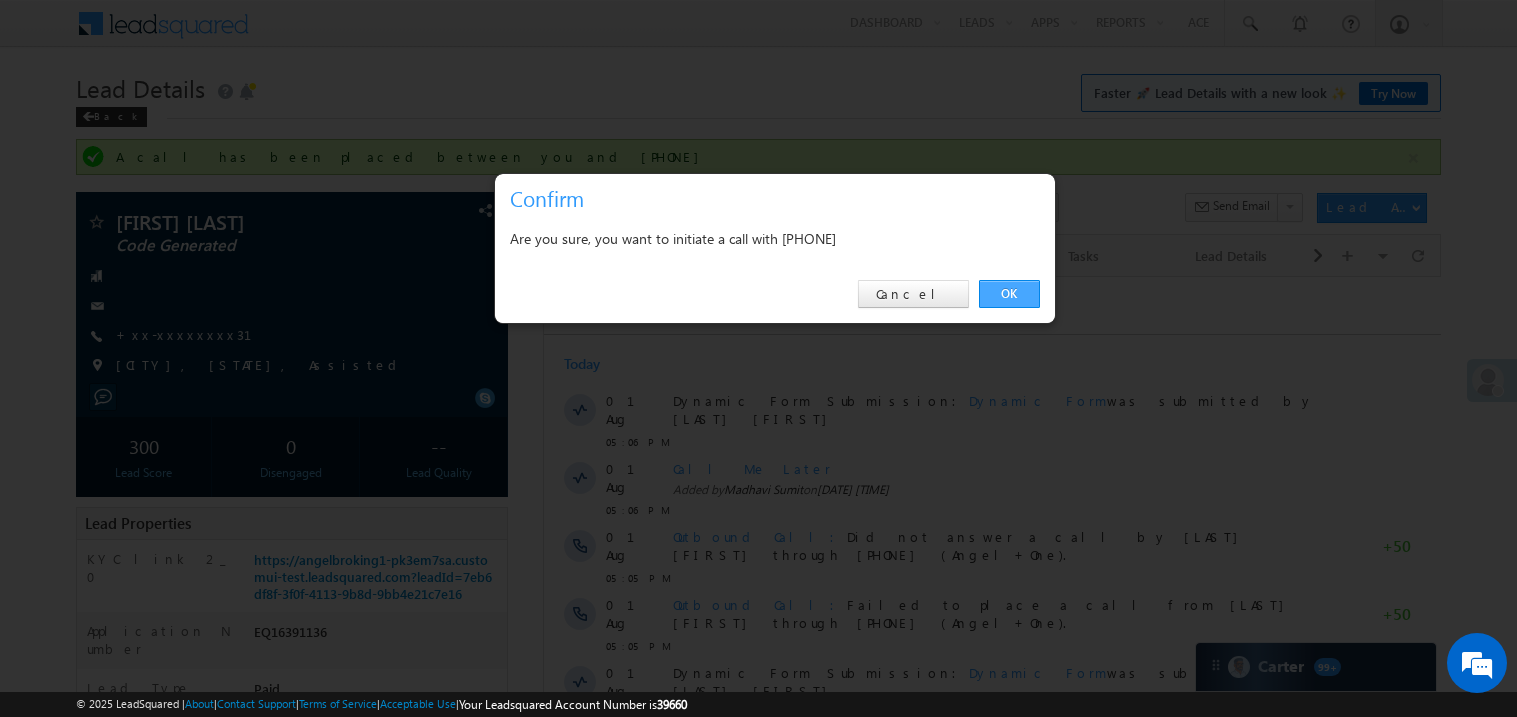 click on "OK" at bounding box center (1009, 294) 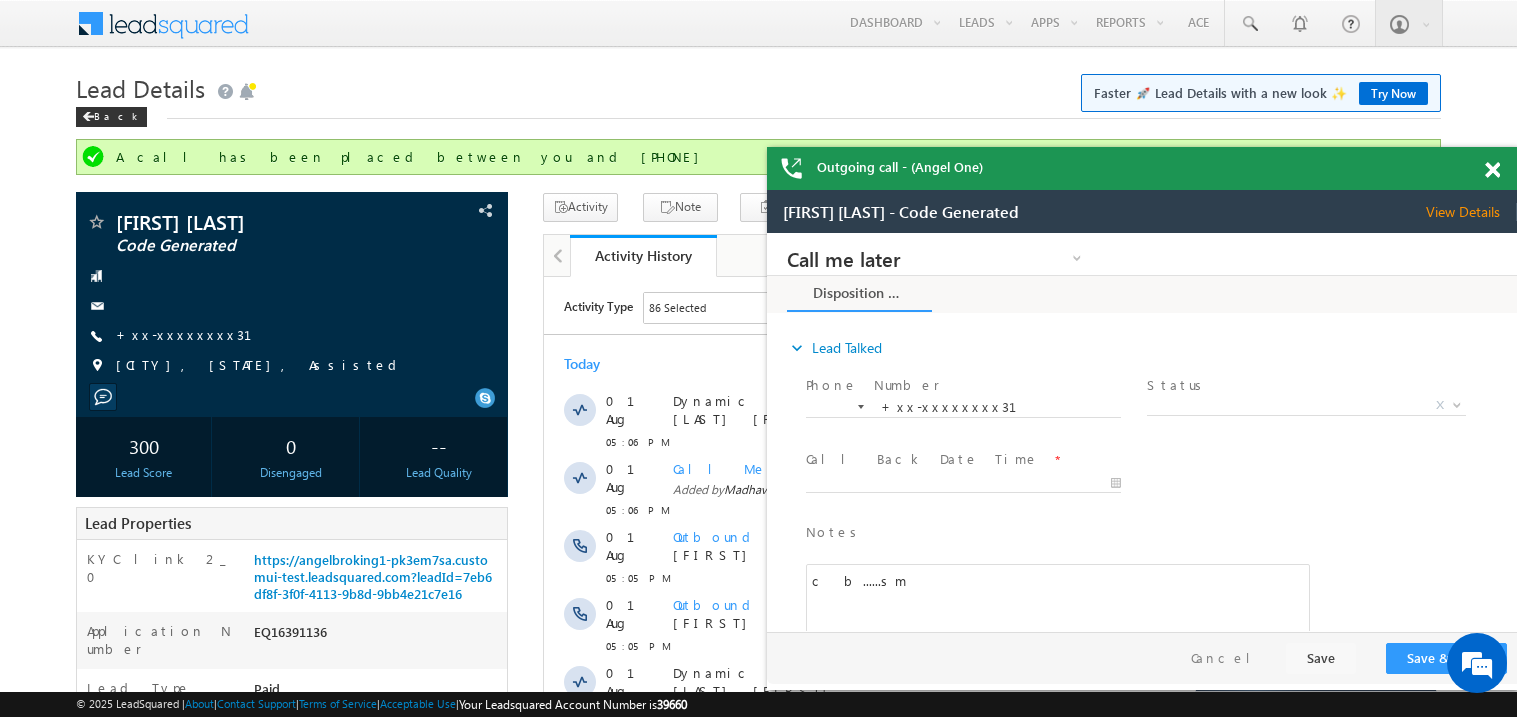 scroll, scrollTop: 0, scrollLeft: 0, axis: both 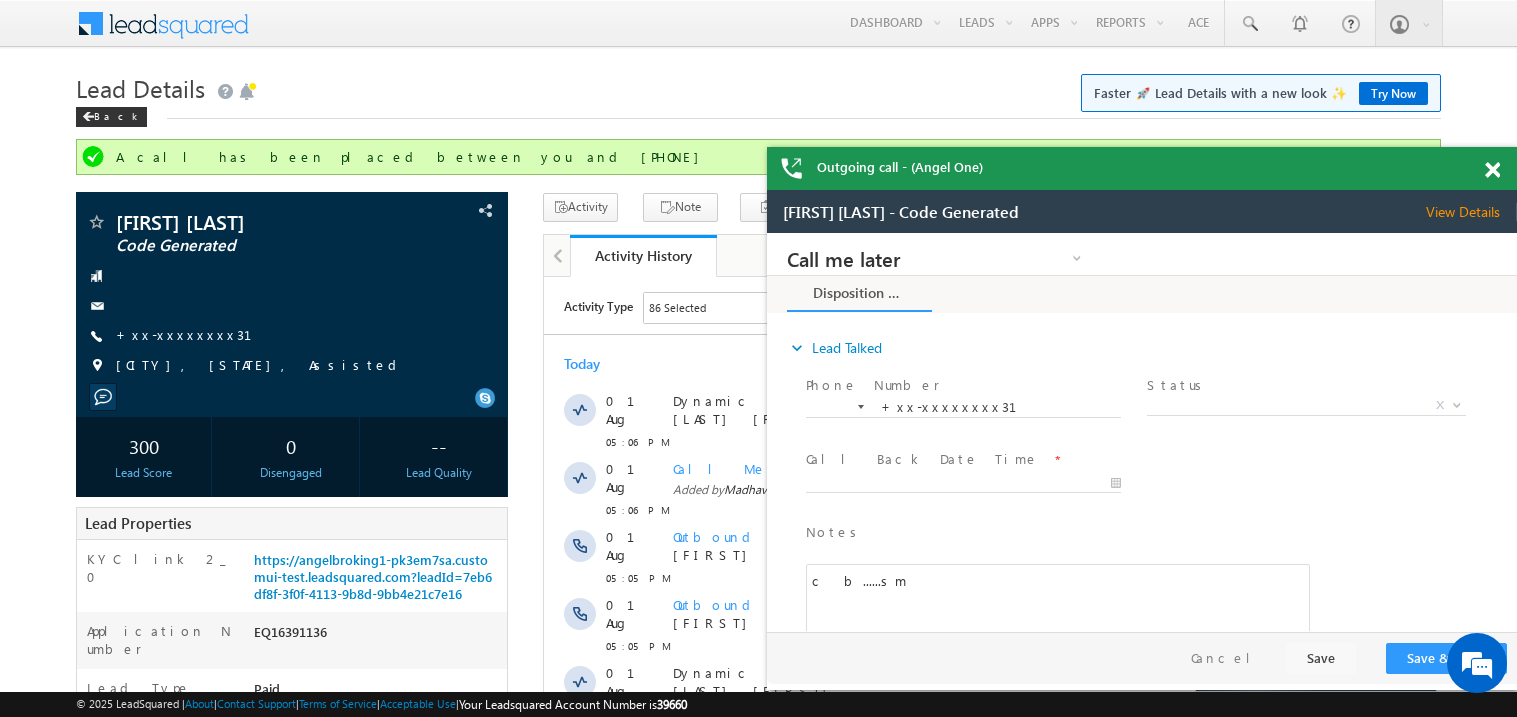 click at bounding box center [1492, 170] 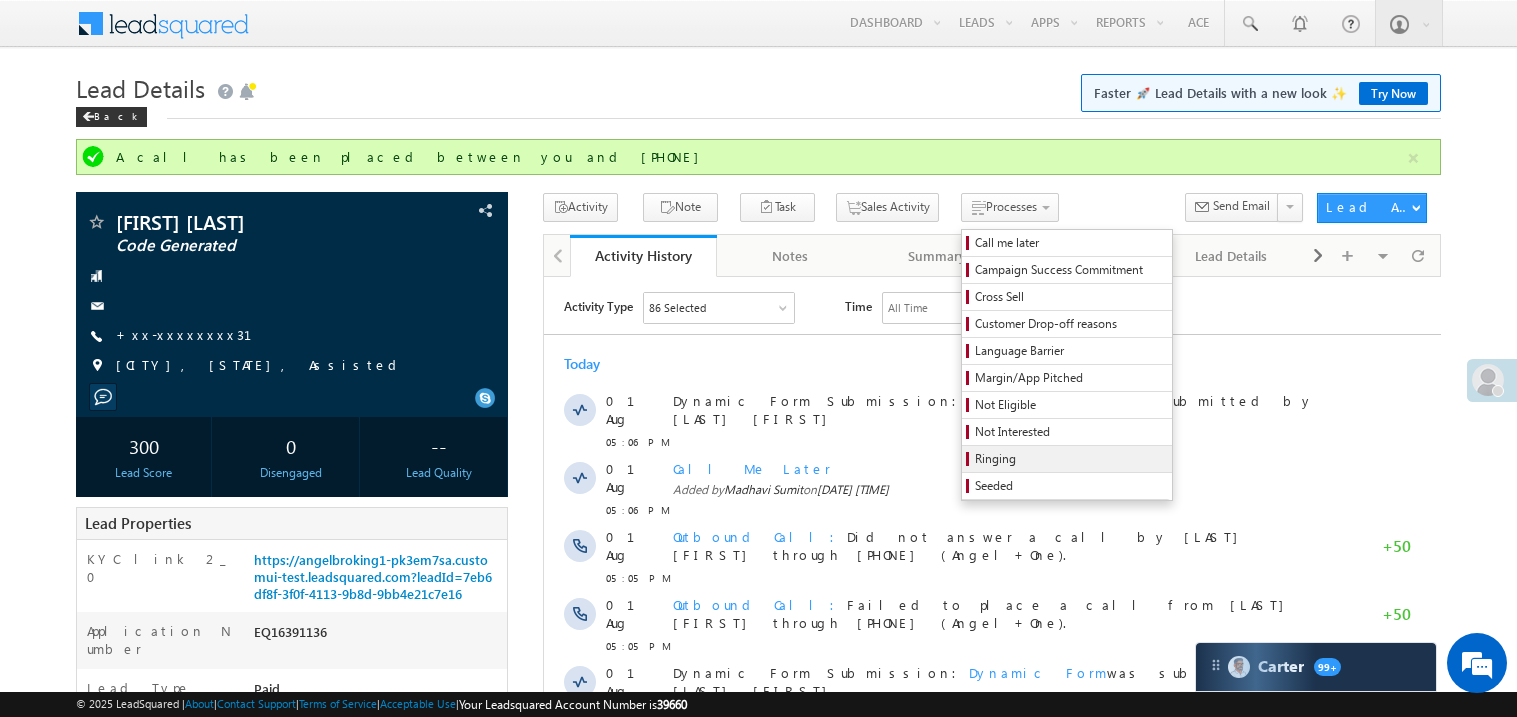 click on "Ringing" at bounding box center [1070, 459] 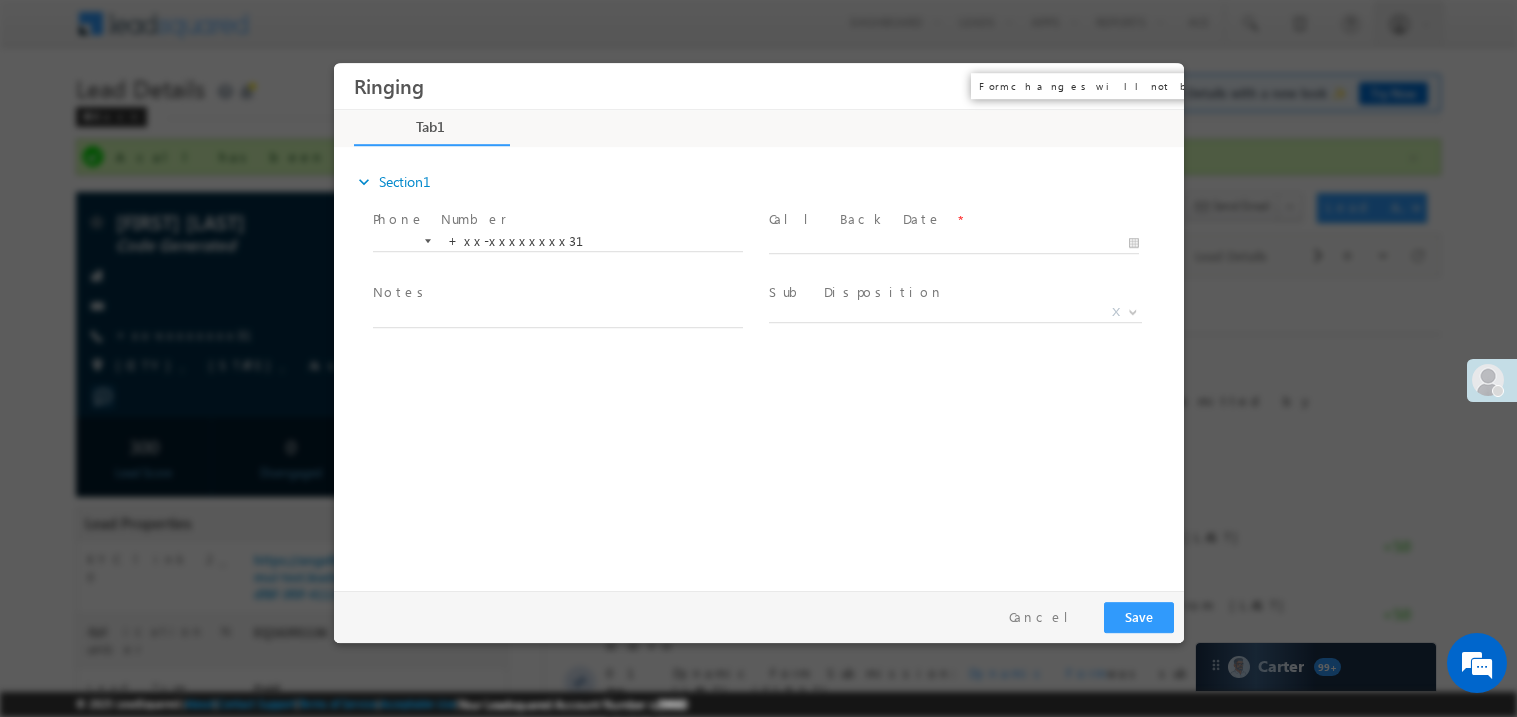 scroll, scrollTop: 0, scrollLeft: 0, axis: both 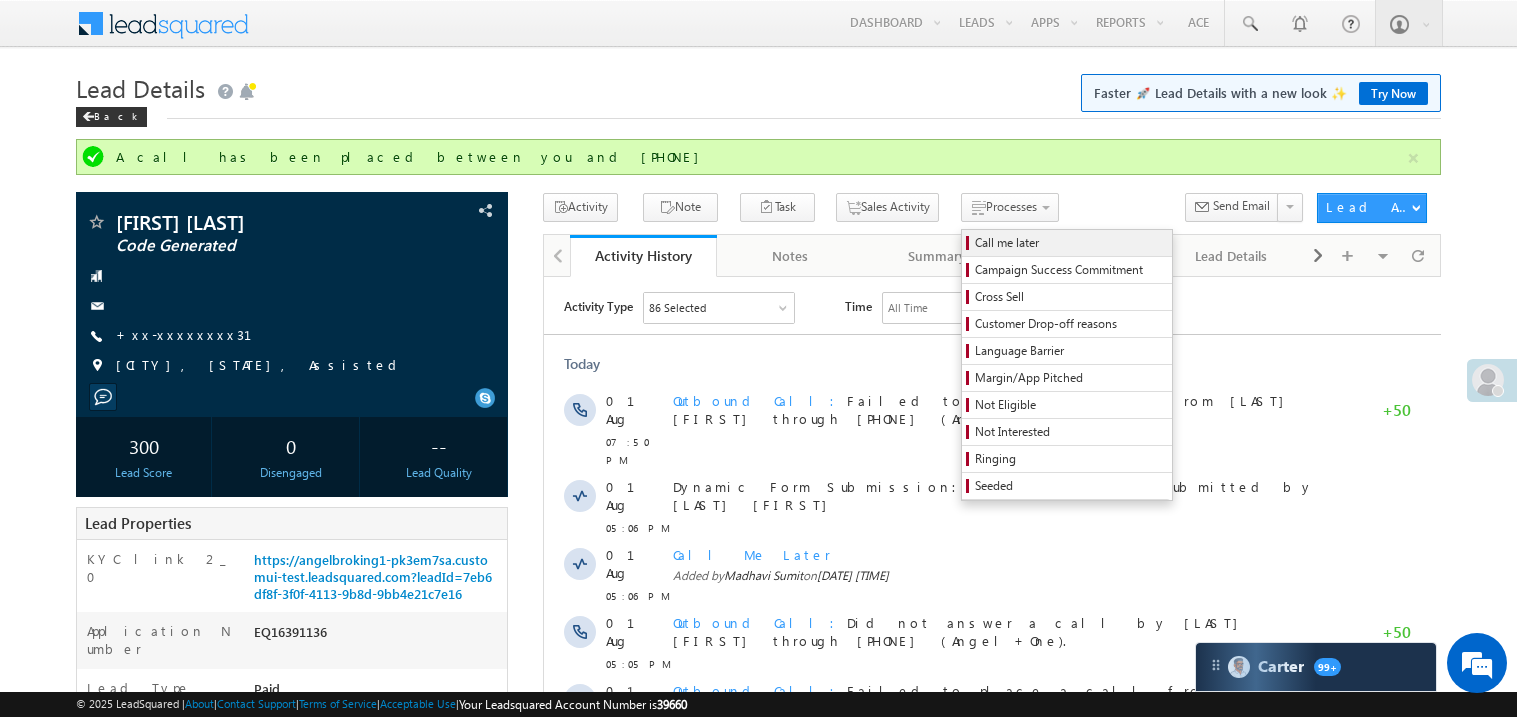 click on "Call me later" at bounding box center [1070, 243] 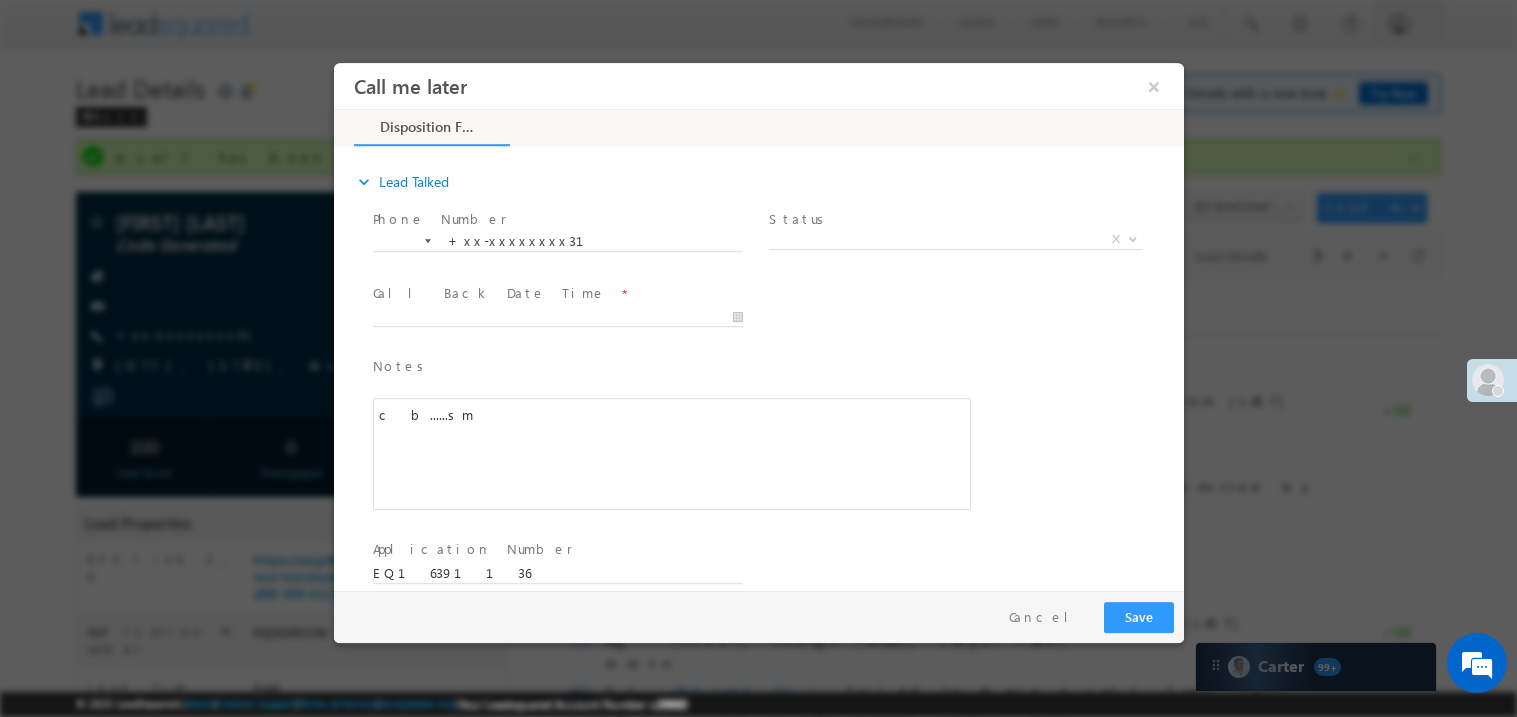 scroll, scrollTop: 0, scrollLeft: 0, axis: both 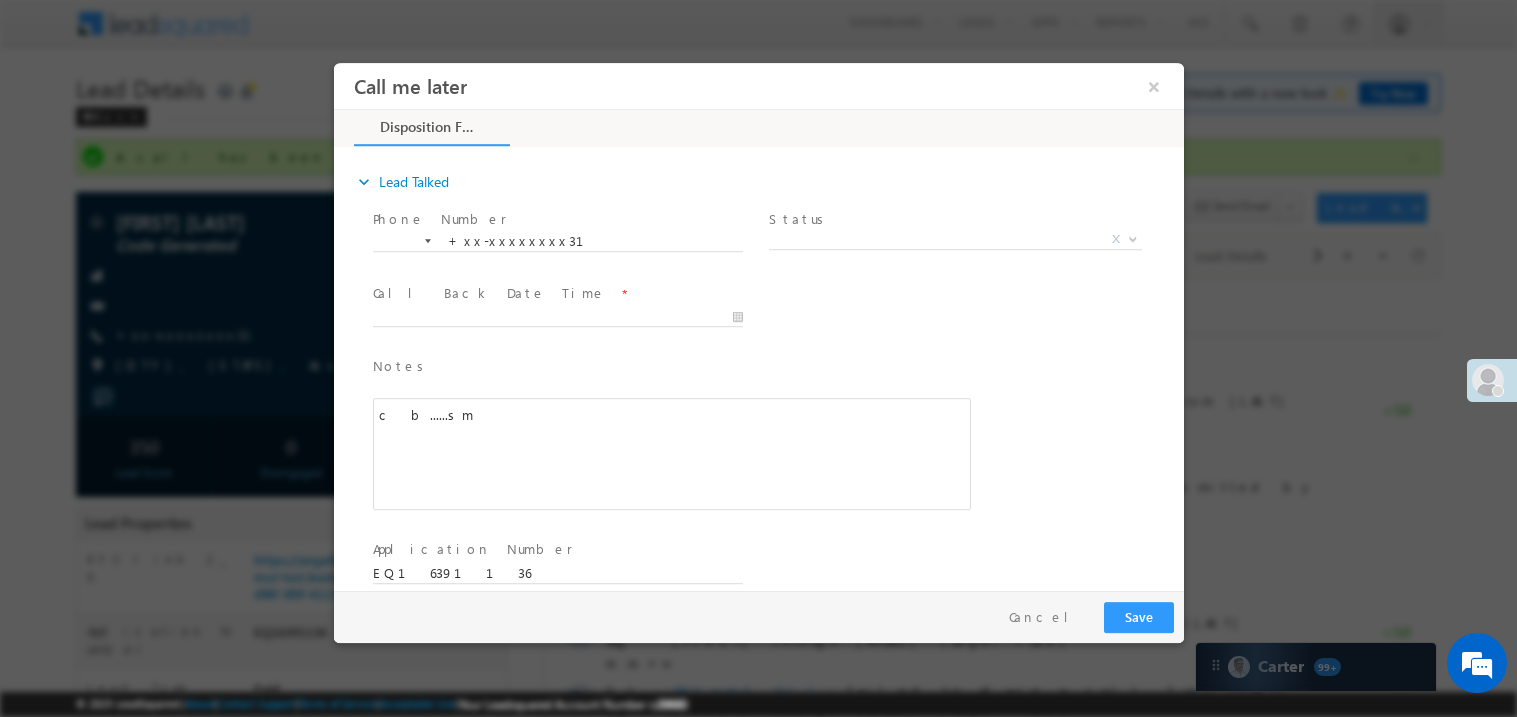 click on "X" at bounding box center [954, 239] 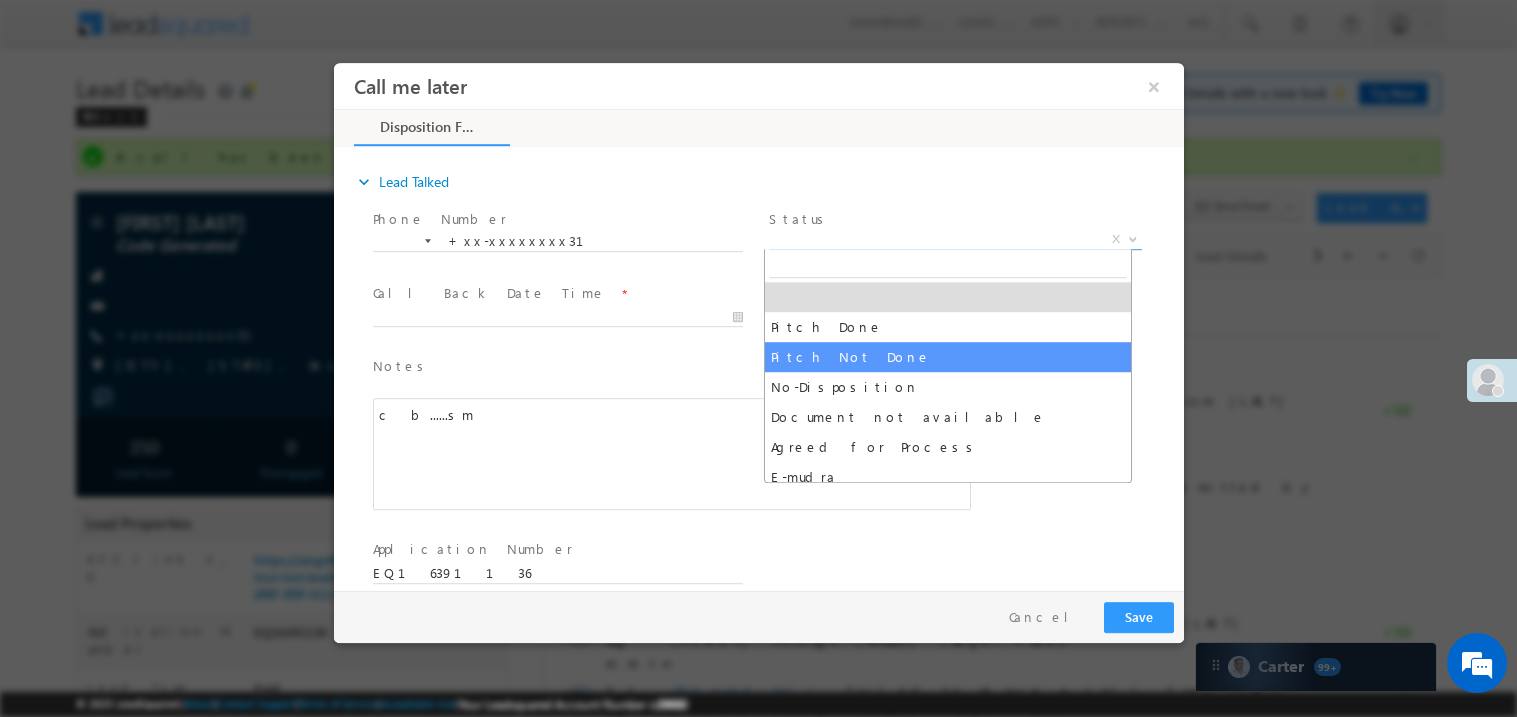 select on "Pitch Not Done" 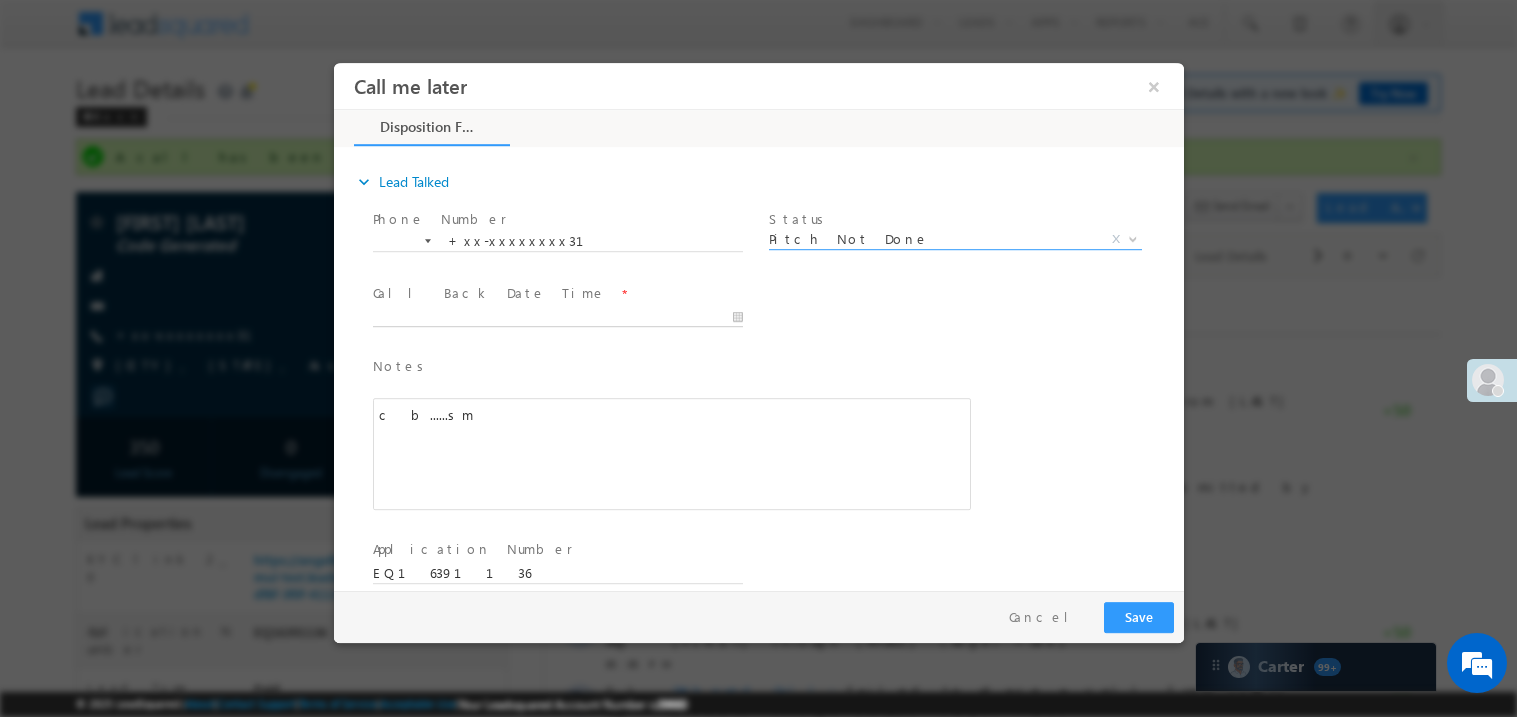 click on "Call me later
×" at bounding box center (758, 325) 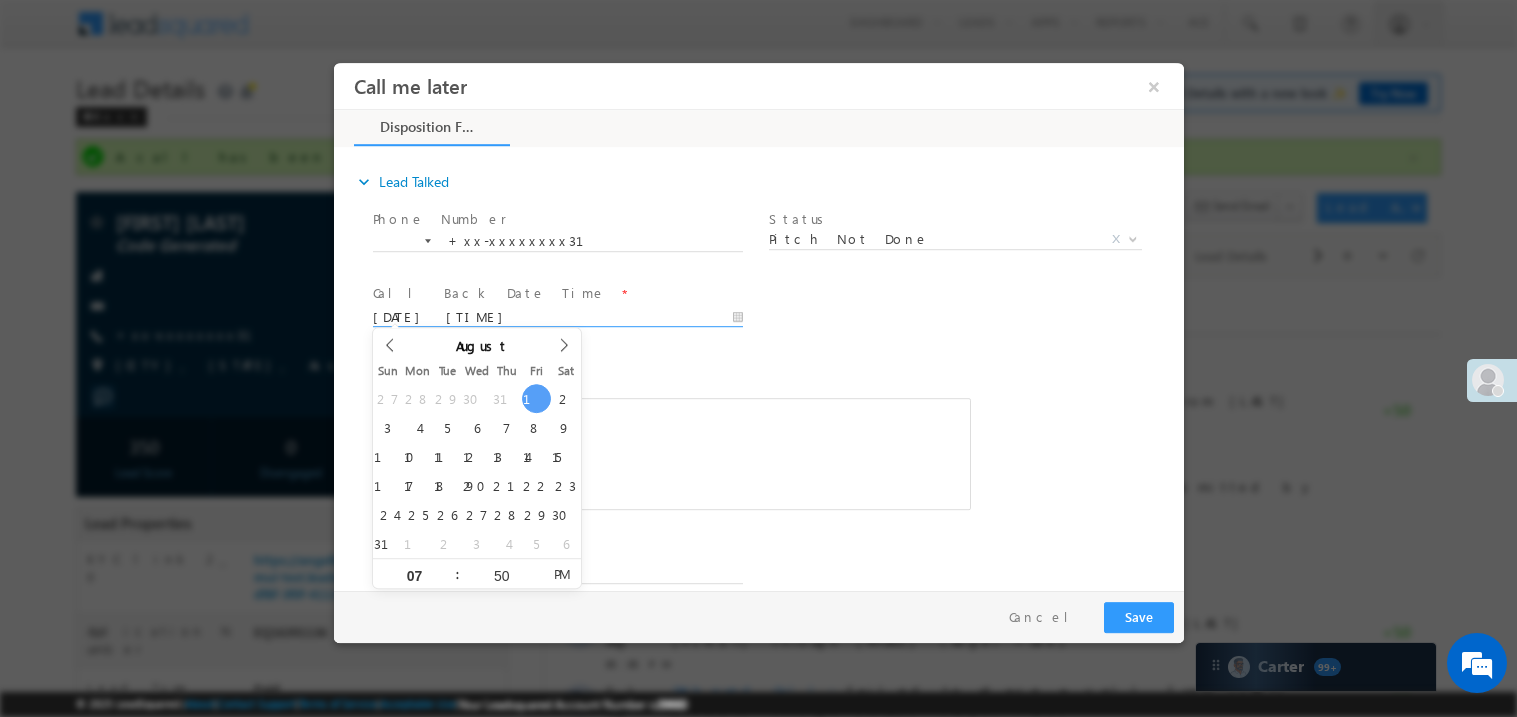 click on "c b......sm" at bounding box center [671, 453] 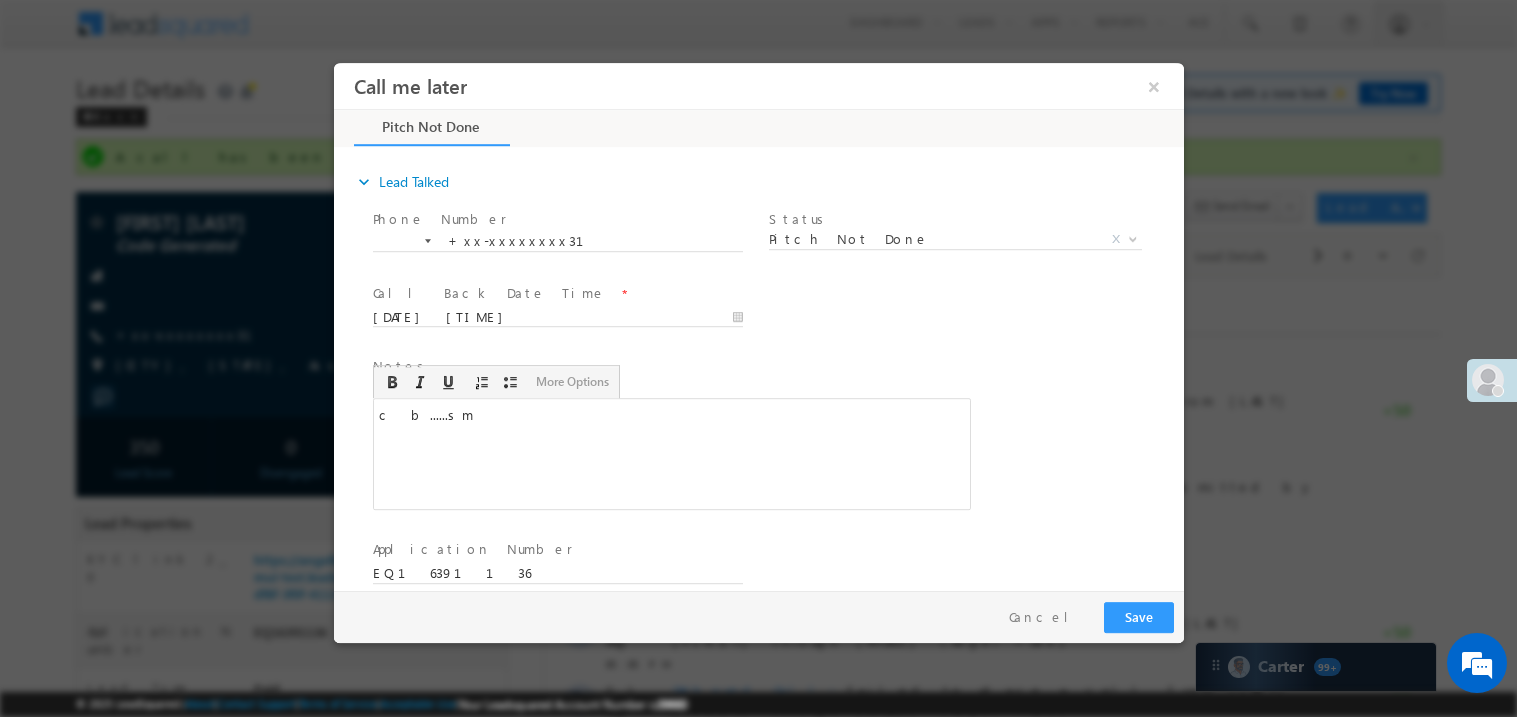 click at bounding box center (758, 358) 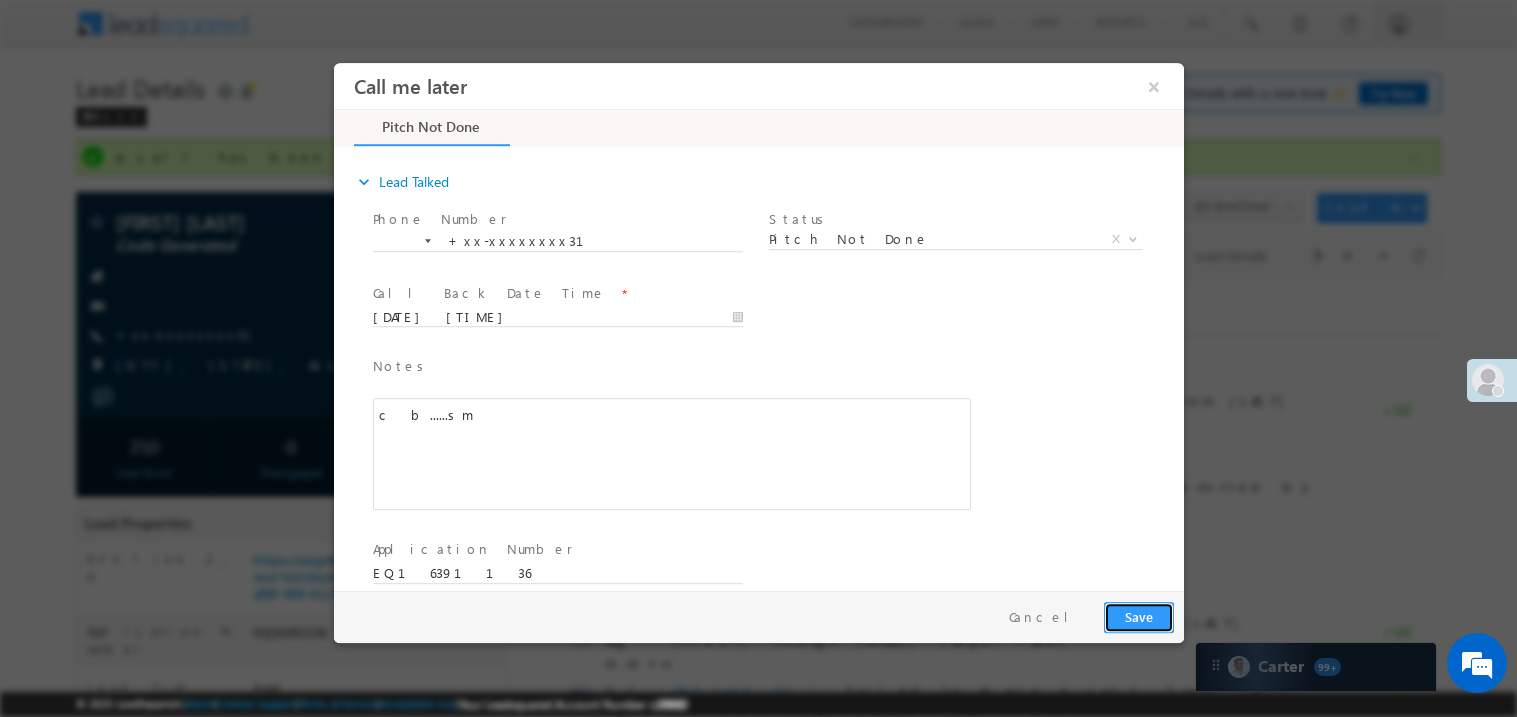 click on "Save" at bounding box center (1138, 616) 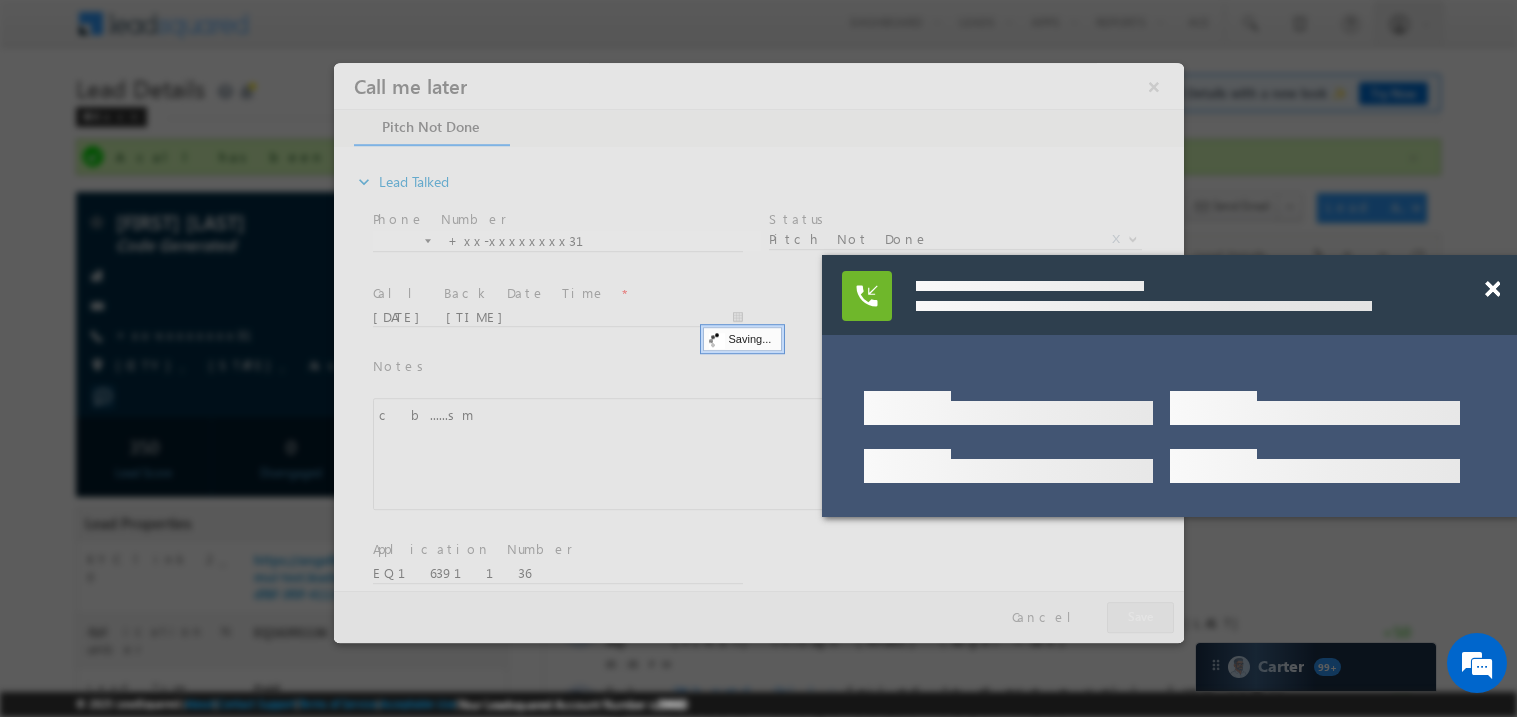 click at bounding box center [758, 352] 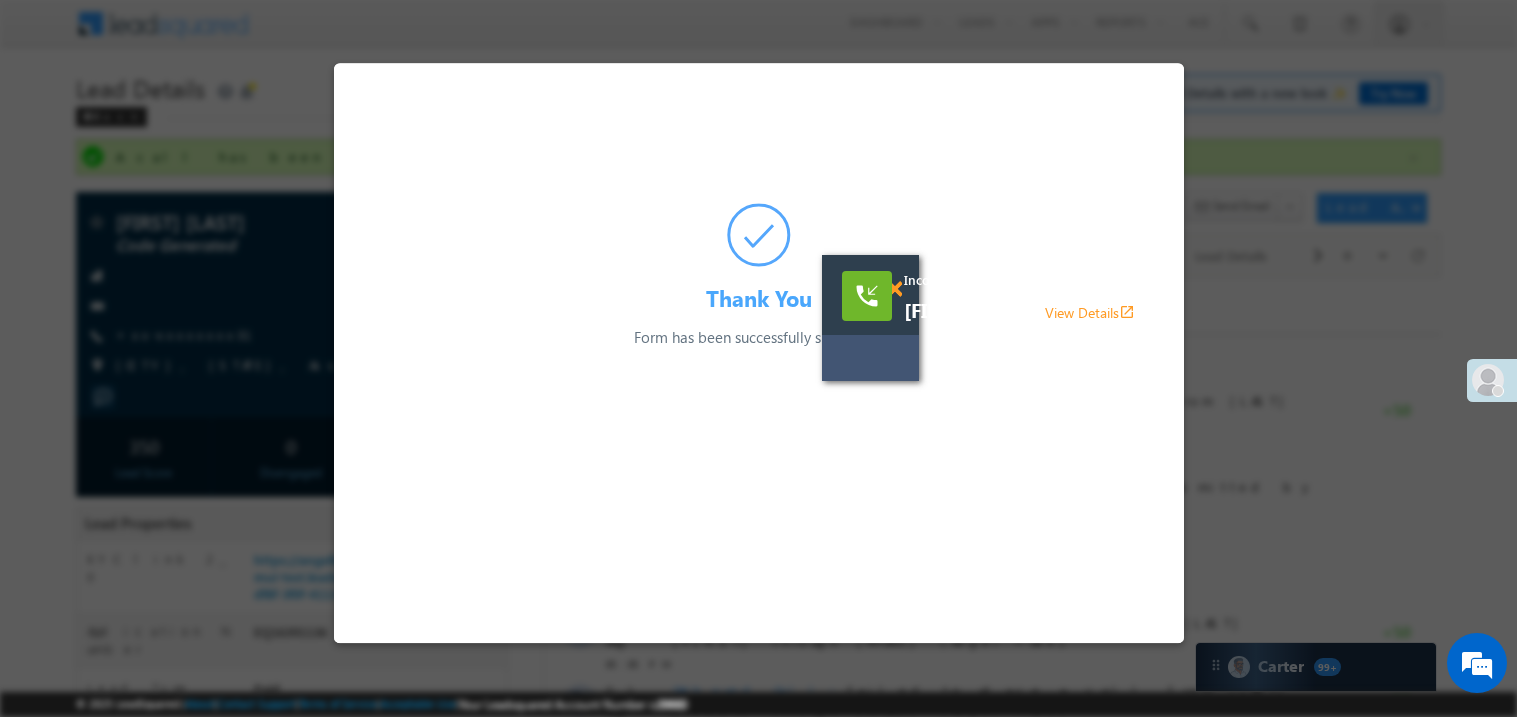 click at bounding box center (894, 289) 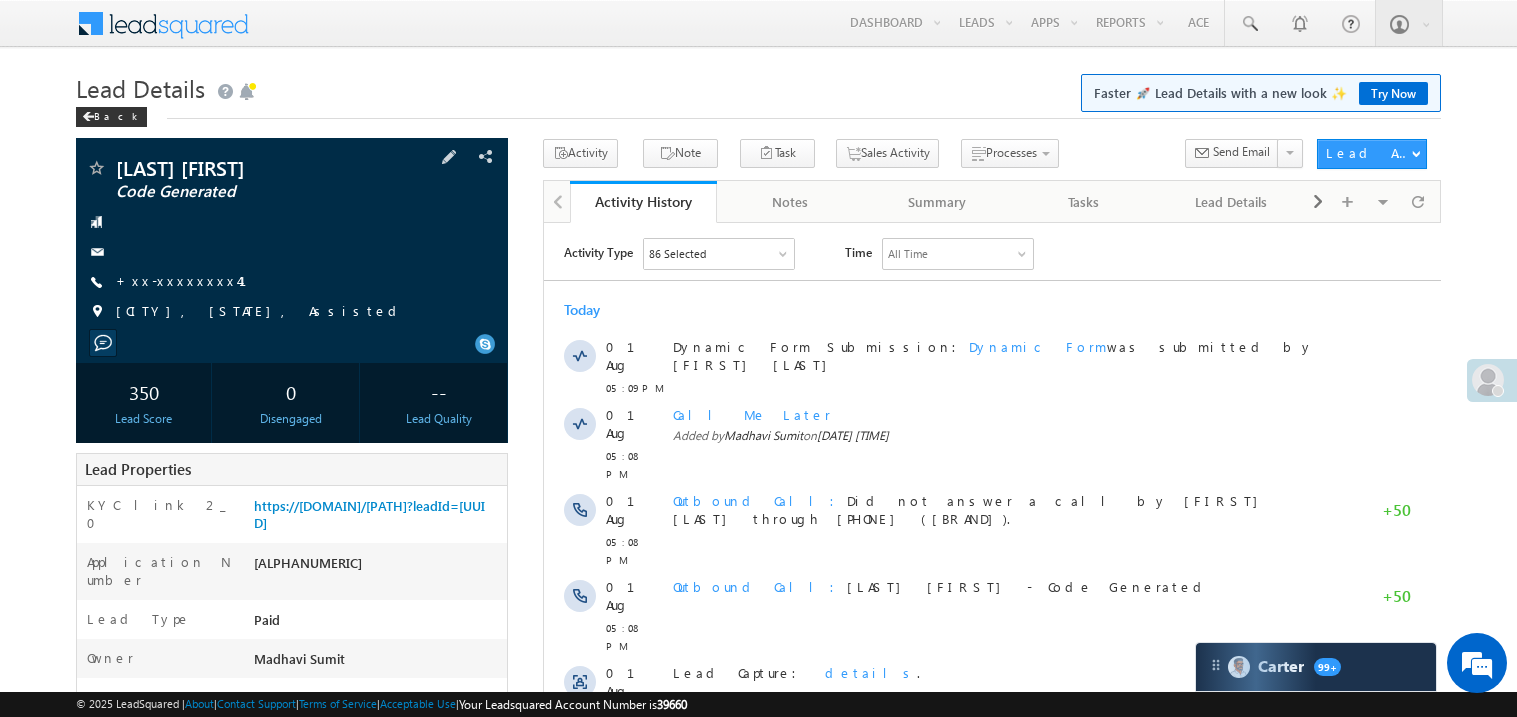 scroll, scrollTop: 0, scrollLeft: 0, axis: both 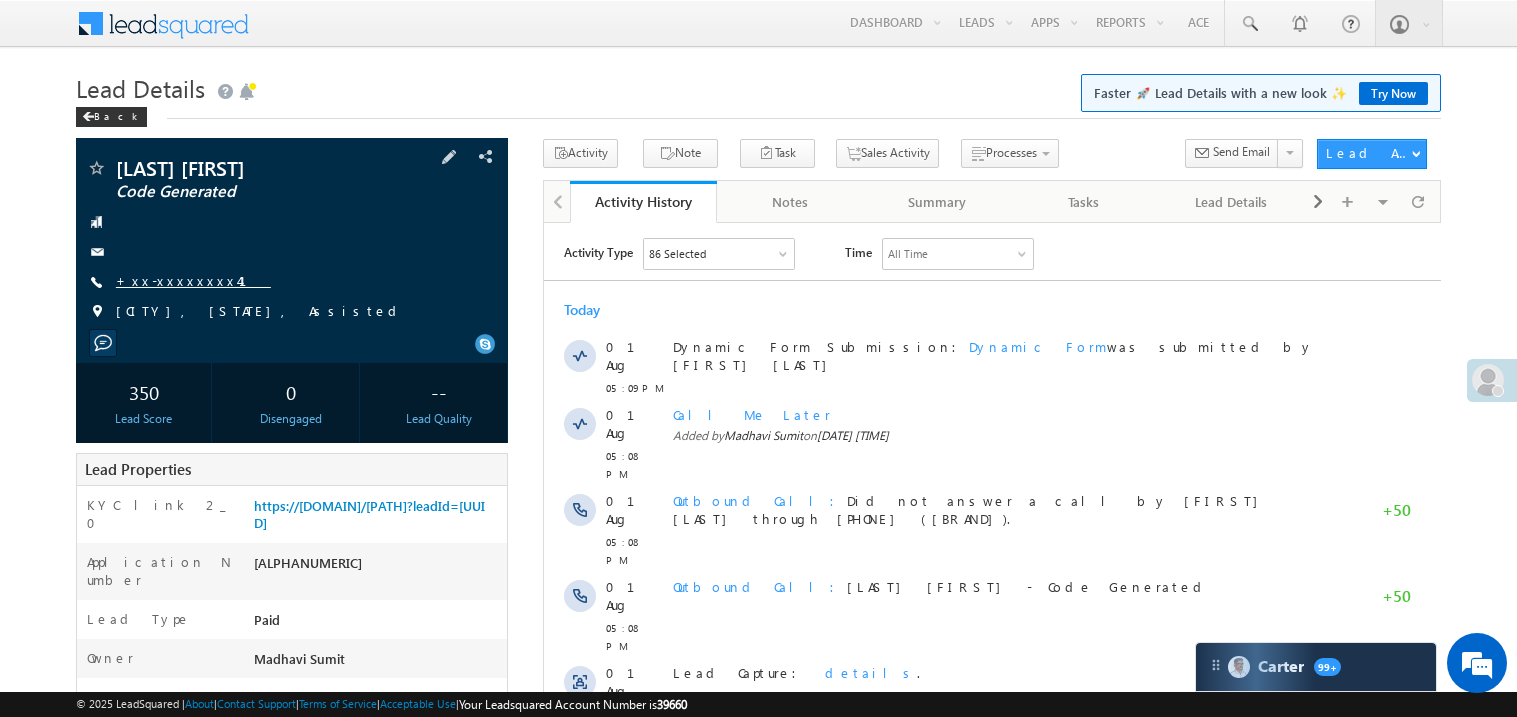click on "+xx-xxxxxxxx41" at bounding box center (193, 280) 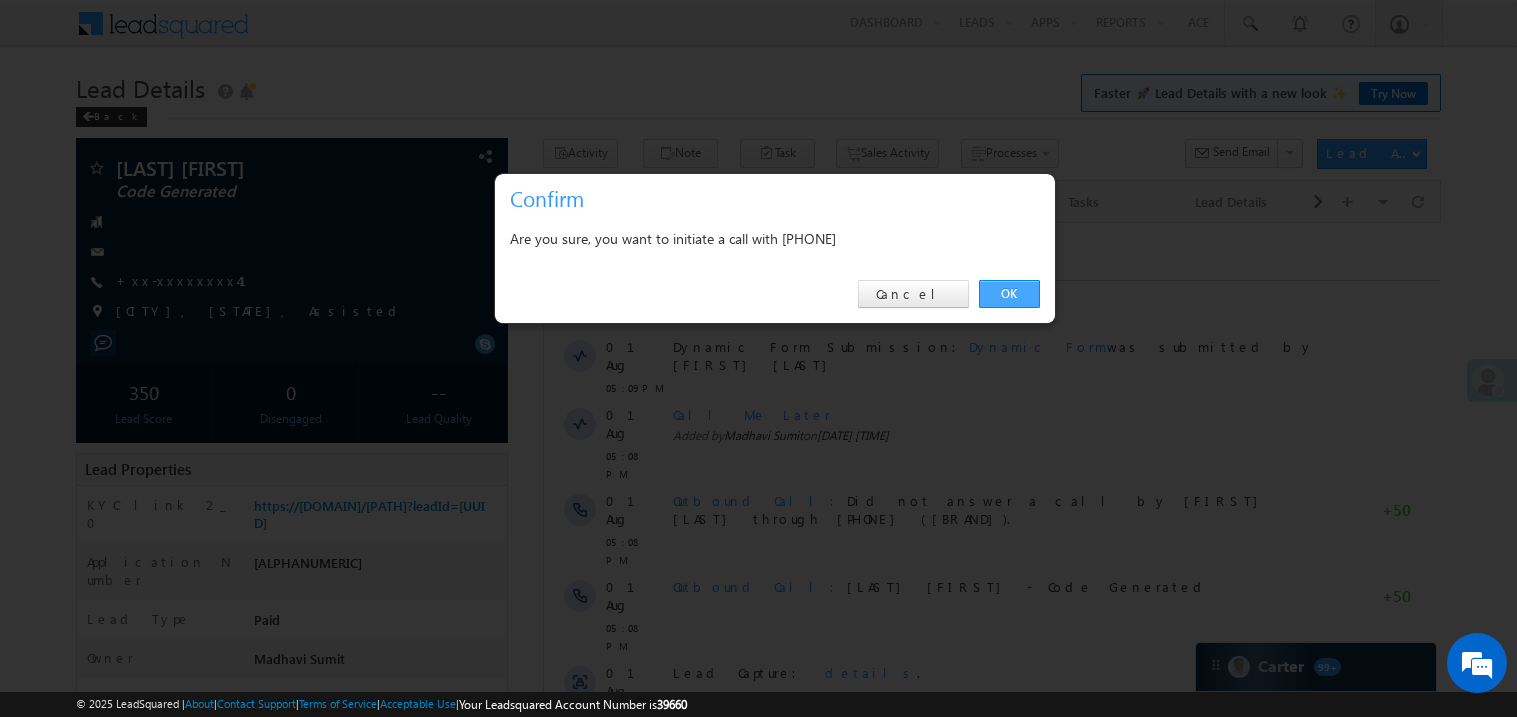 click on "OK" at bounding box center [1009, 294] 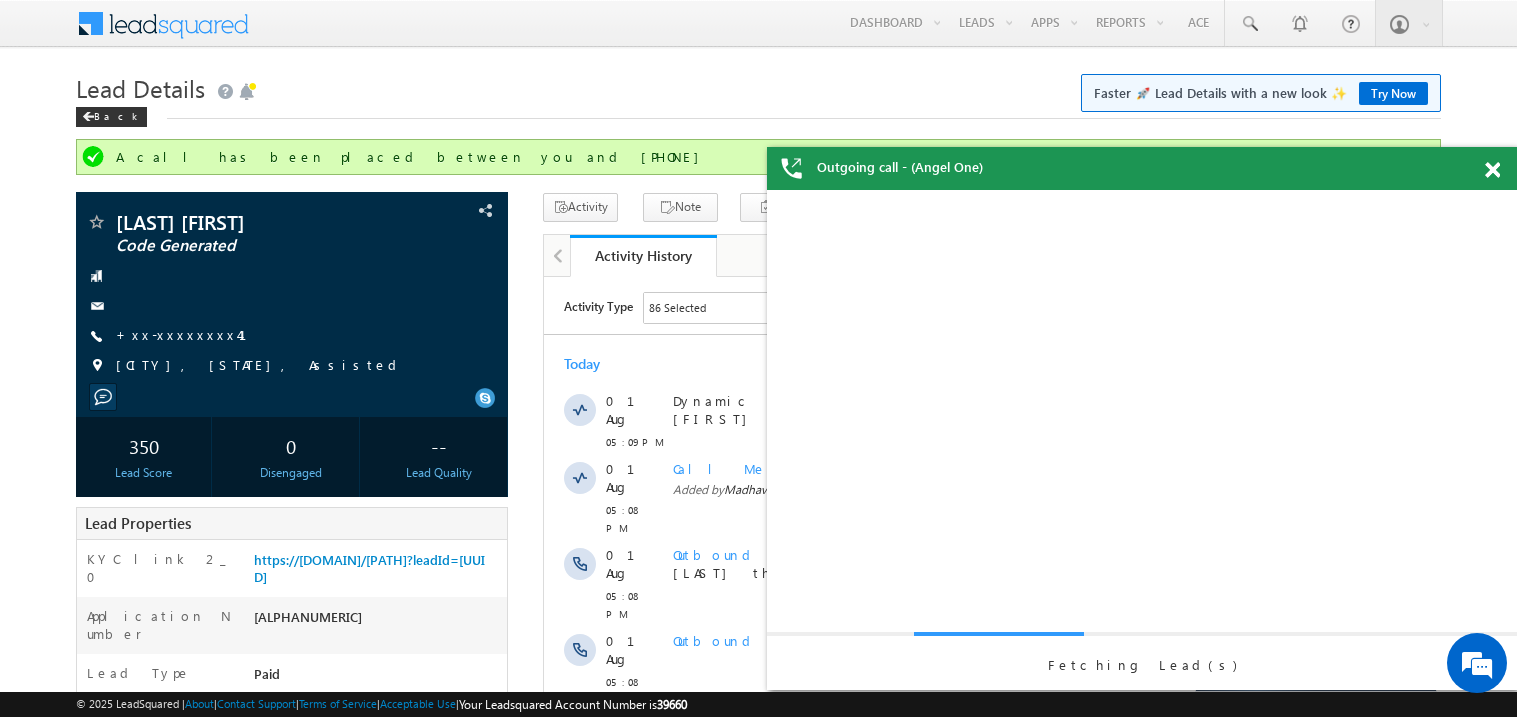 scroll, scrollTop: 0, scrollLeft: 0, axis: both 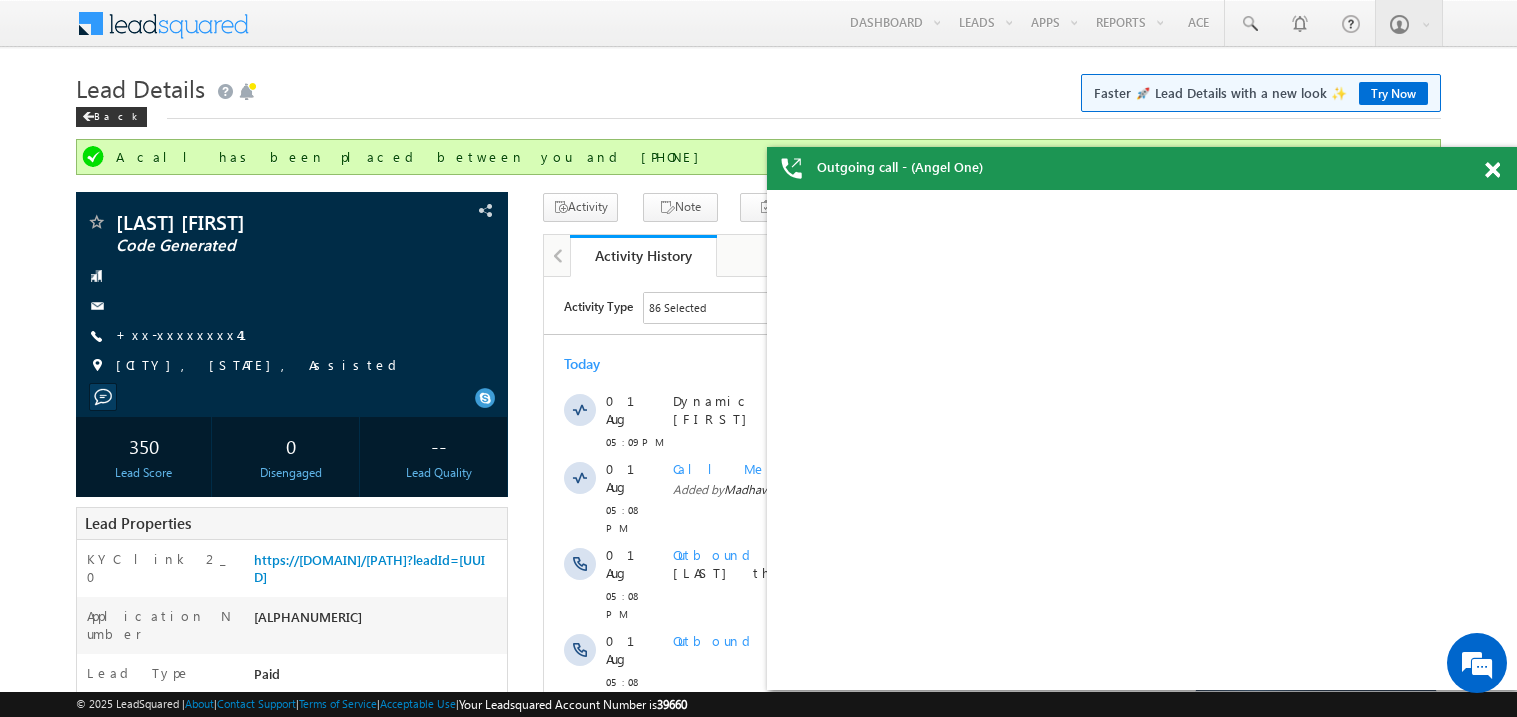 click at bounding box center (1492, 170) 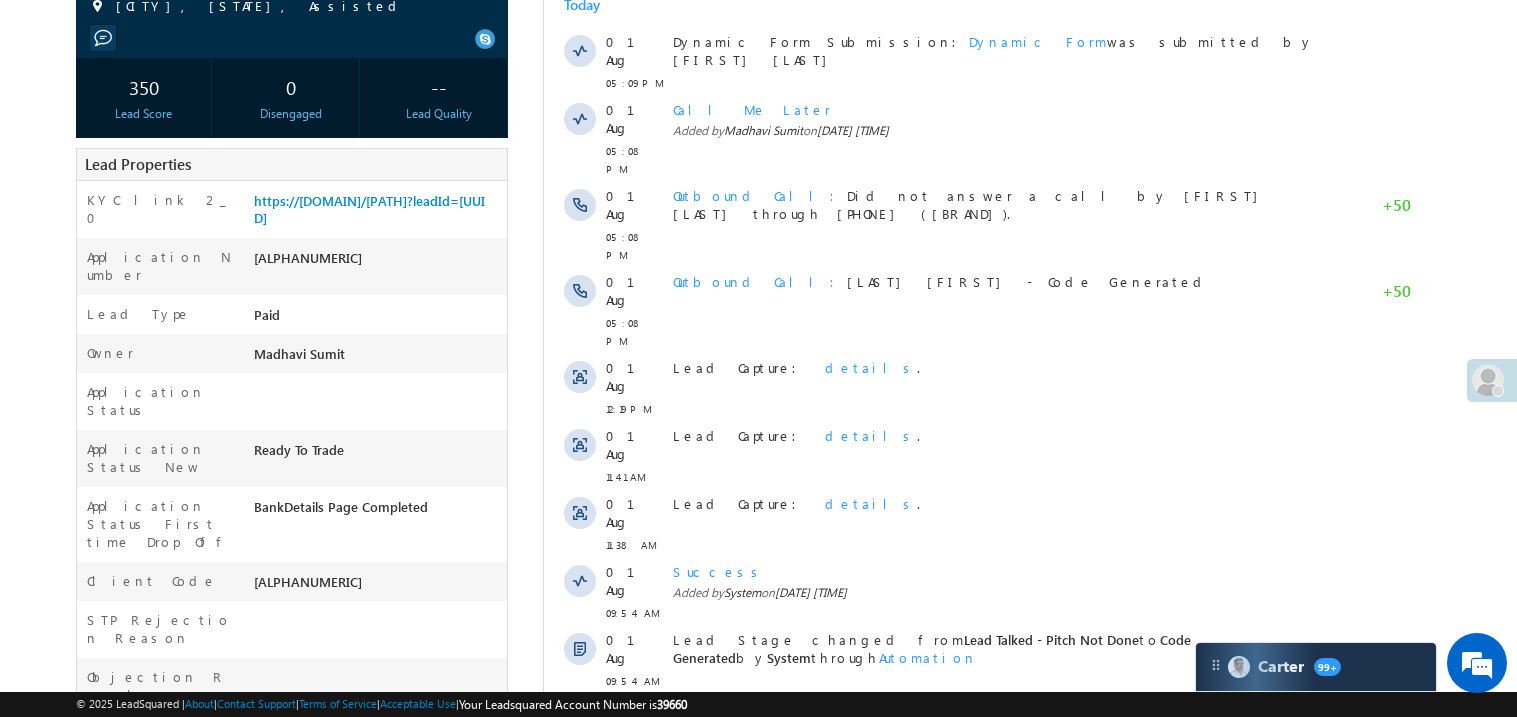 scroll, scrollTop: 399, scrollLeft: 0, axis: vertical 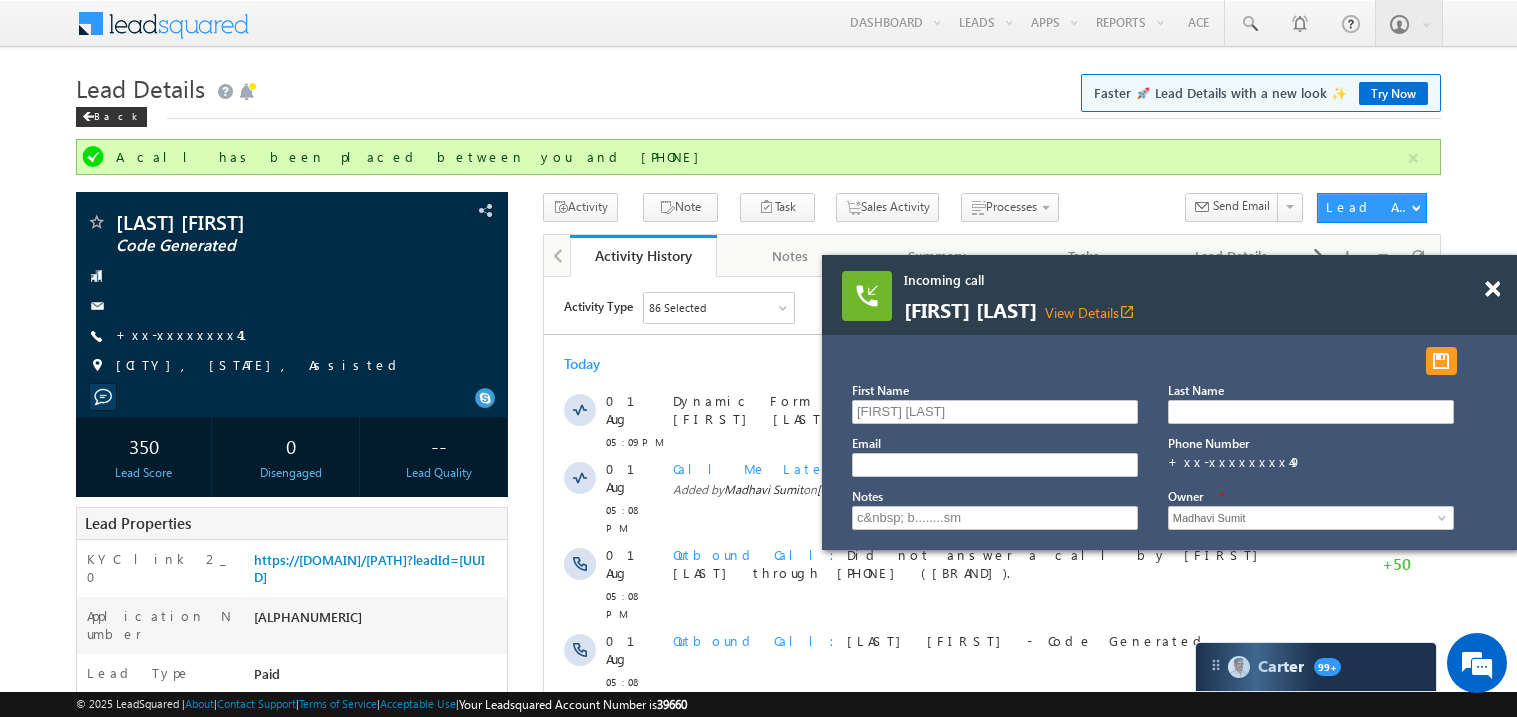 click at bounding box center [1503, 280] 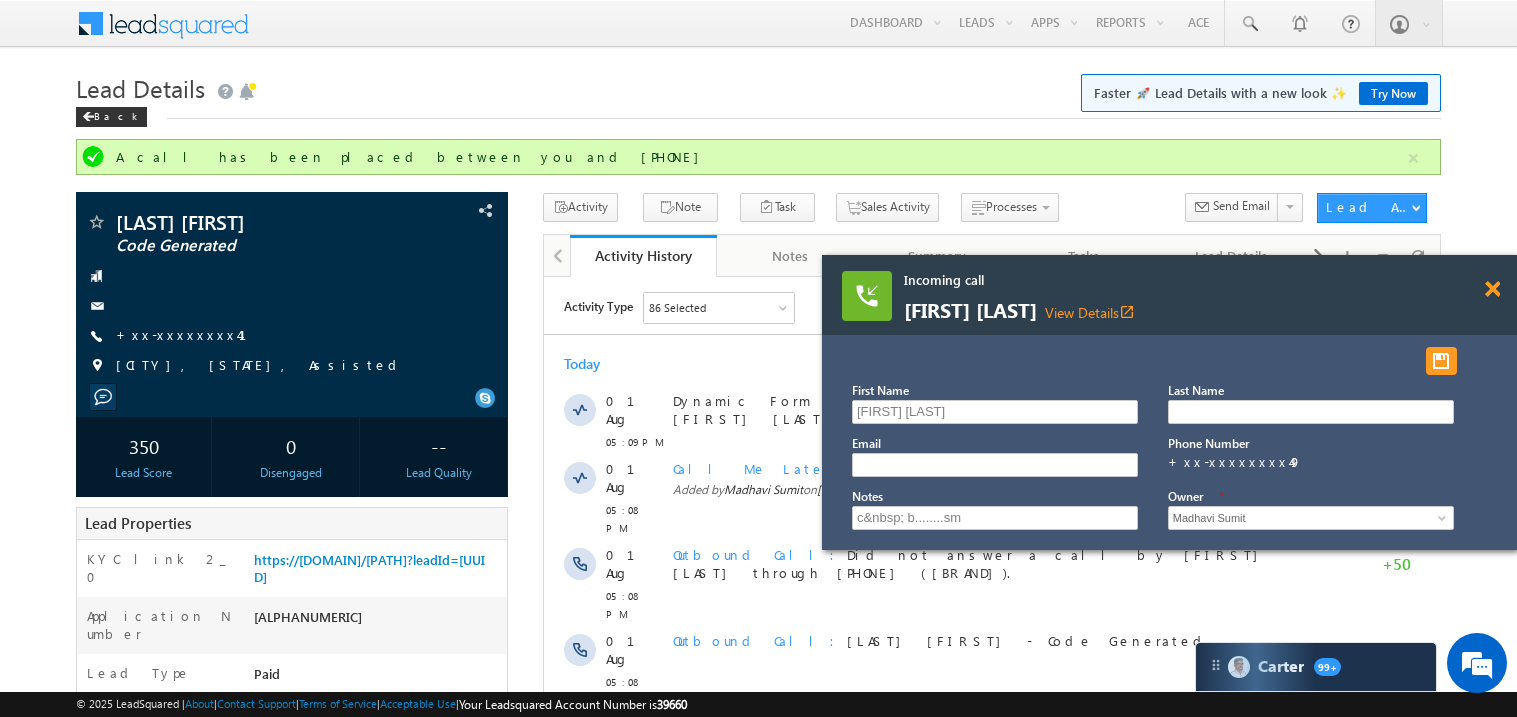 click at bounding box center (1492, 289) 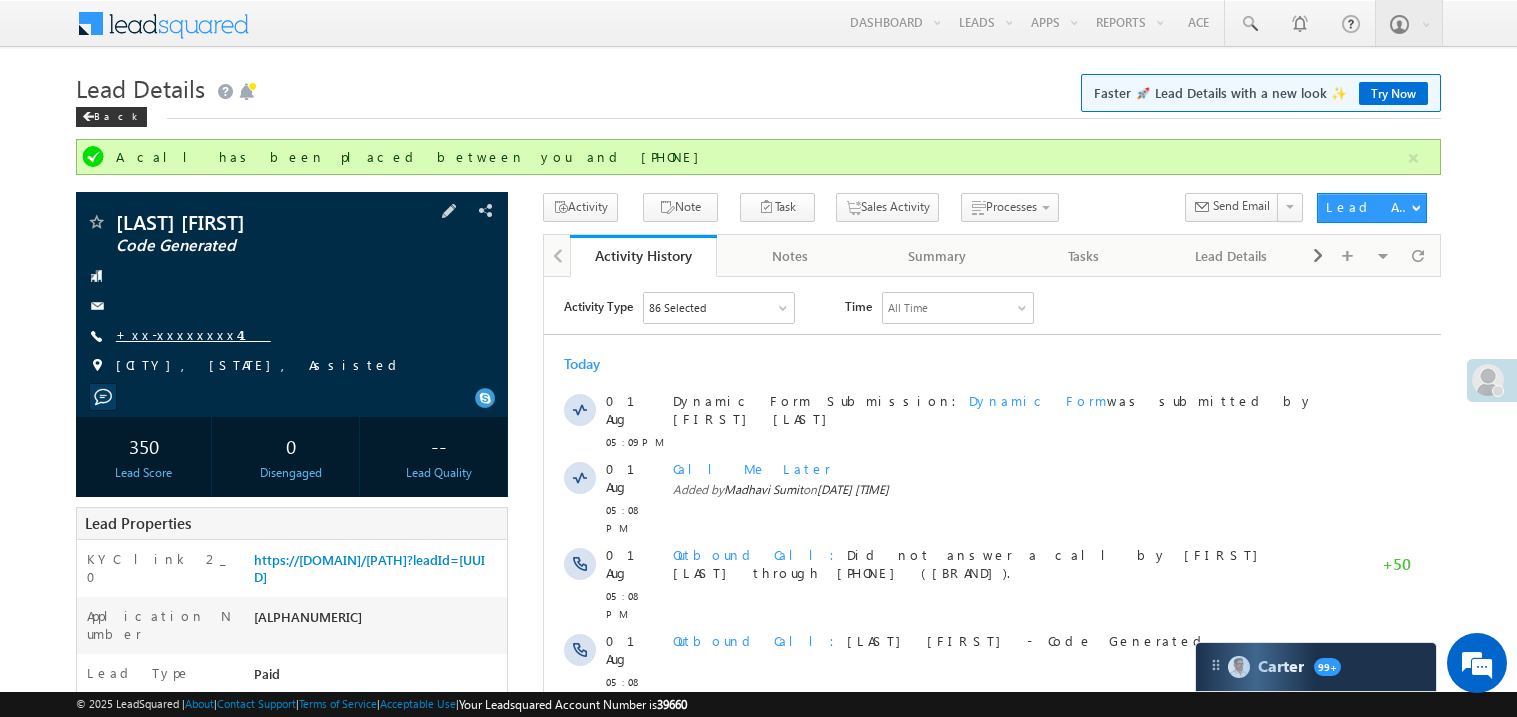 click on "+xx-xxxxxxxx41" at bounding box center [193, 334] 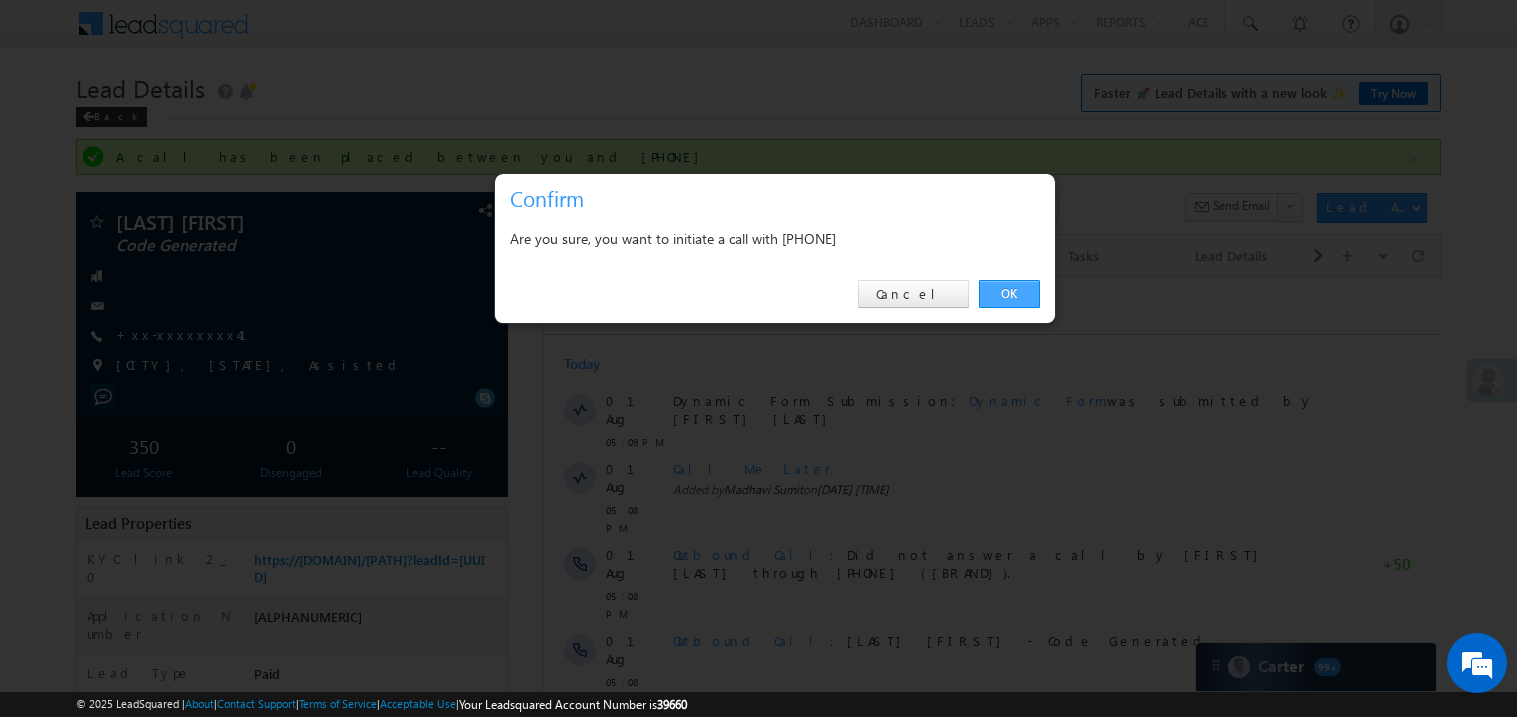 click on "OK" at bounding box center [1009, 294] 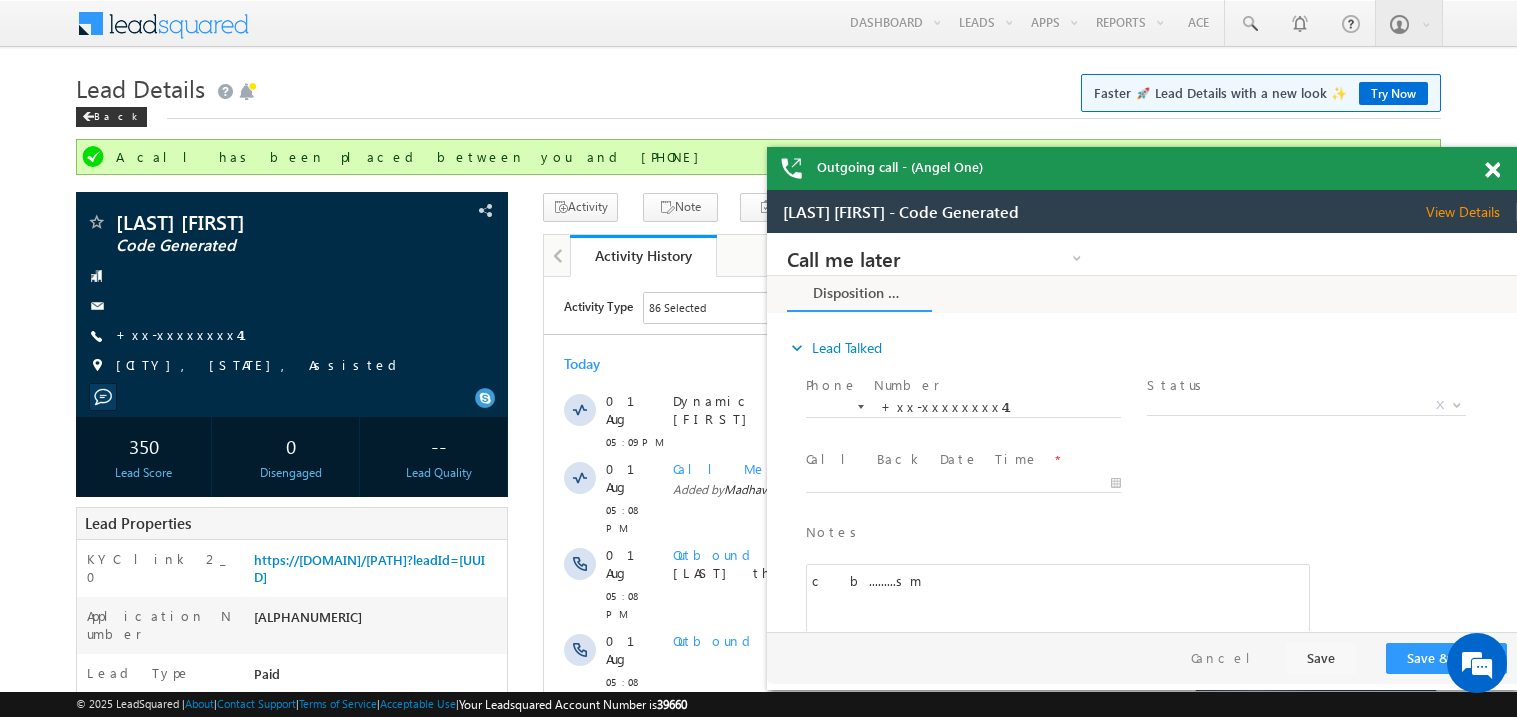 scroll, scrollTop: 0, scrollLeft: 0, axis: both 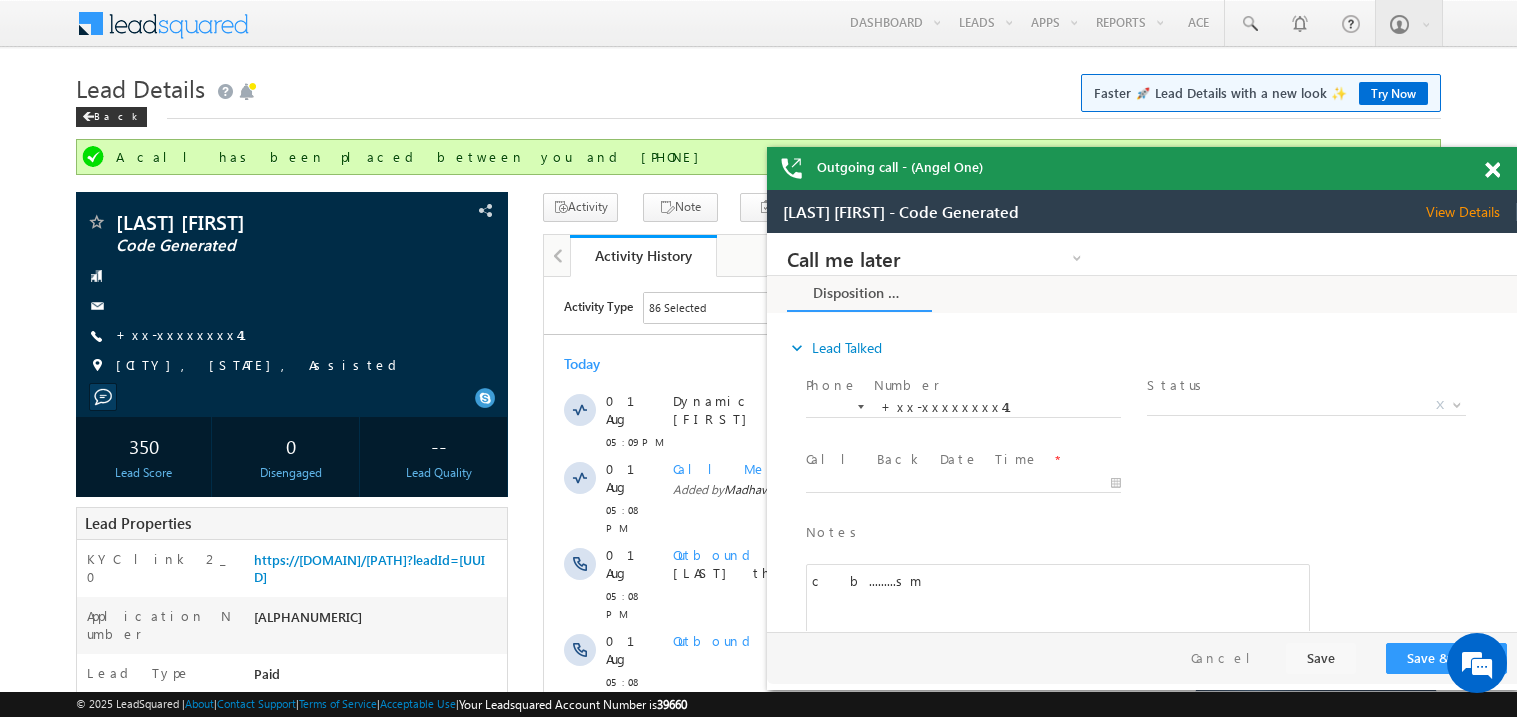 click at bounding box center (1492, 170) 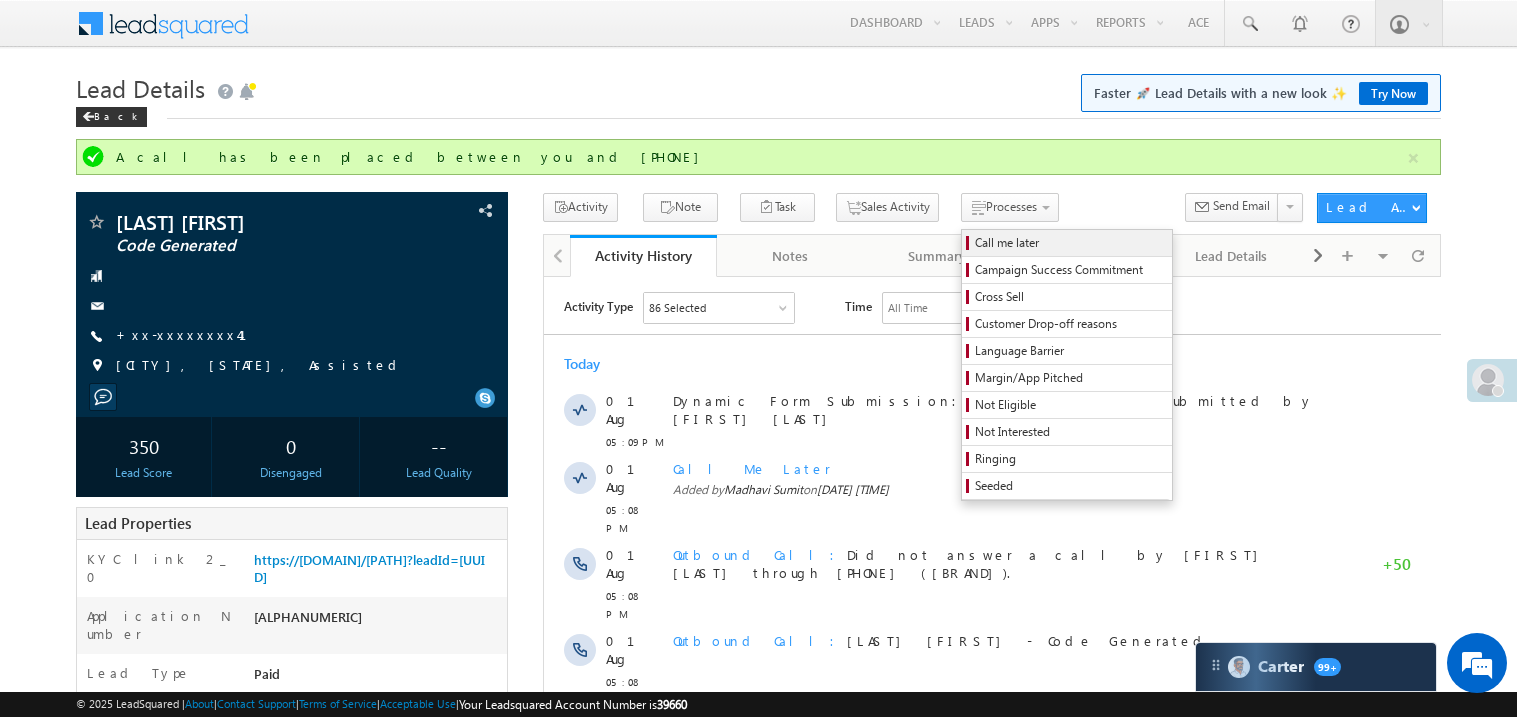 click on "Call me later" at bounding box center [1070, 243] 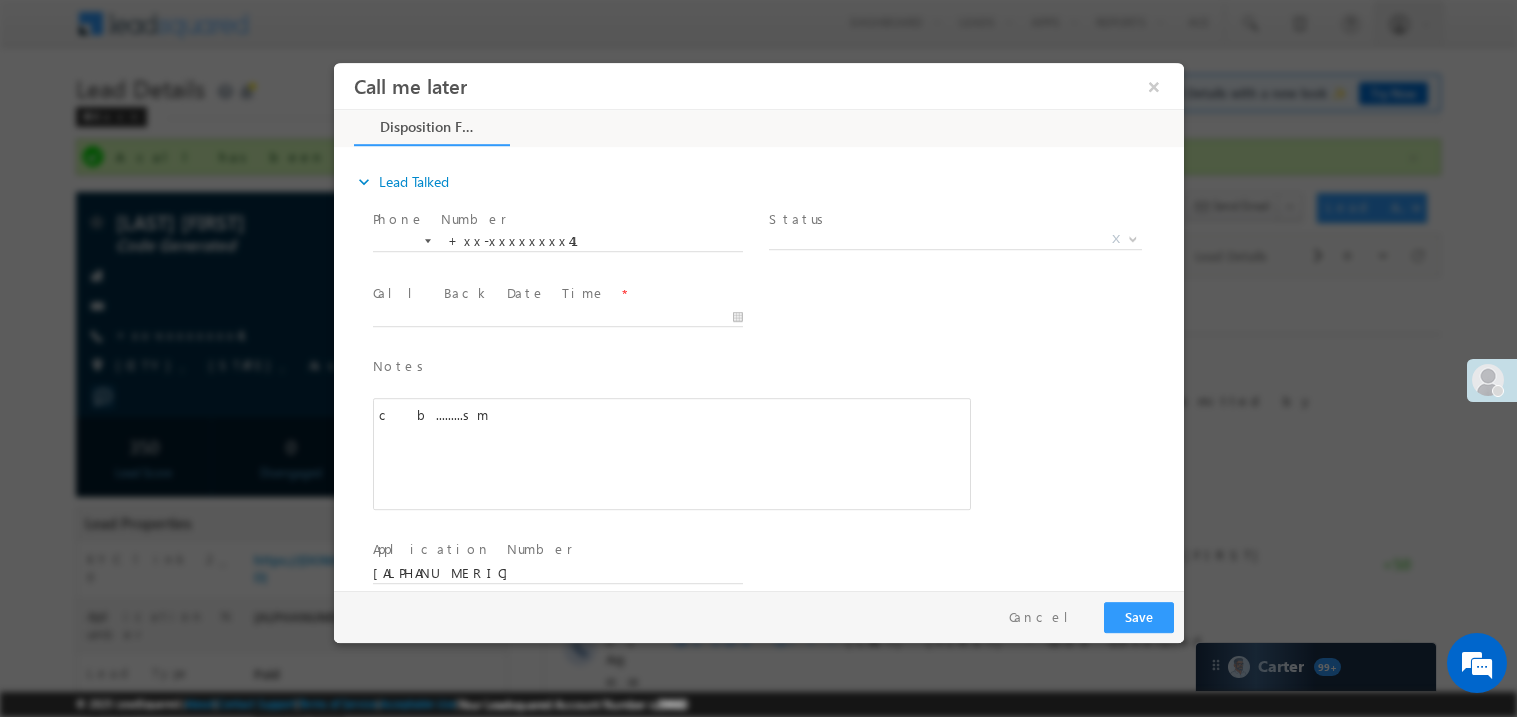 scroll, scrollTop: 0, scrollLeft: 0, axis: both 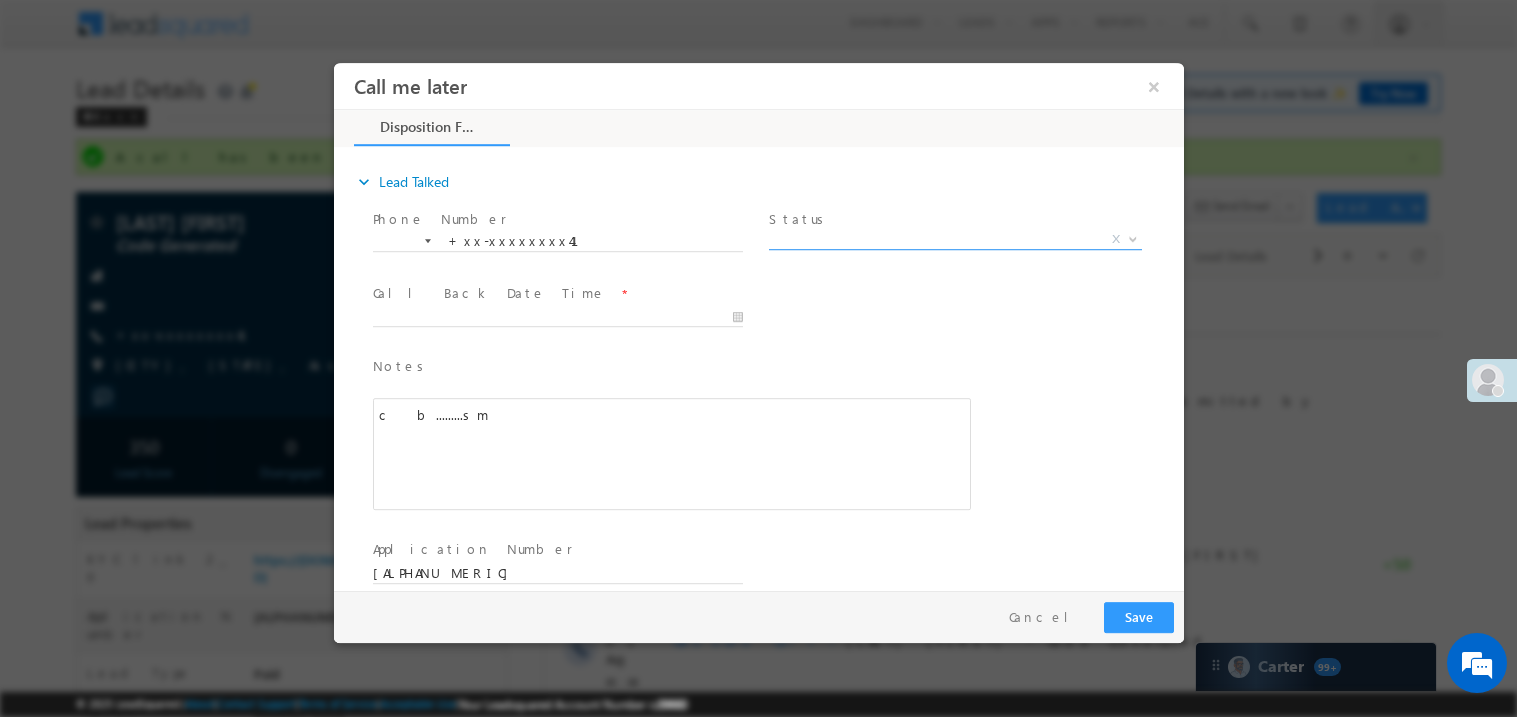 click on "X" at bounding box center (954, 239) 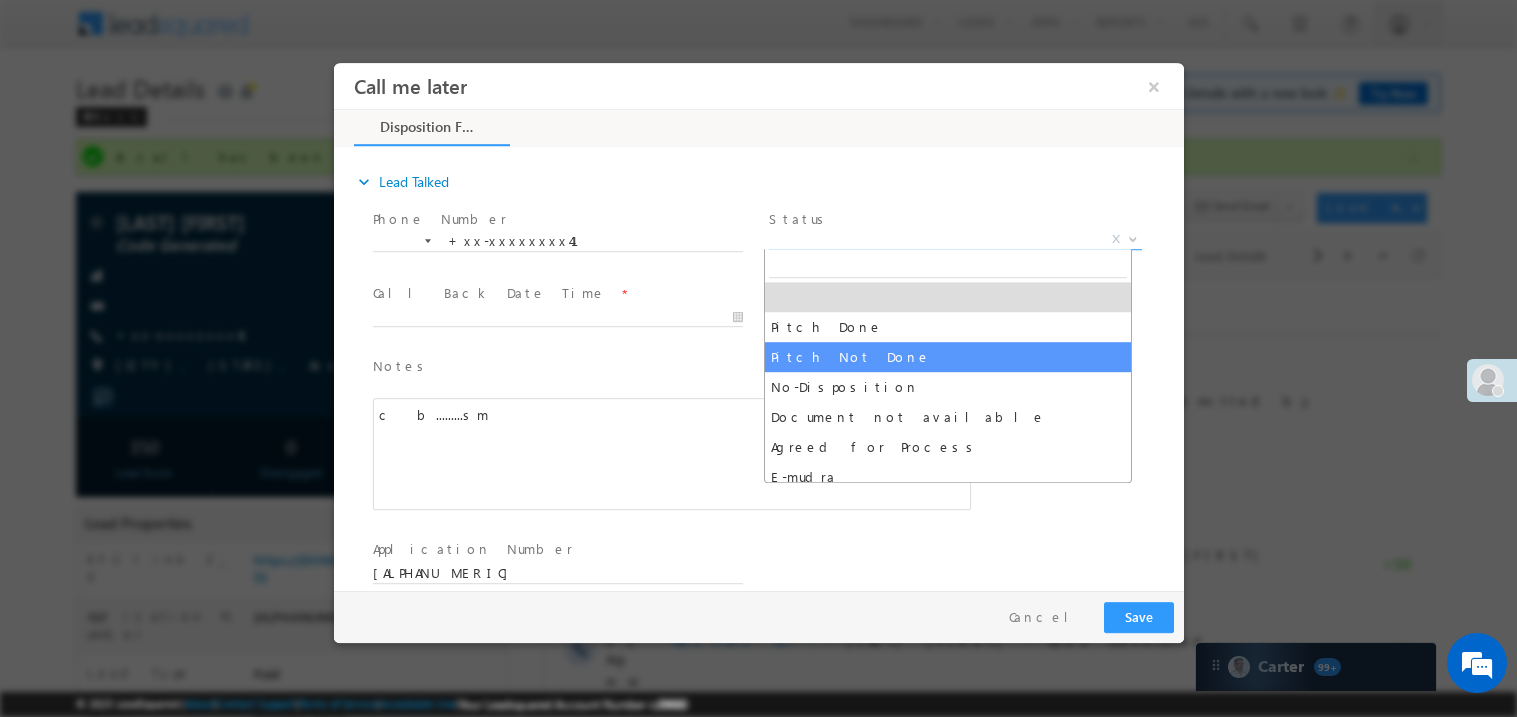 select on "Pitch Not Done" 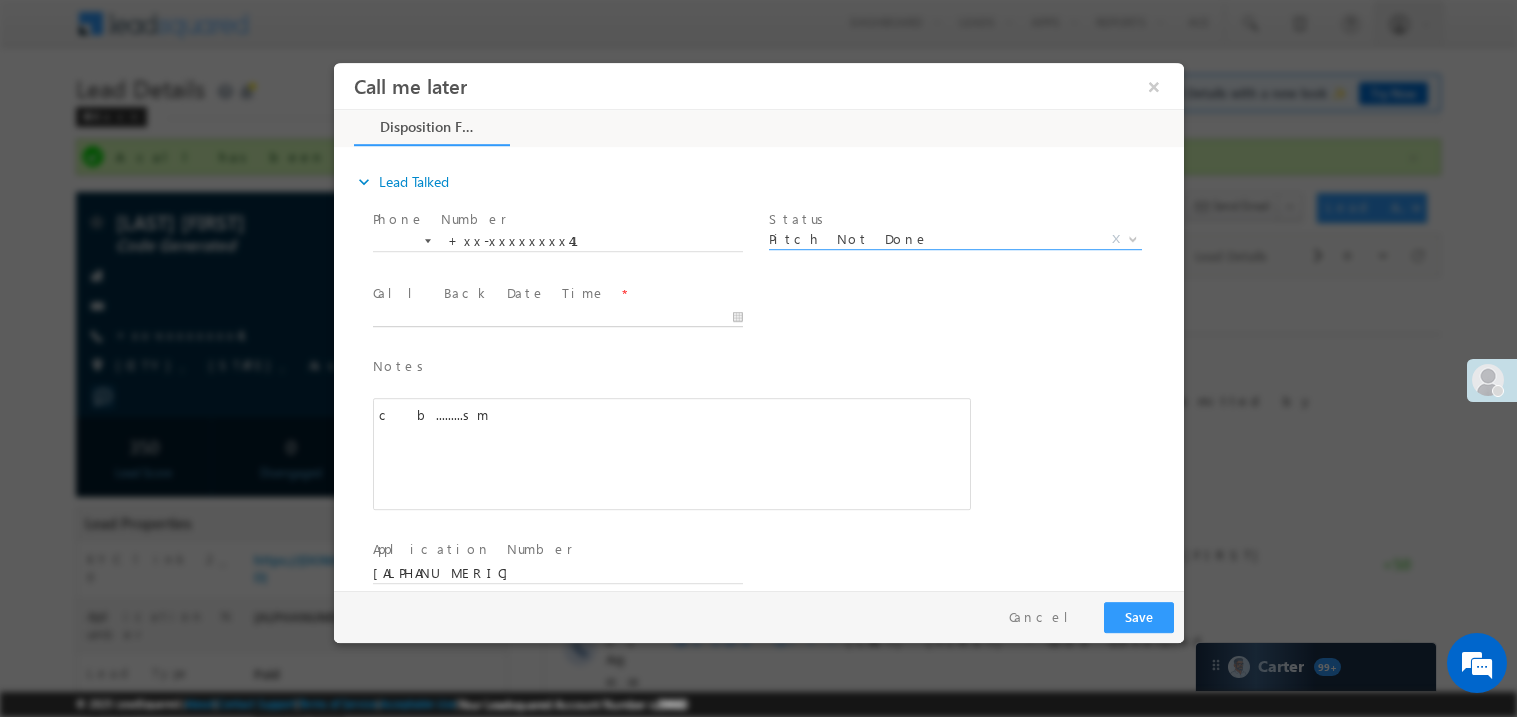 click on "Call me later
×" at bounding box center (758, 325) 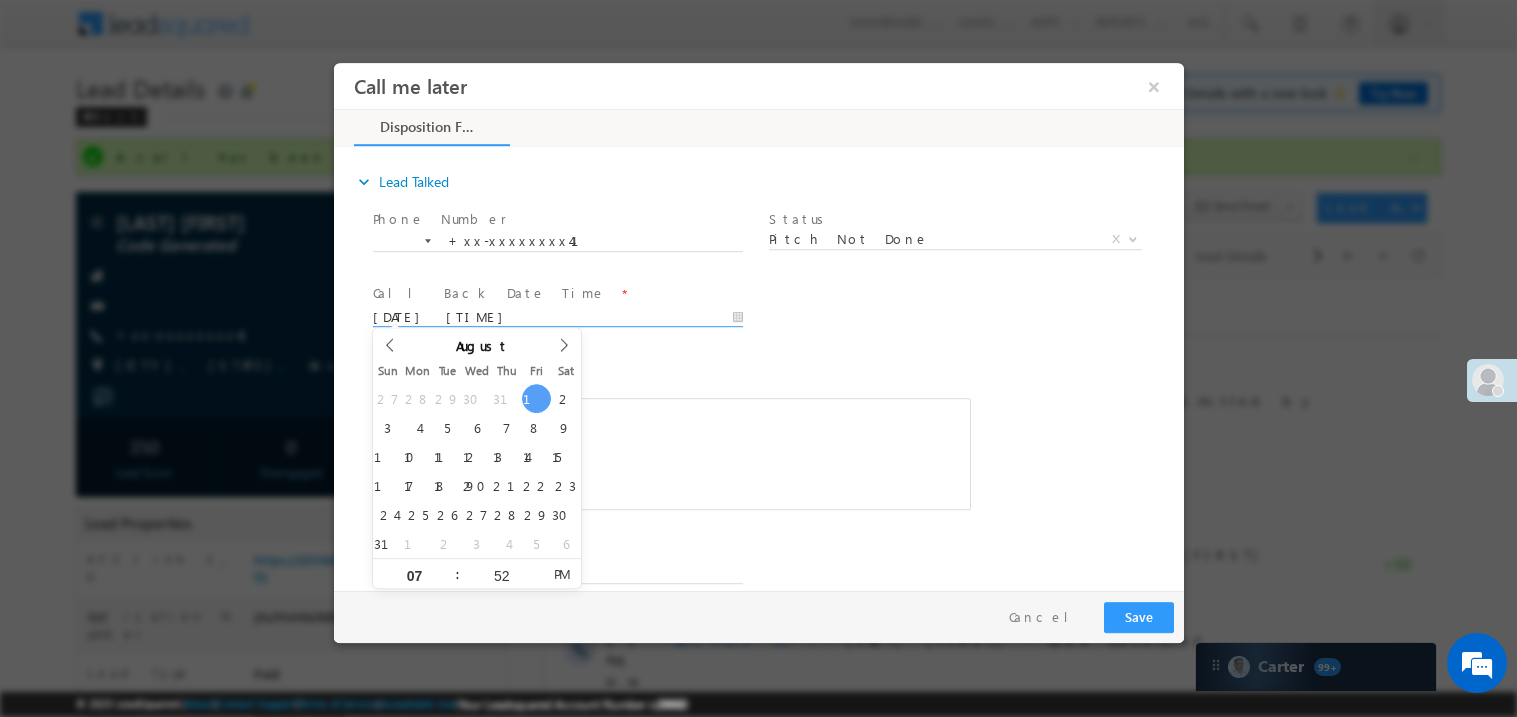 click on "c  b.........sm" at bounding box center (671, 453) 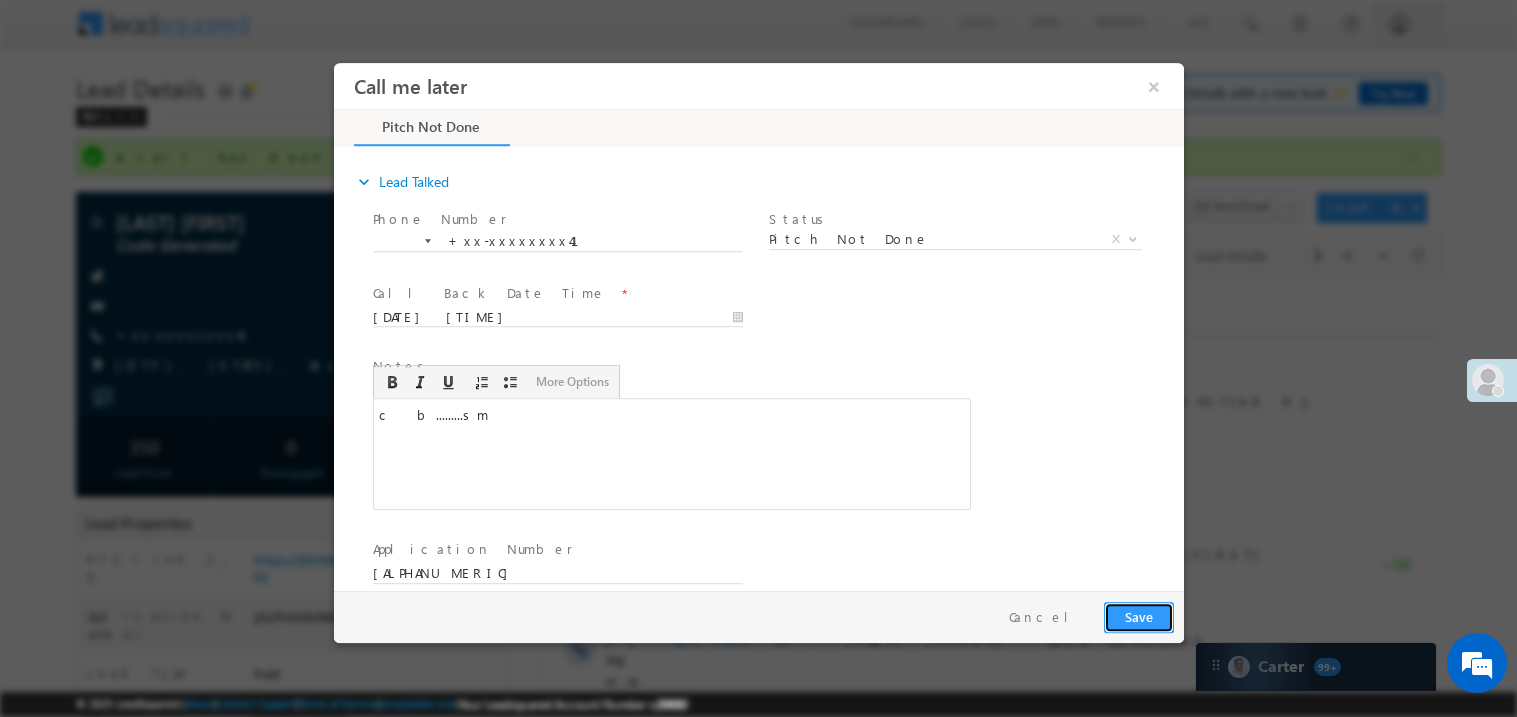 click on "Save" at bounding box center [1138, 616] 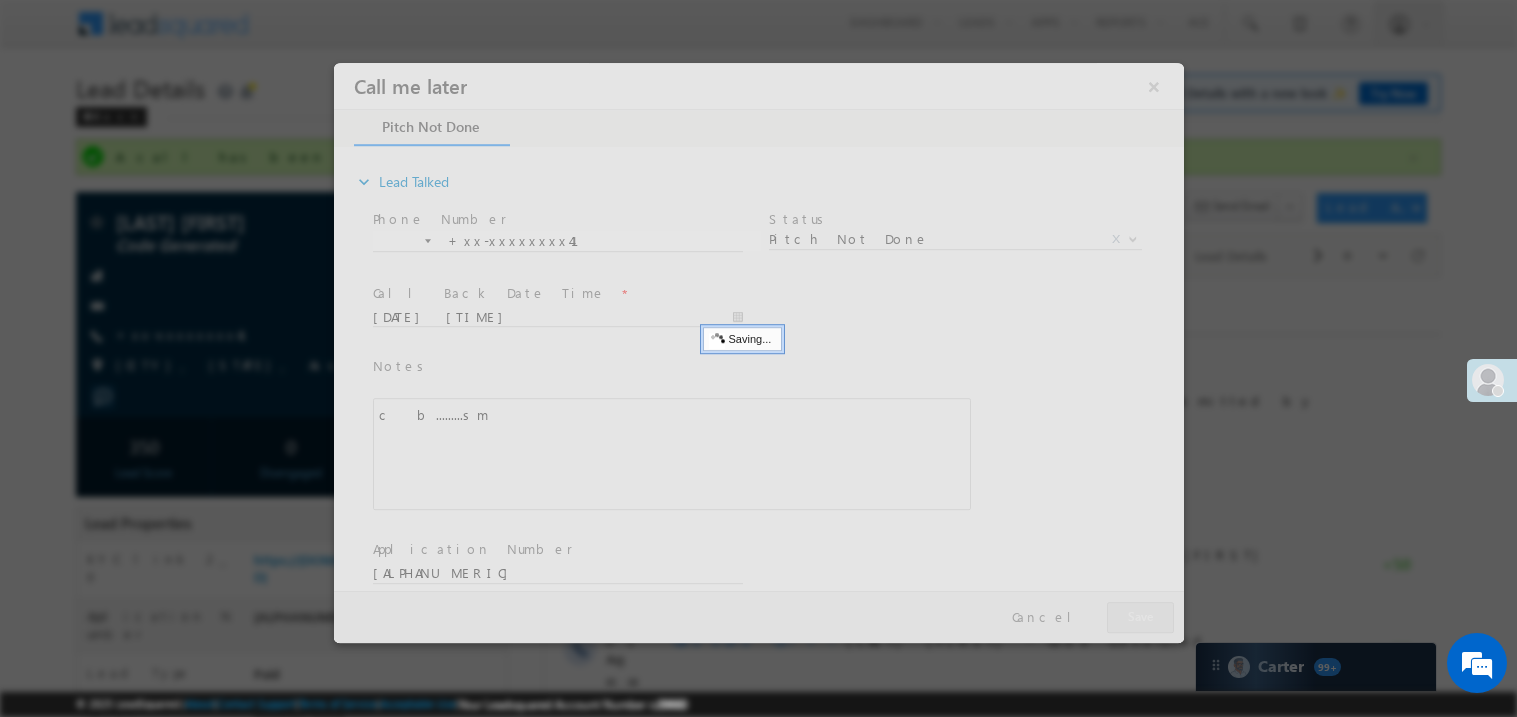 click at bounding box center (758, 352) 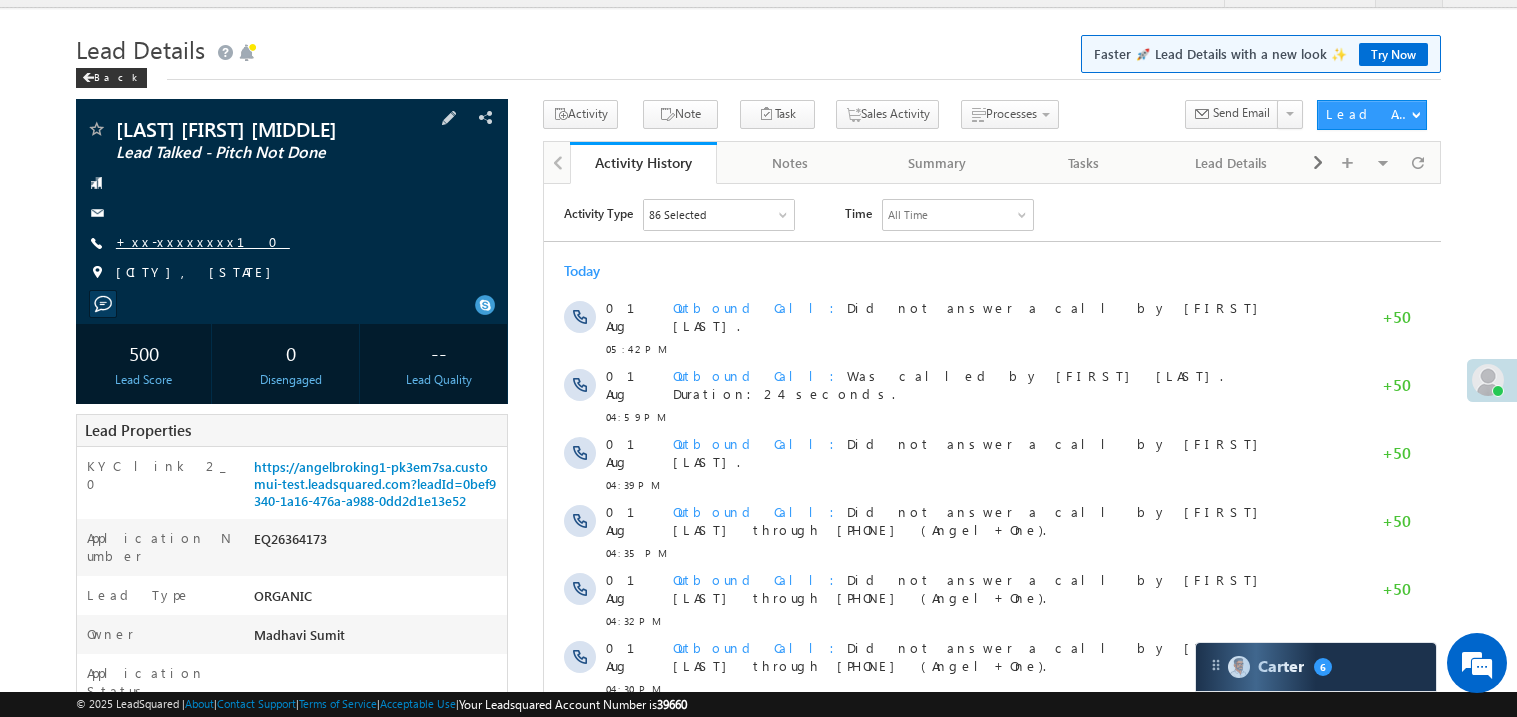 scroll, scrollTop: 0, scrollLeft: 0, axis: both 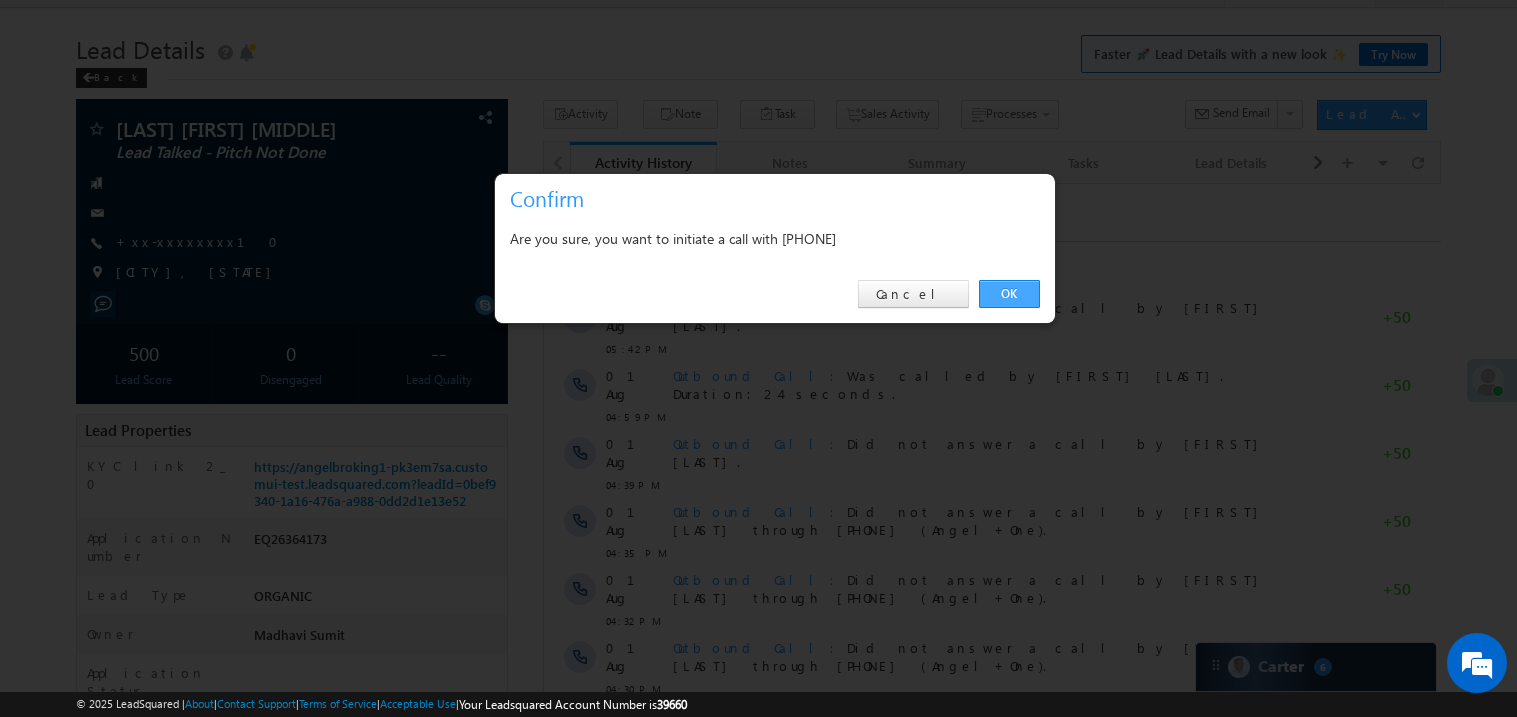 click on "OK" at bounding box center [1009, 294] 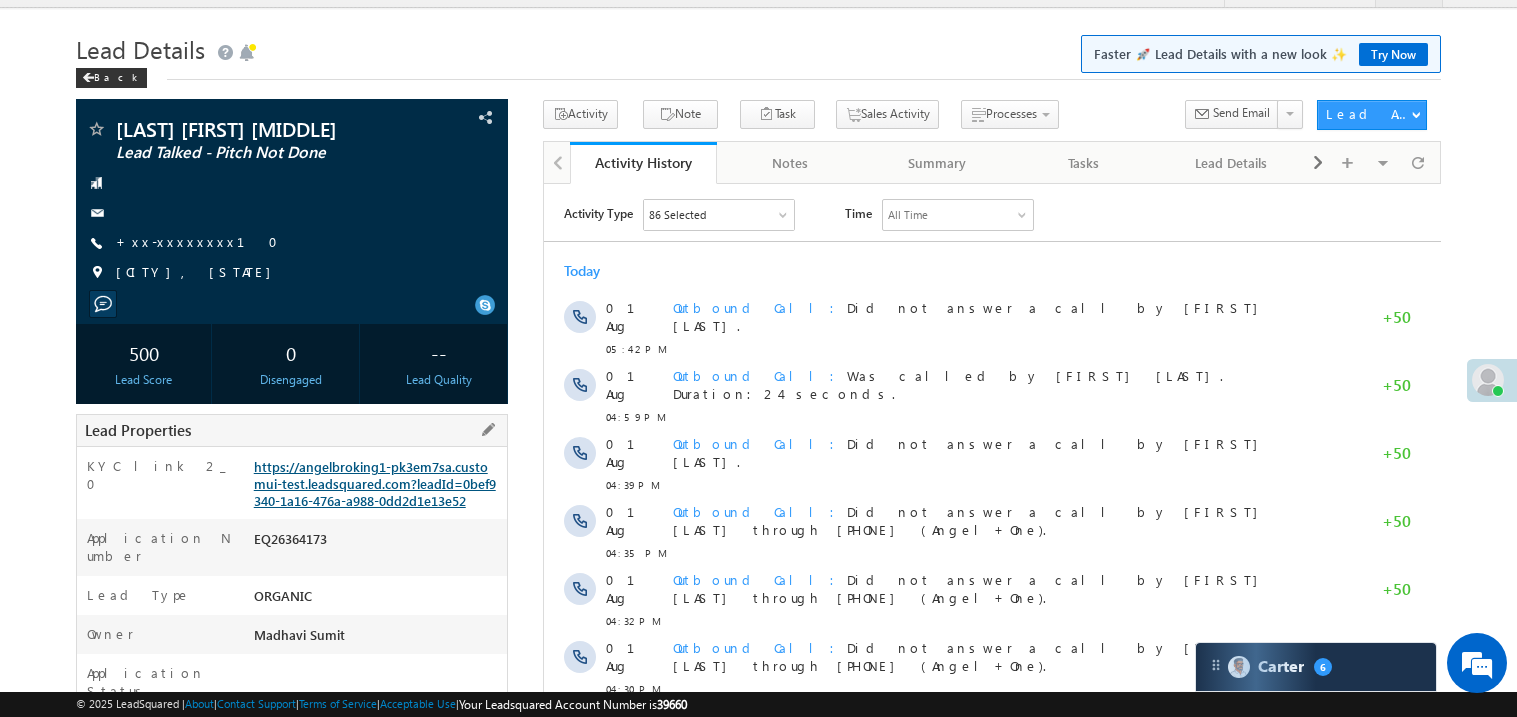 click on "https://angelbroking1-pk3em7sa.customui-test.leadsquared.com?leadId=0bef9340-1a16-476a-a988-0dd2d1e13e52" at bounding box center (375, 483) 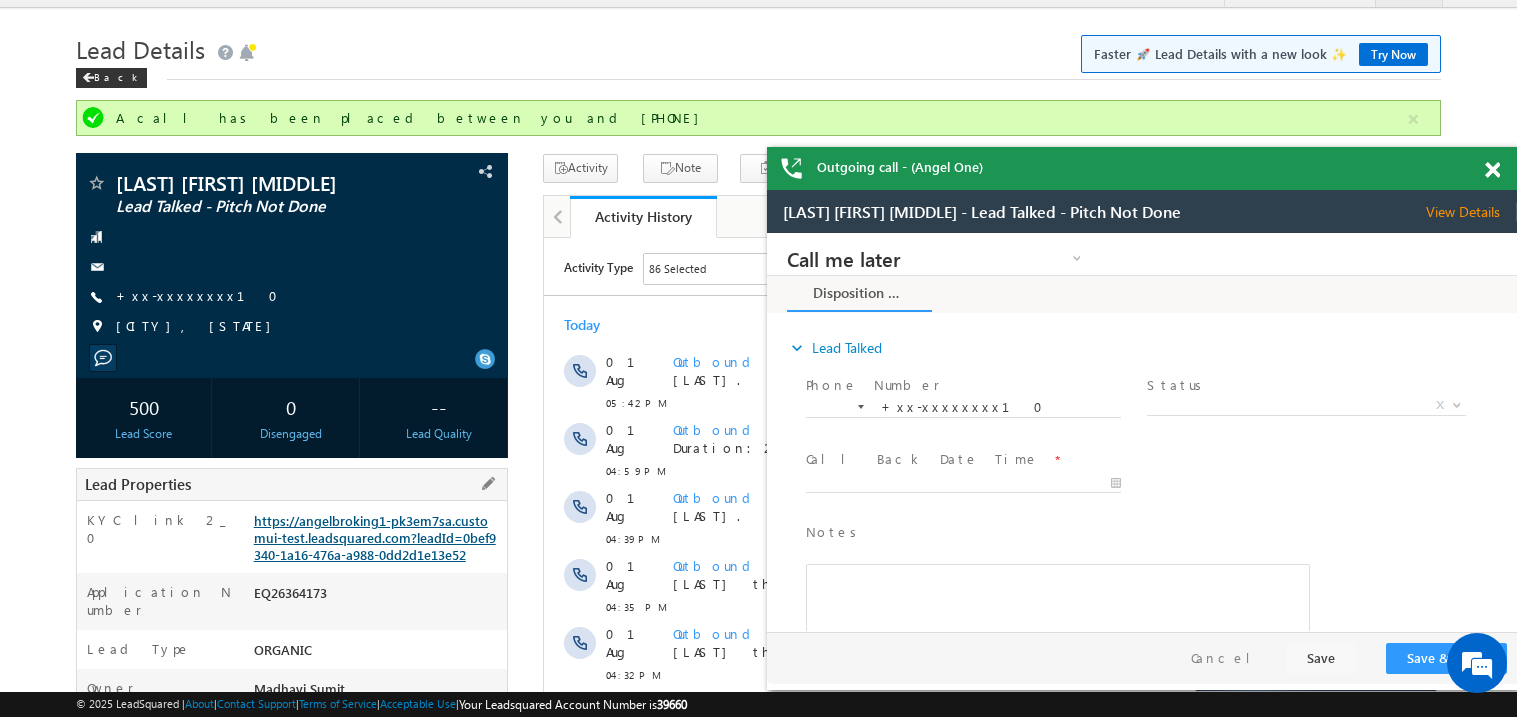 scroll, scrollTop: 0, scrollLeft: 0, axis: both 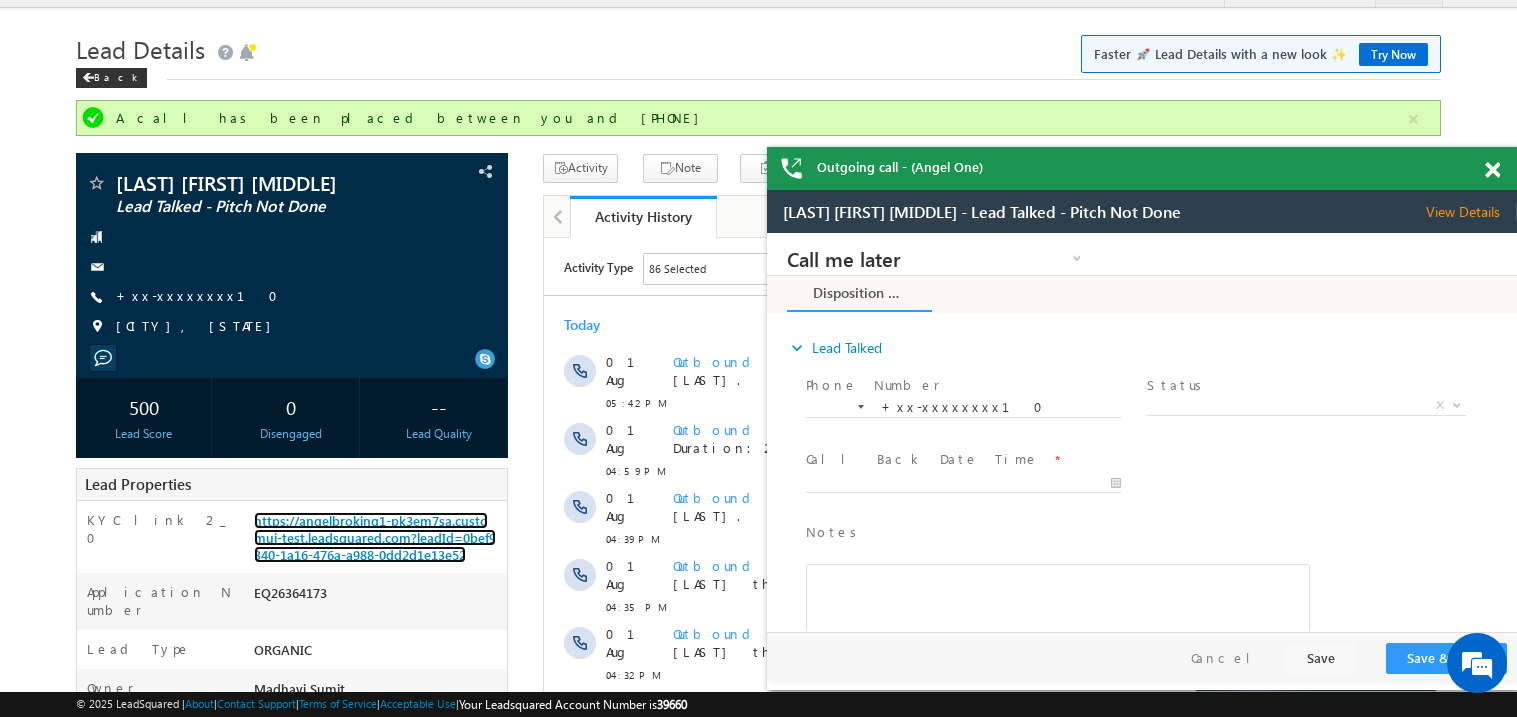 click at bounding box center [1492, 170] 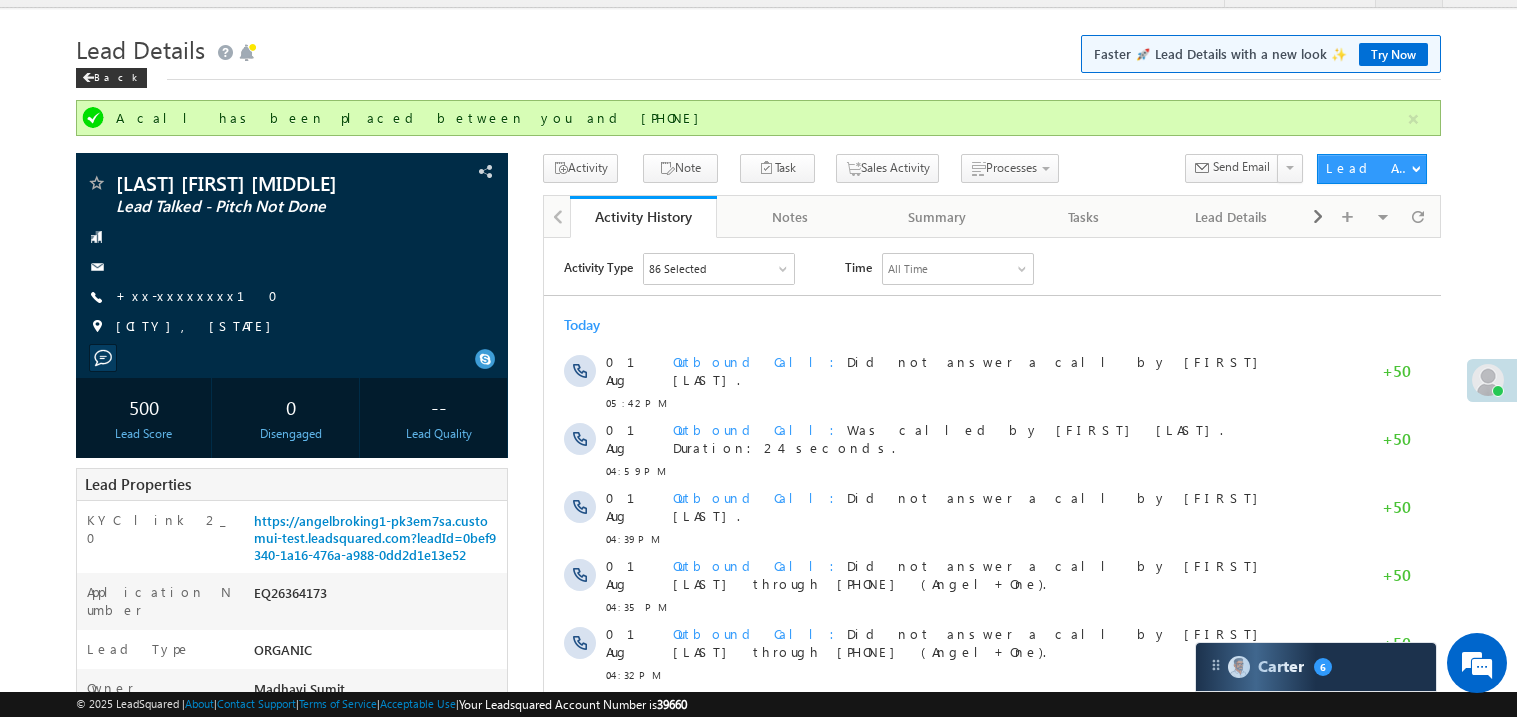 click on "Lead Details Faster 🚀 Lead Details with a new look ✨ Try Now" at bounding box center (758, 47) 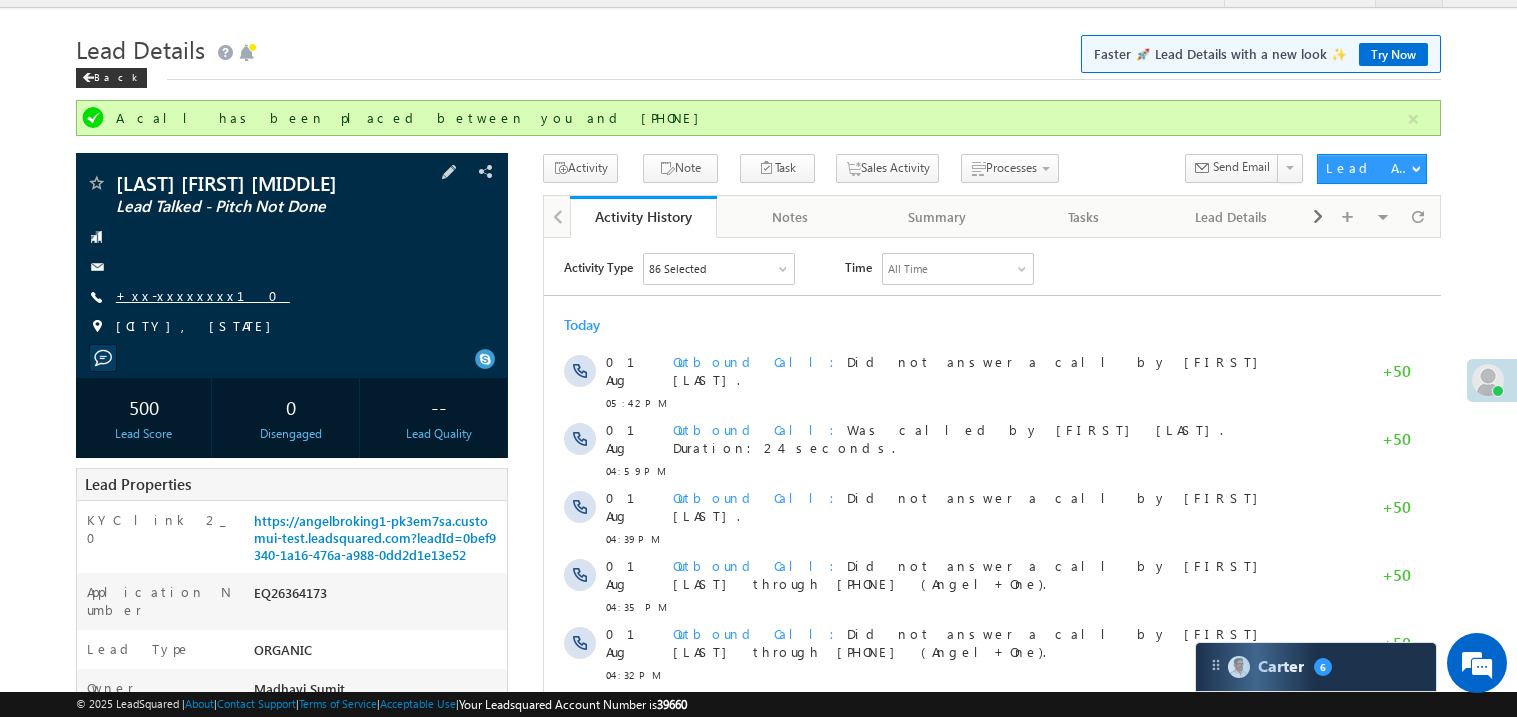 click on "+xx-xxxxxxxx10" at bounding box center [203, 295] 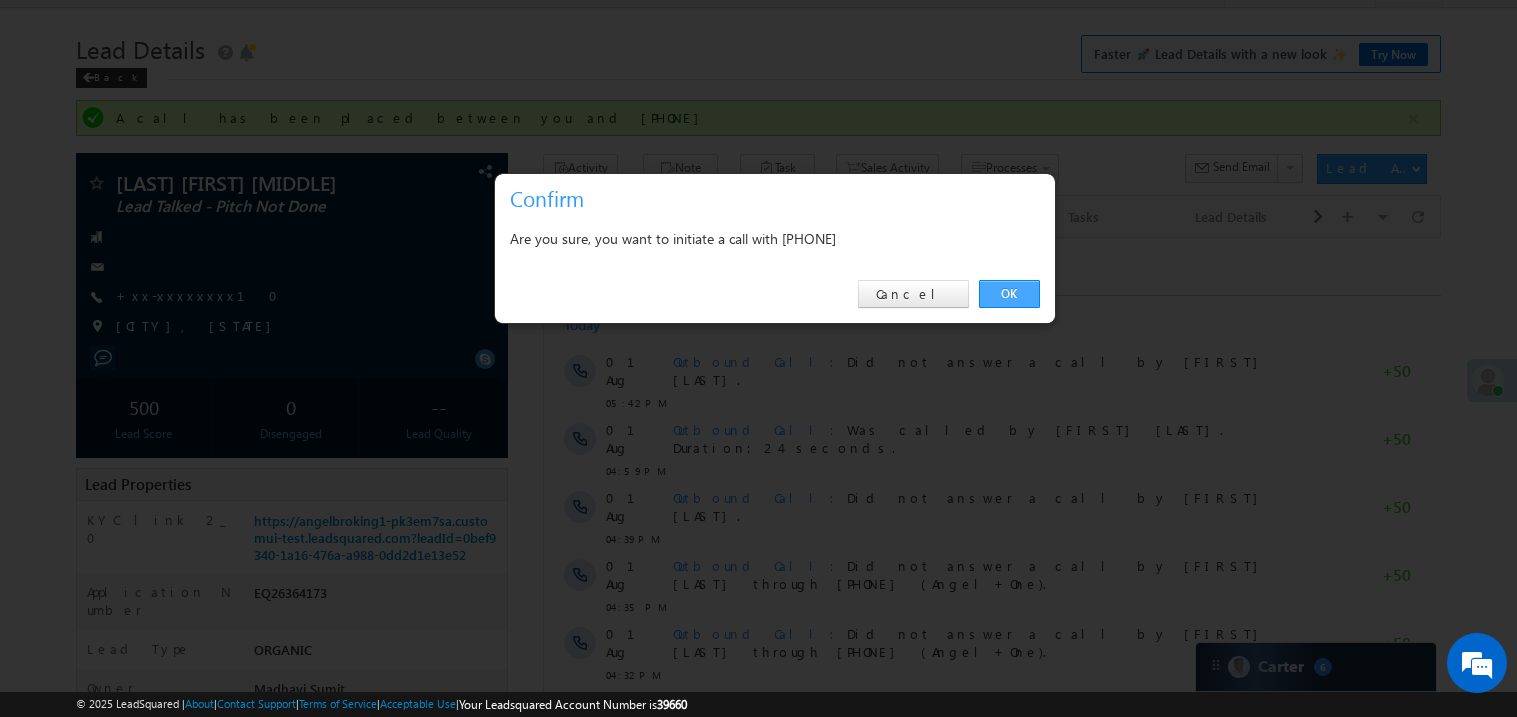 click on "OK" at bounding box center [1009, 294] 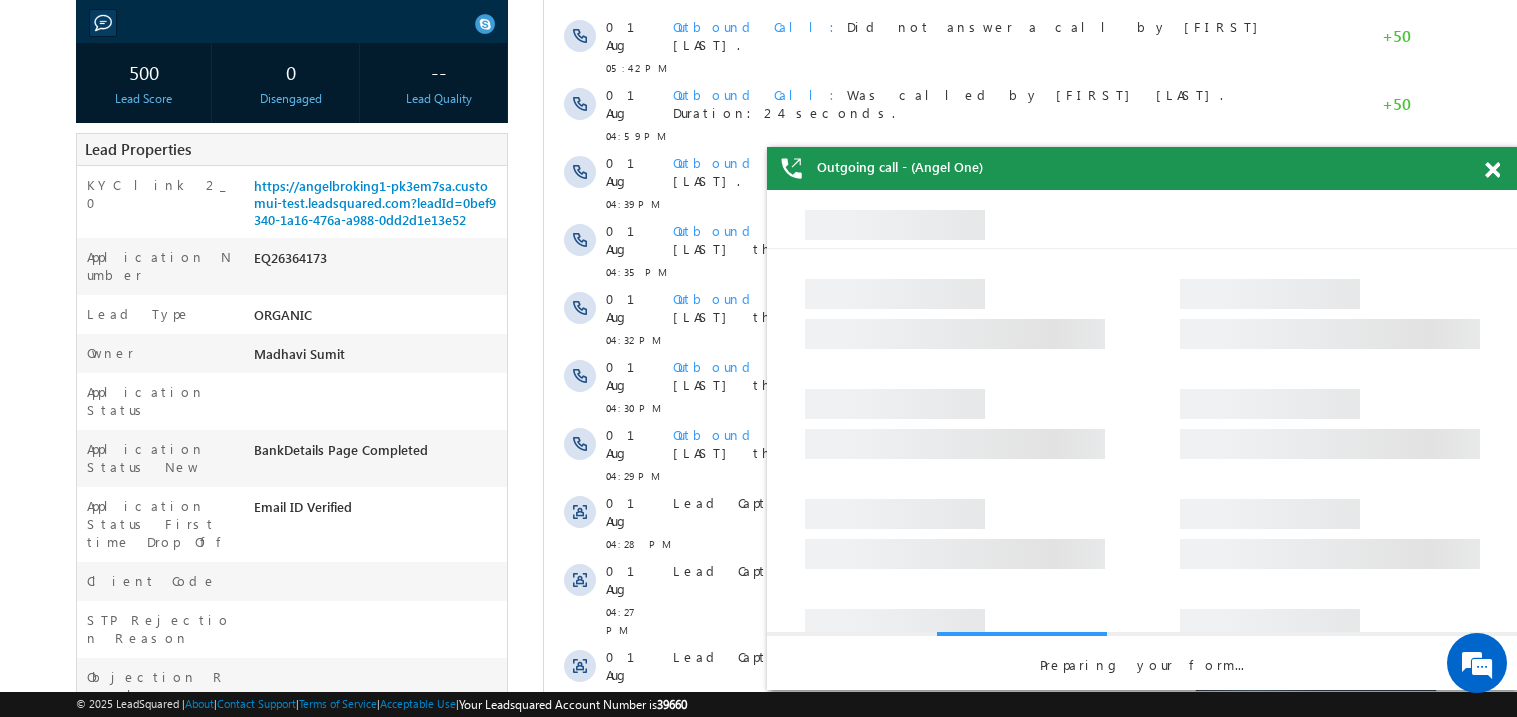 scroll, scrollTop: 399, scrollLeft: 0, axis: vertical 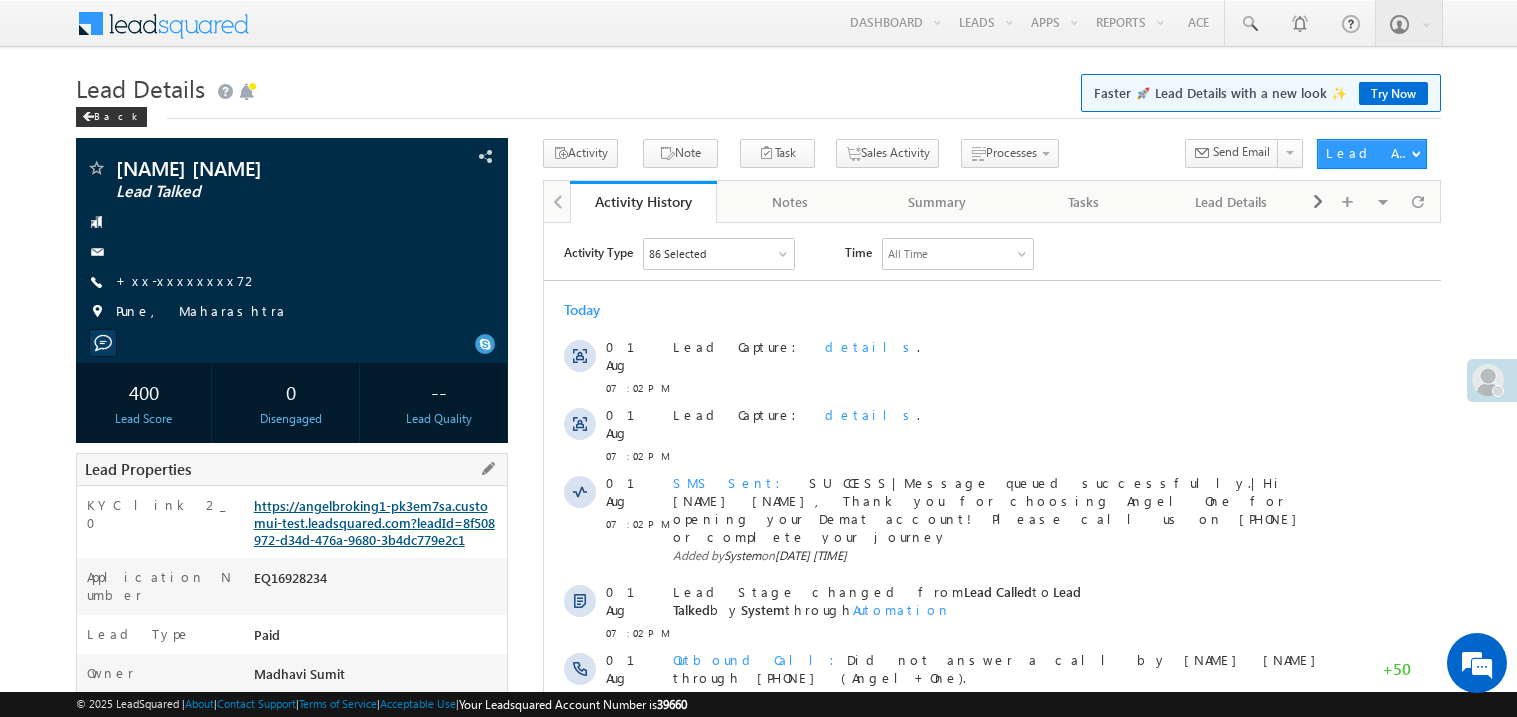 click on "https://angelbroking1-pk3em7sa.customui-test.leadsquared.com?leadId=8f508972-d34d-476a-9680-3b4dc779e2c1" at bounding box center [374, 522] 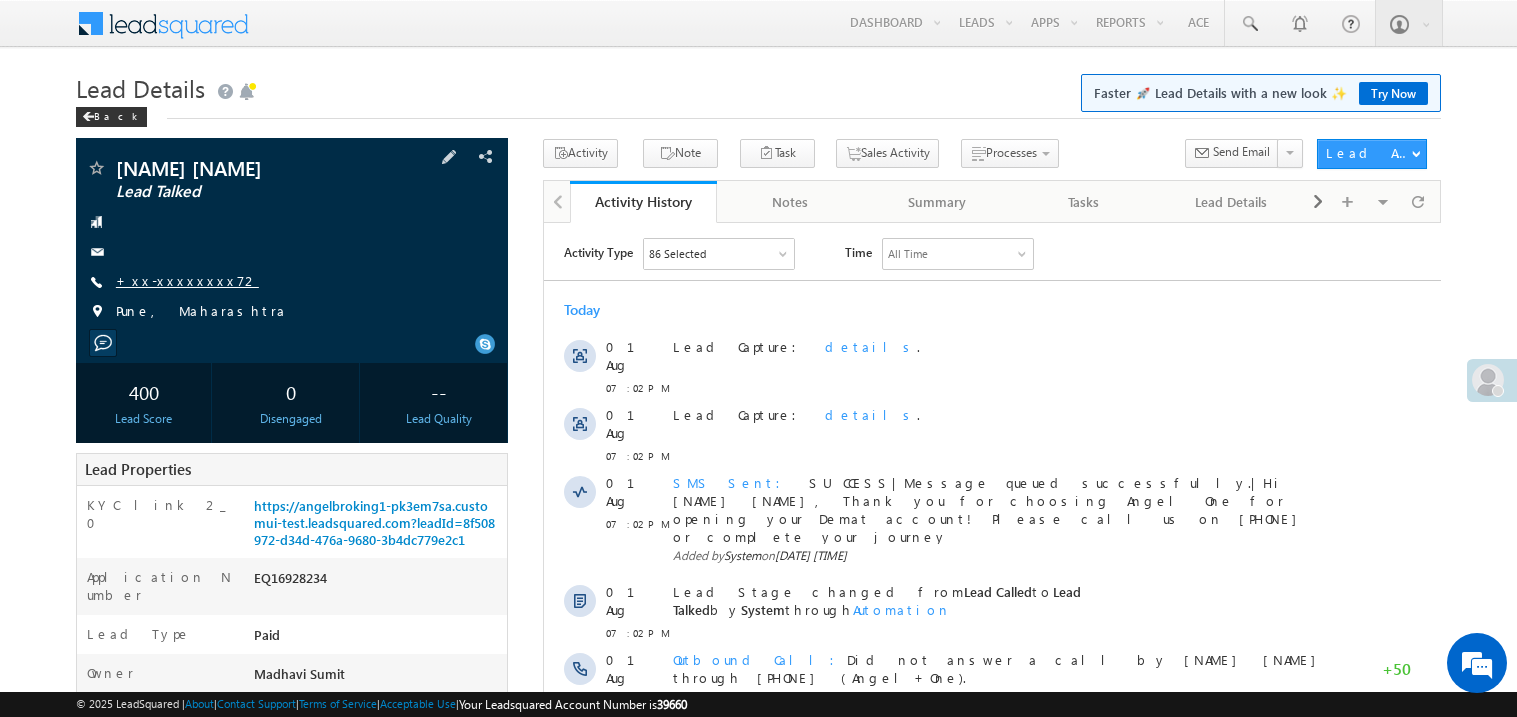 click on "+xx-xxxxxxxx72" at bounding box center [187, 280] 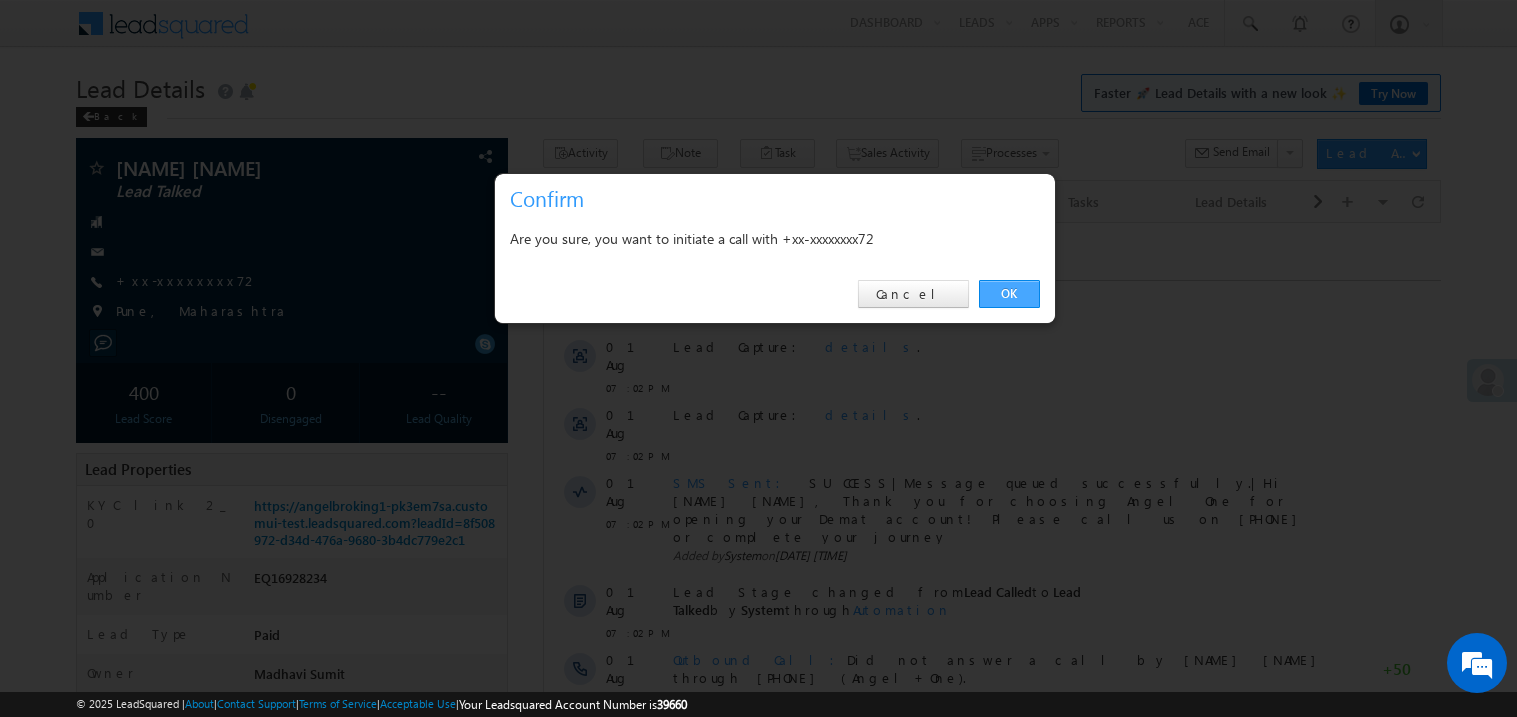 click on "OK" at bounding box center (1009, 294) 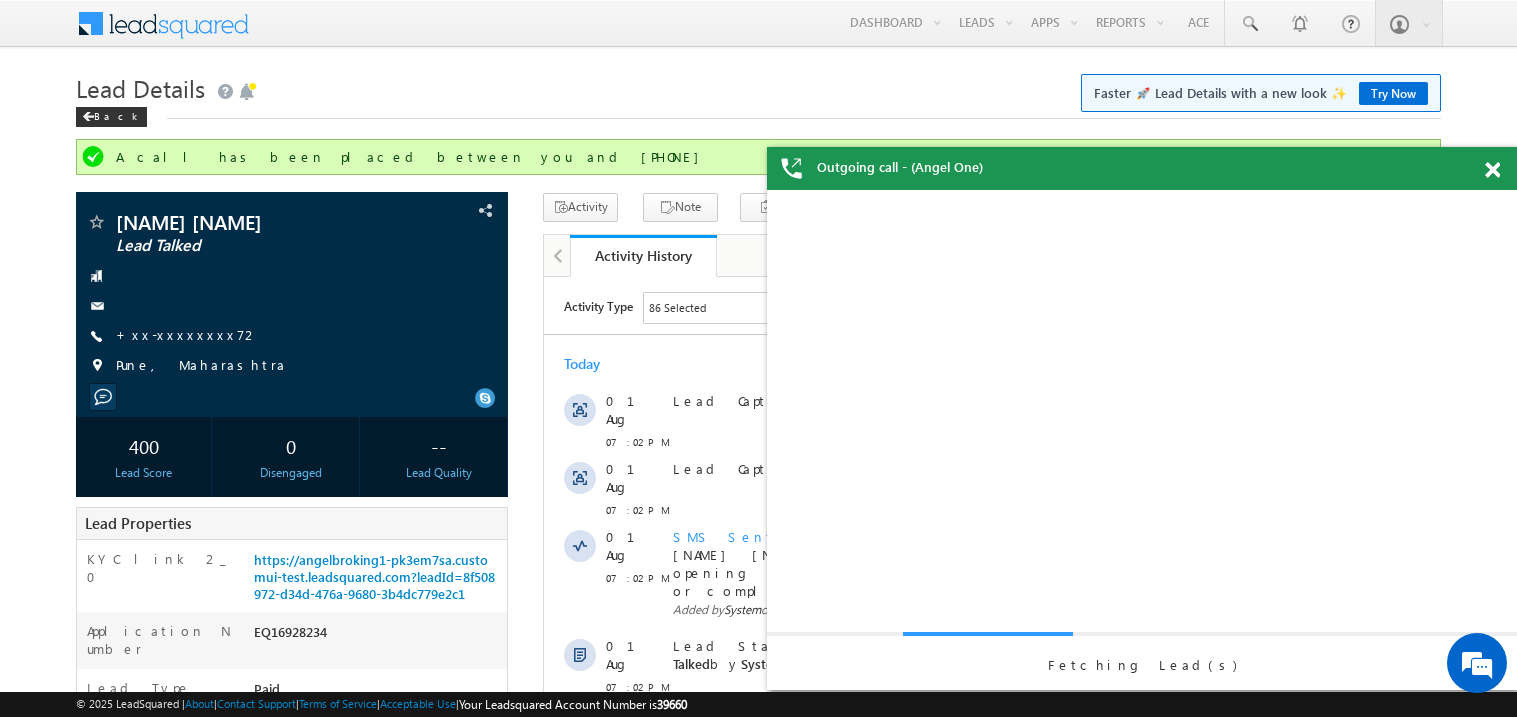 scroll, scrollTop: 0, scrollLeft: 0, axis: both 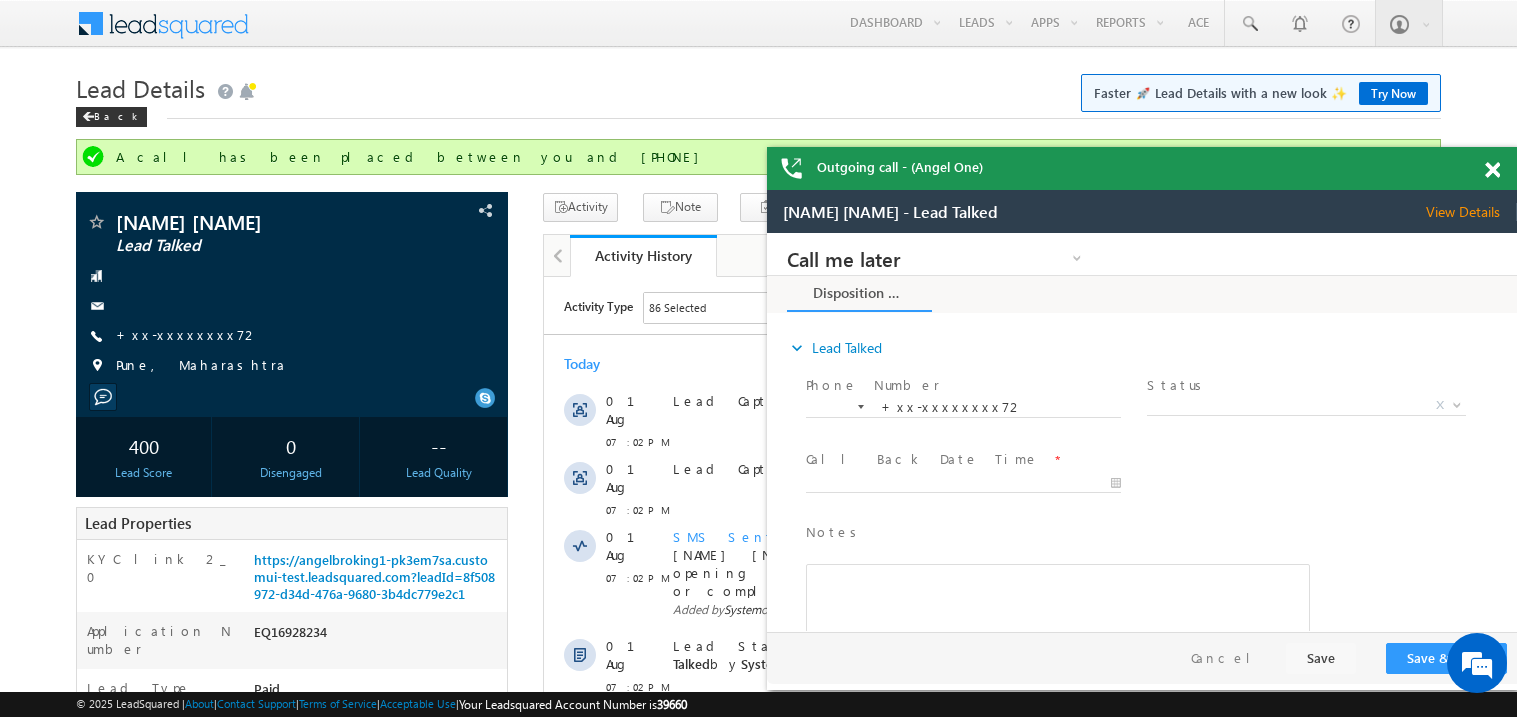 click at bounding box center [1492, 170] 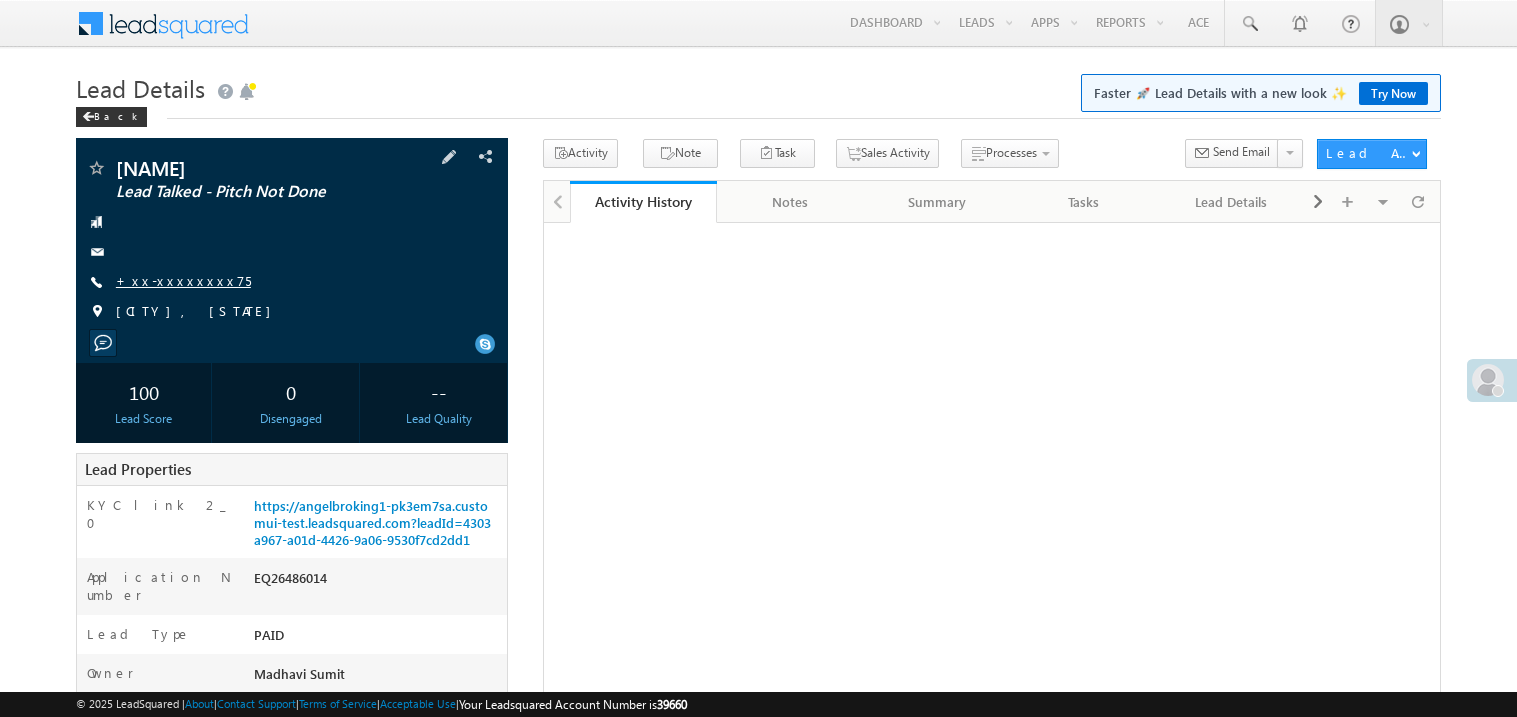 scroll, scrollTop: 0, scrollLeft: 0, axis: both 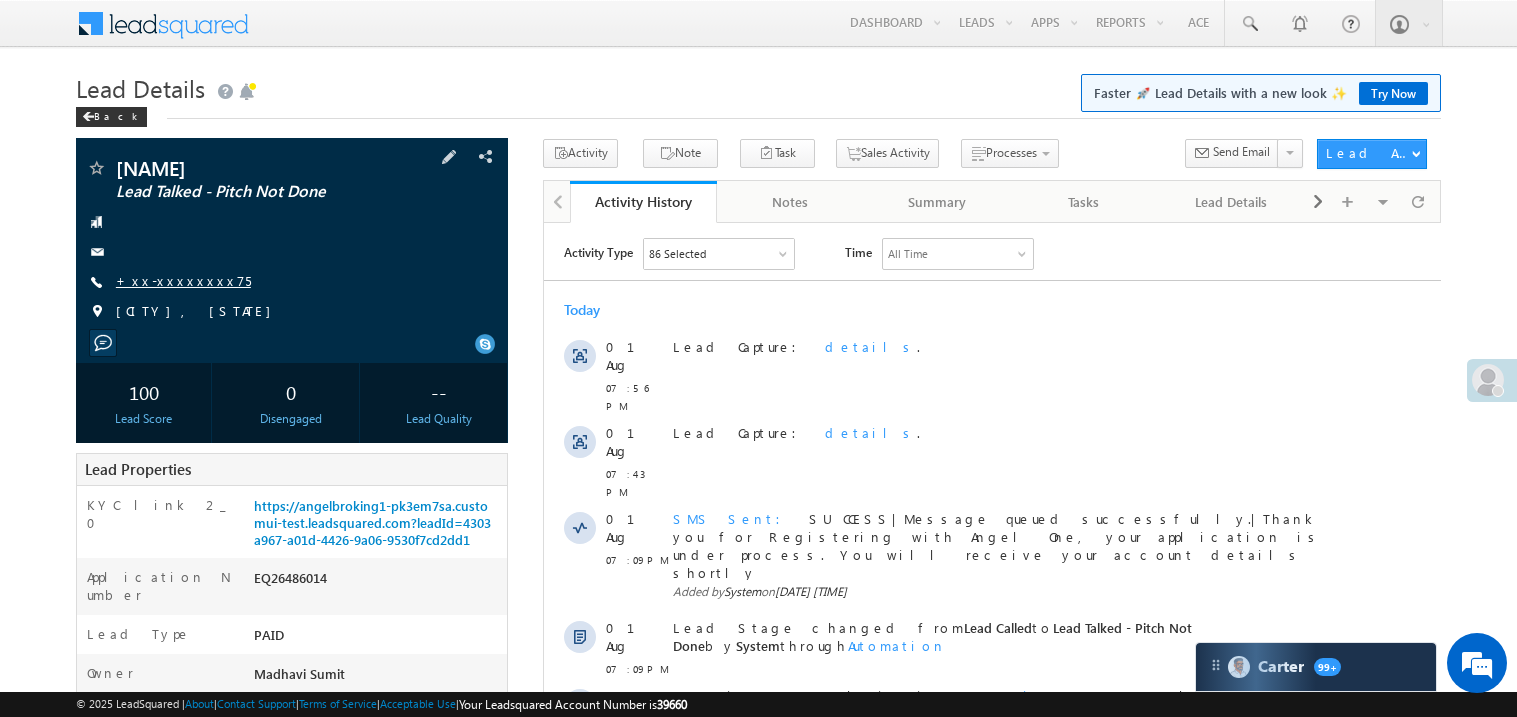 click on "+xx-xxxxxxxx75" at bounding box center [183, 280] 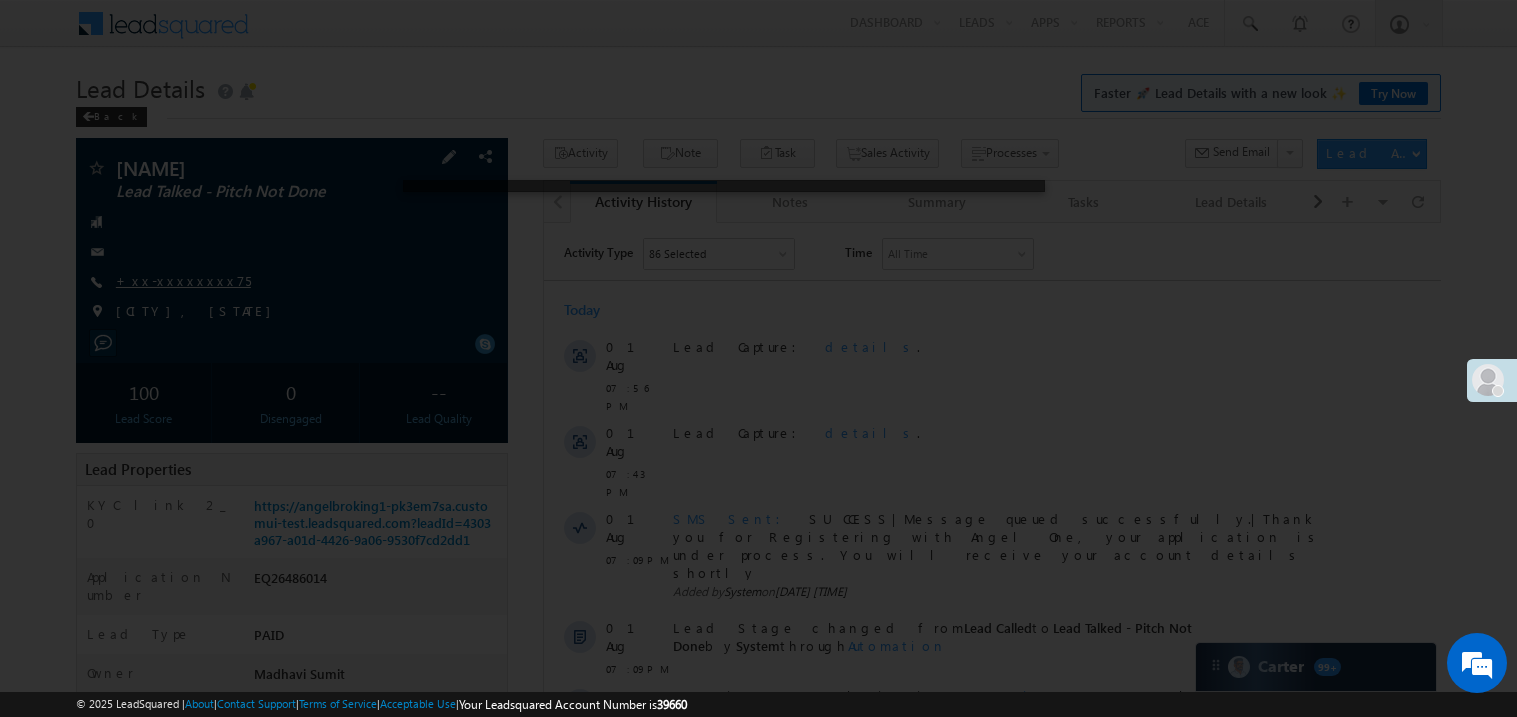 scroll, scrollTop: 0, scrollLeft: 0, axis: both 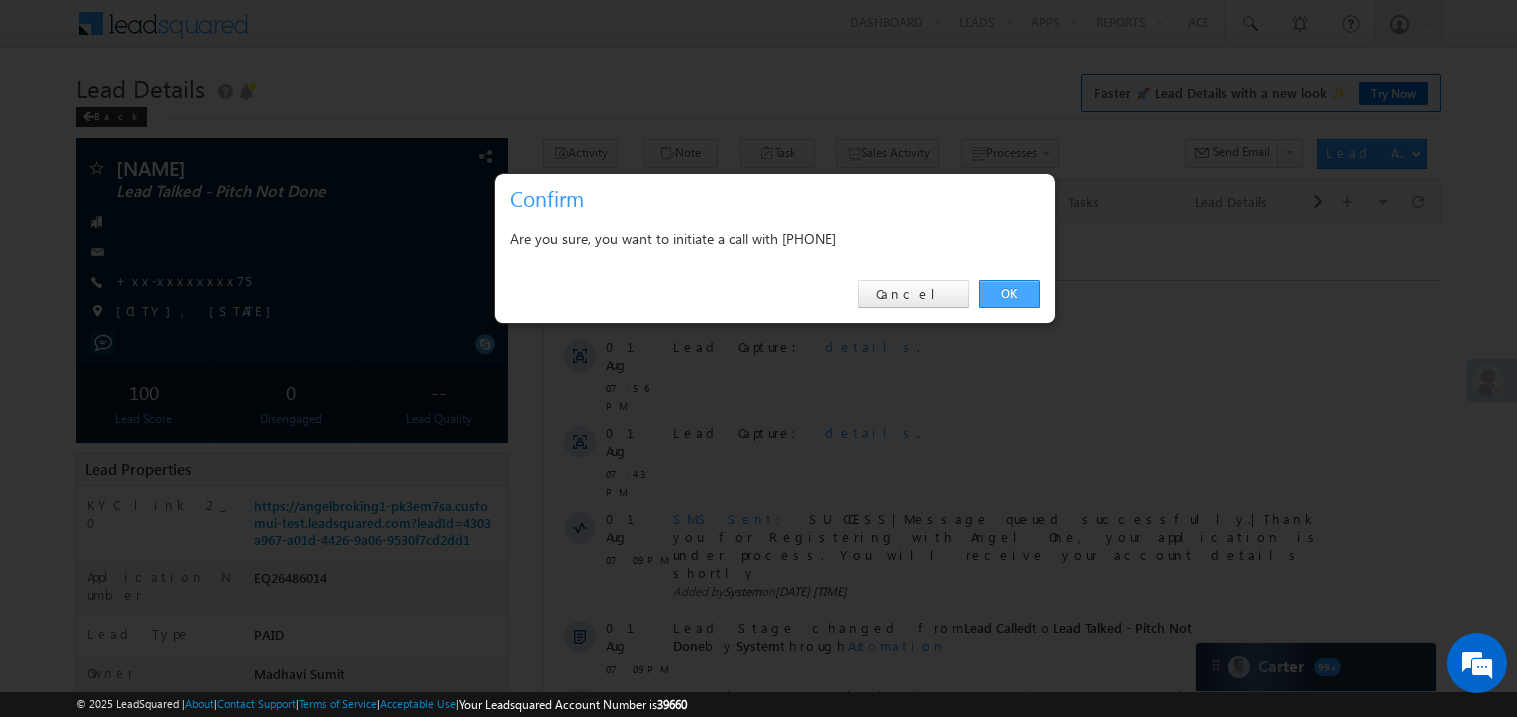click on "OK" at bounding box center (1009, 294) 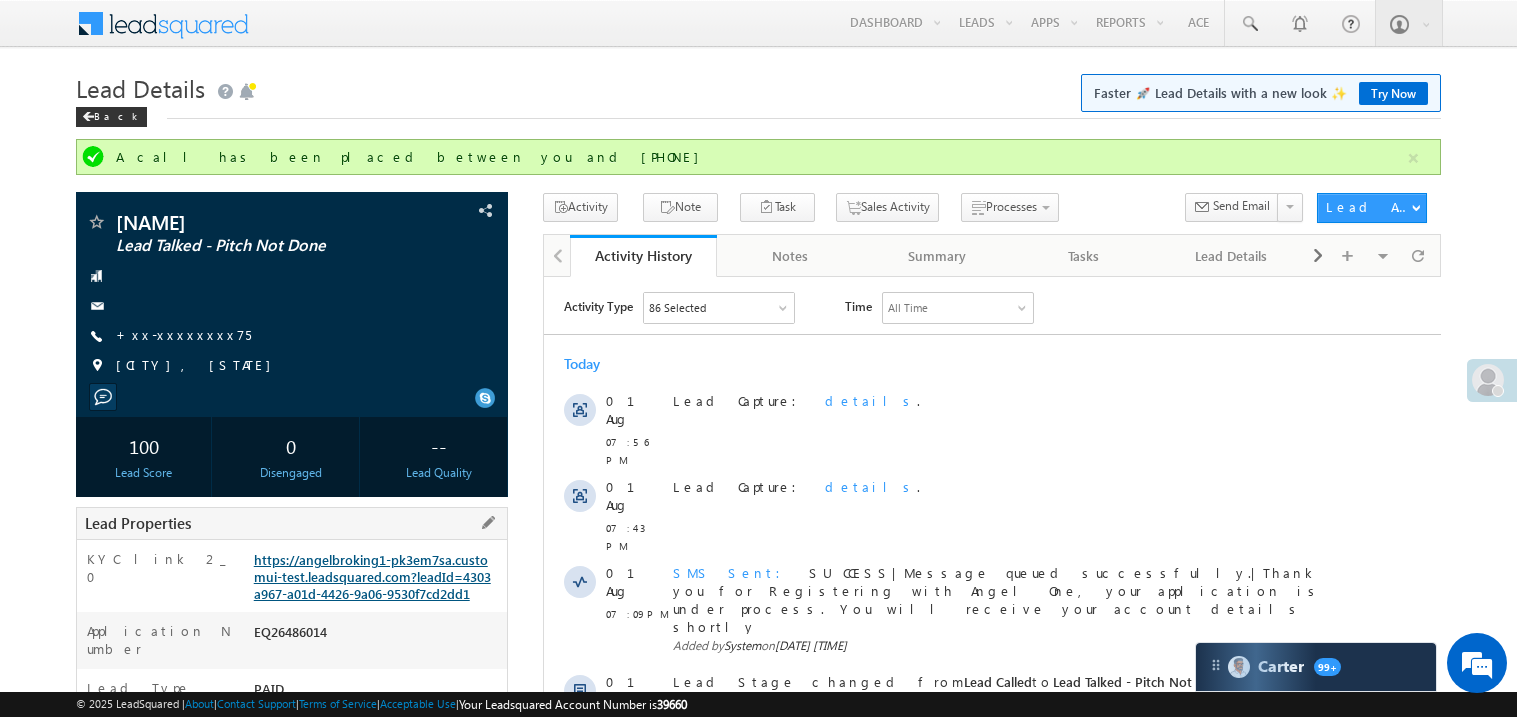 click on "Lead Properties" at bounding box center (292, 523) 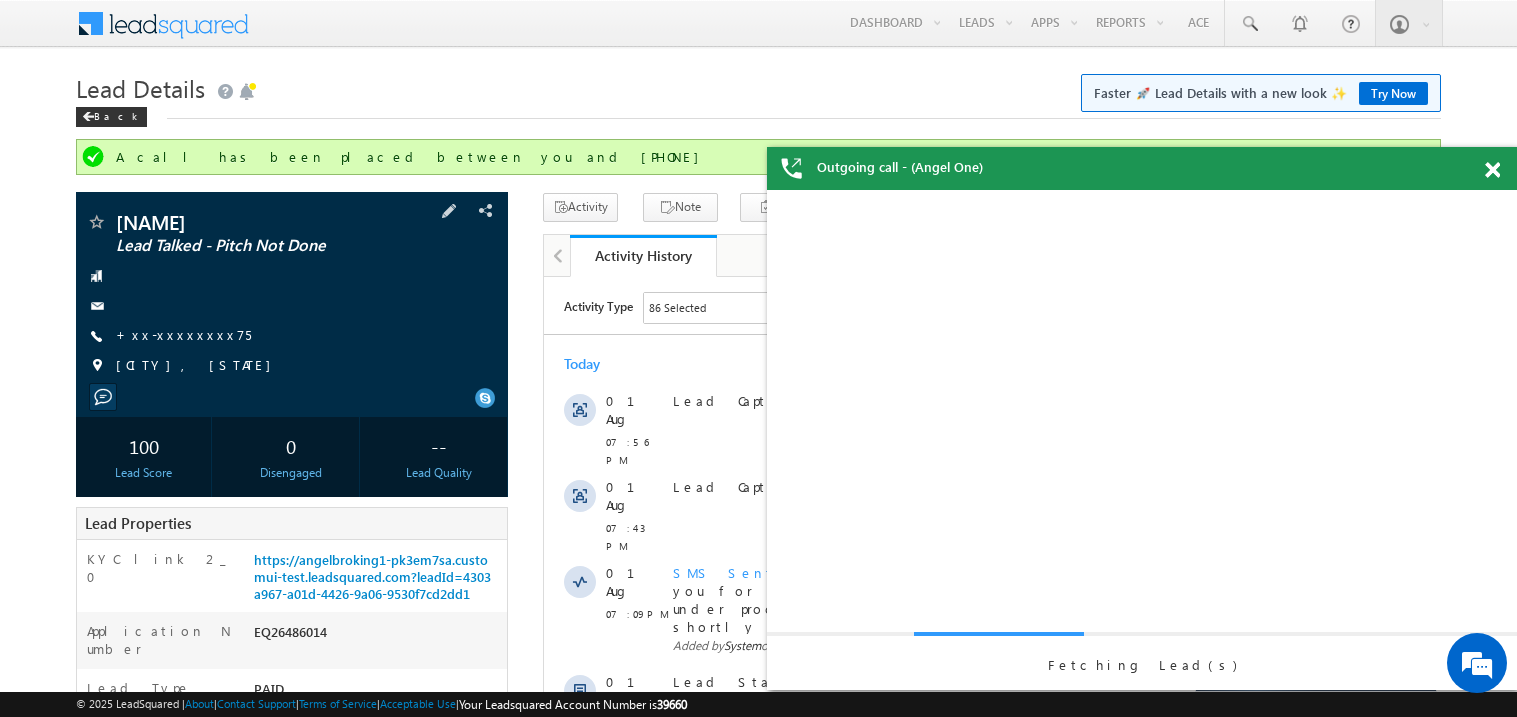 scroll, scrollTop: 0, scrollLeft: 0, axis: both 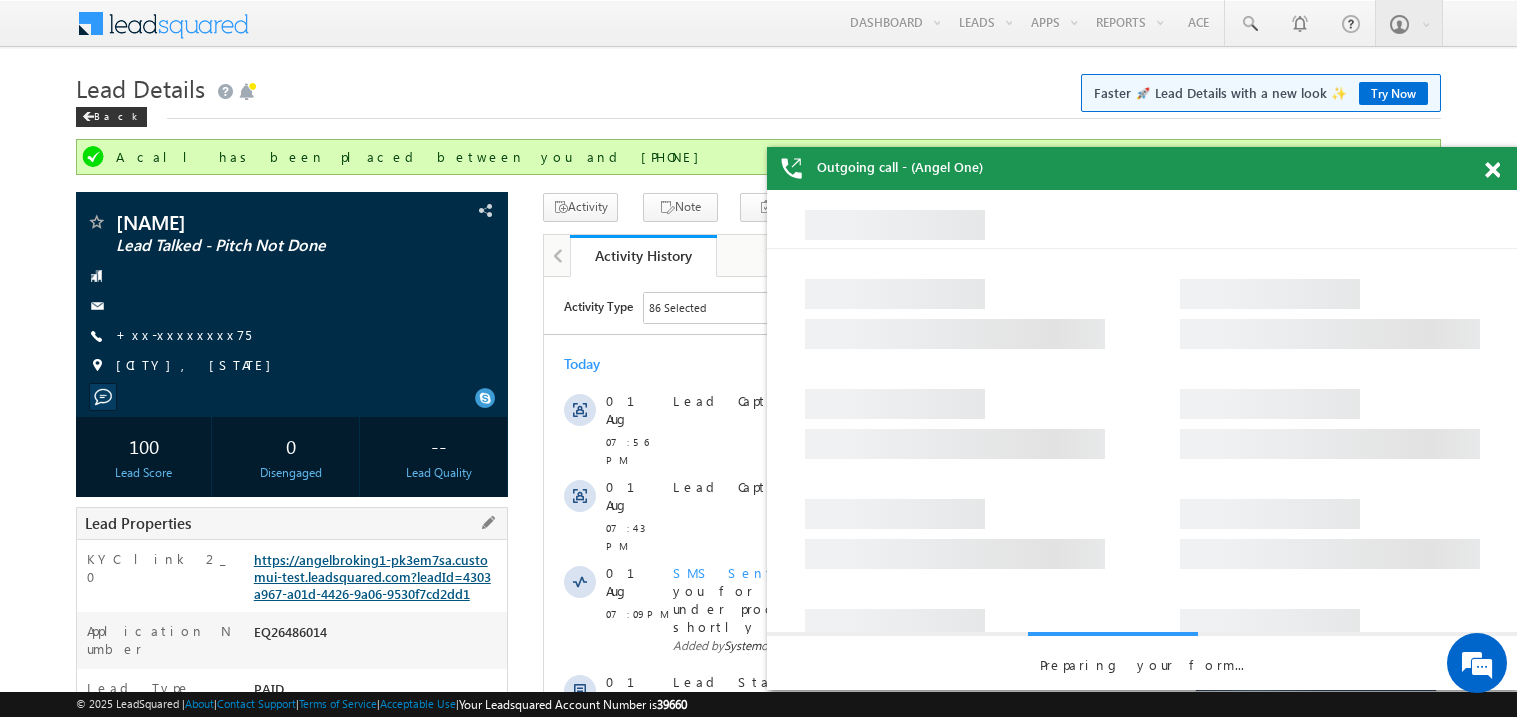 click on "https://angelbroking1-pk3em7sa.customui-test.leadsquared.com?leadId=4303a967-a01d-4426-9a06-9530f7cd2dd1" at bounding box center (372, 576) 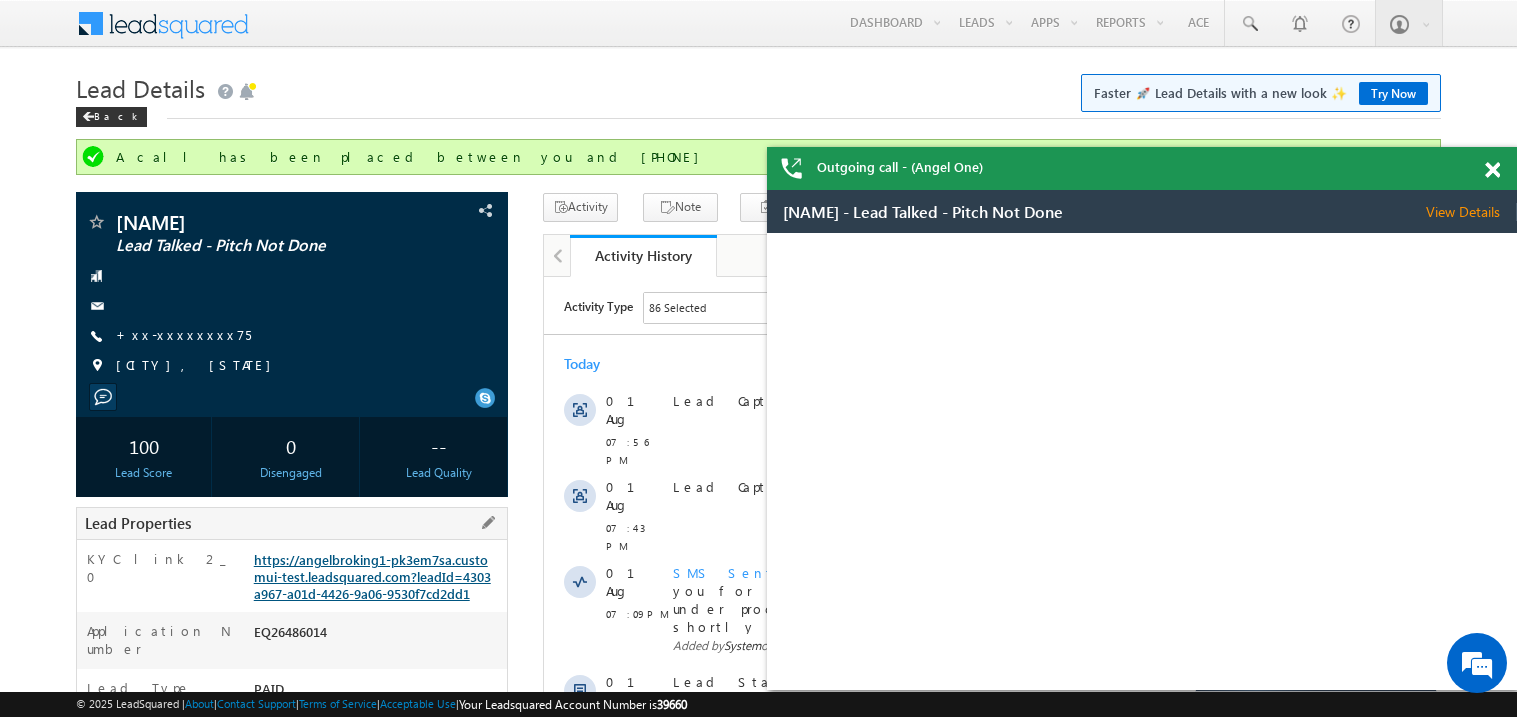 scroll, scrollTop: 0, scrollLeft: 0, axis: both 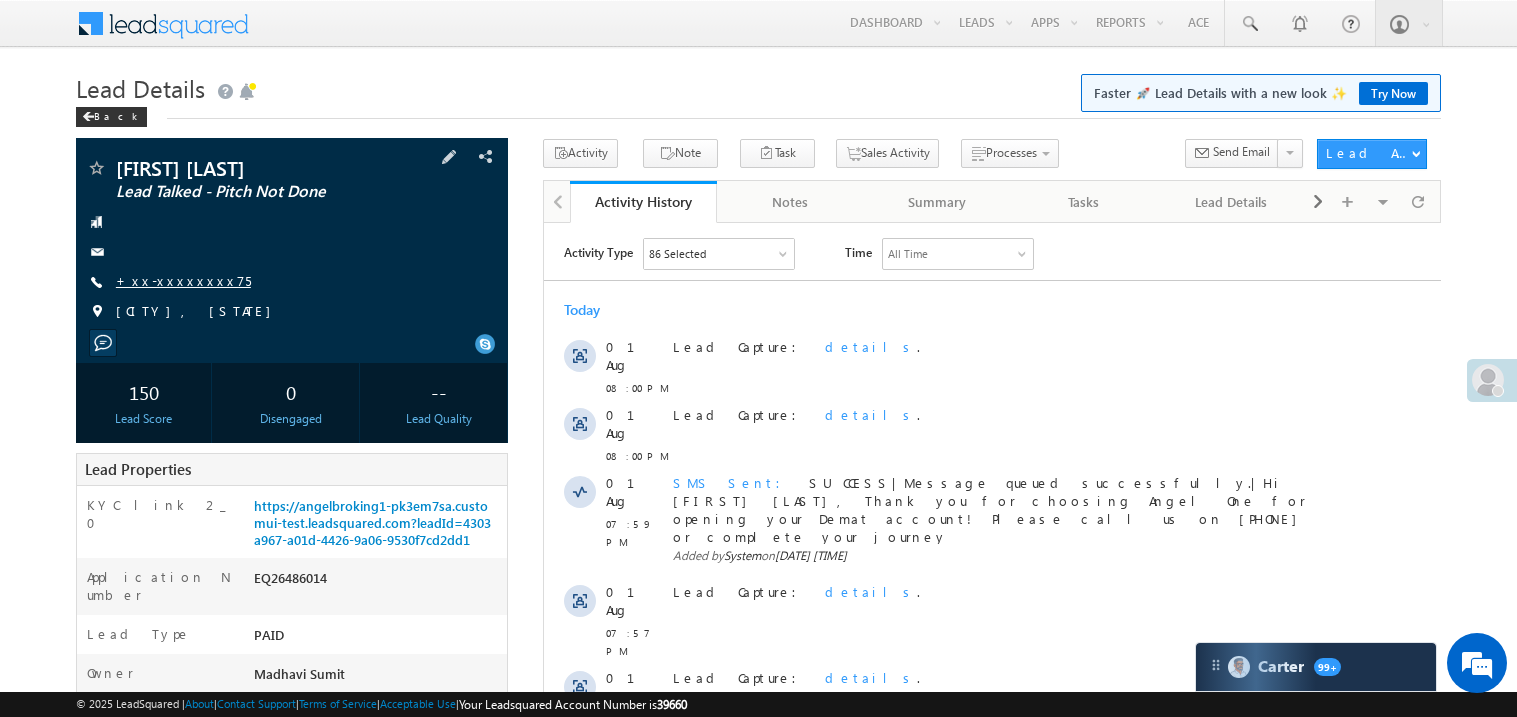 click on "+xx-xxxxxxxx75" at bounding box center (183, 280) 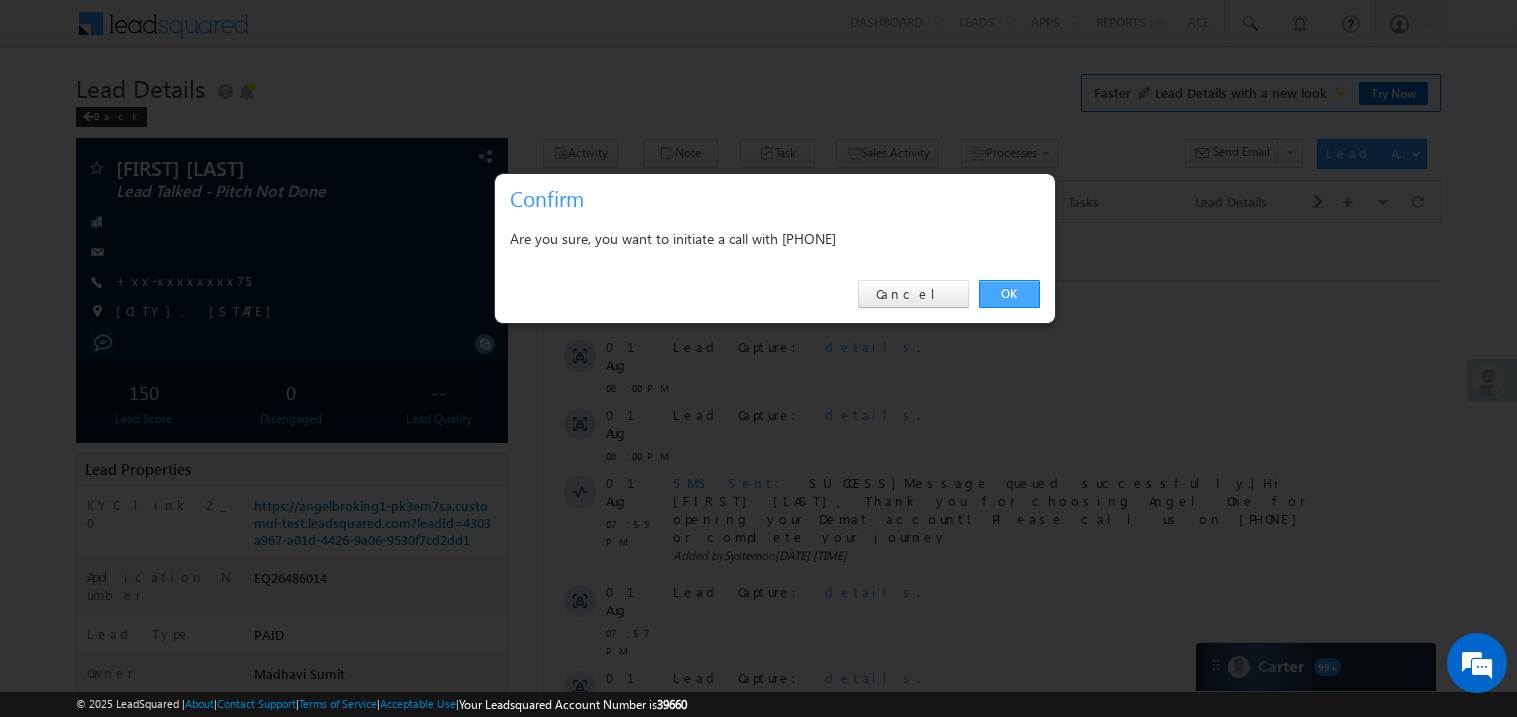 click on "OK" at bounding box center (1009, 294) 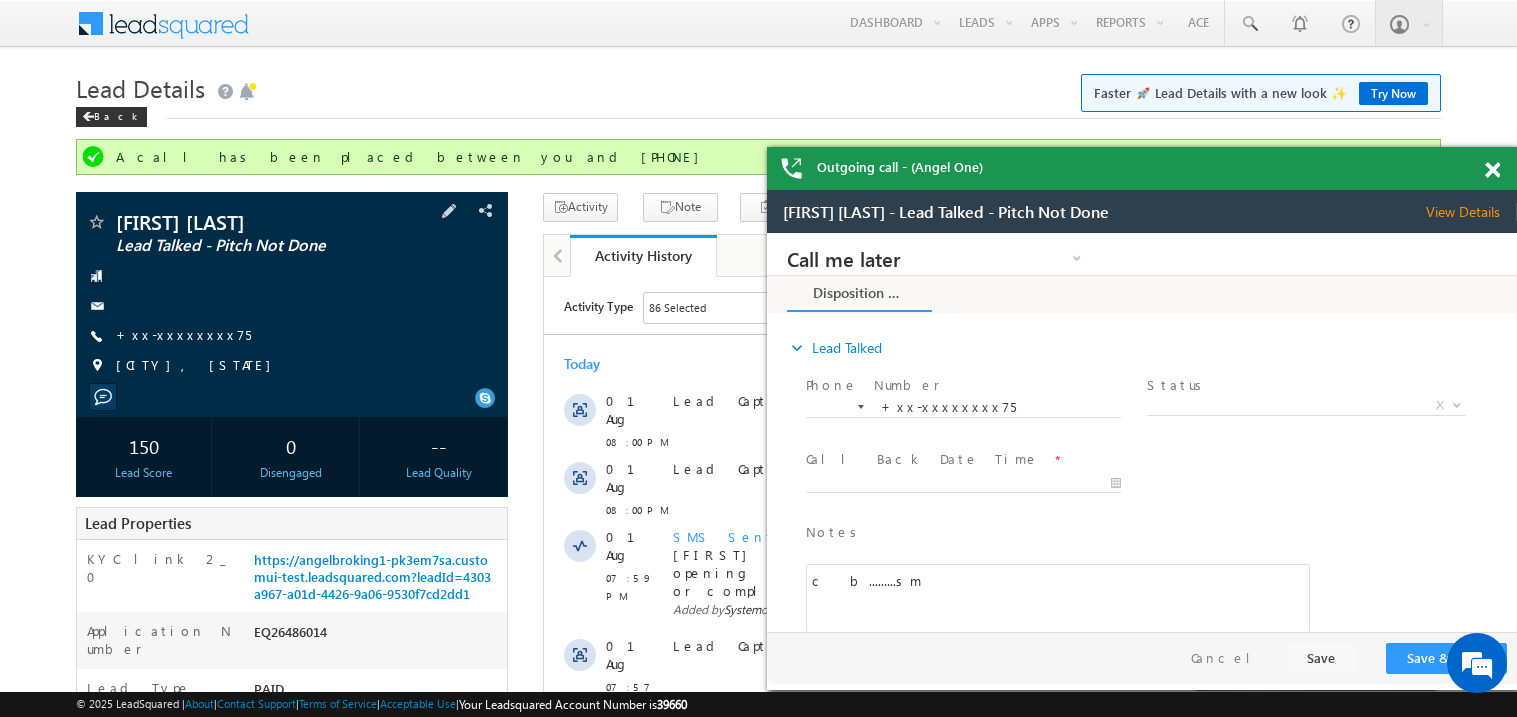 scroll, scrollTop: 0, scrollLeft: 0, axis: both 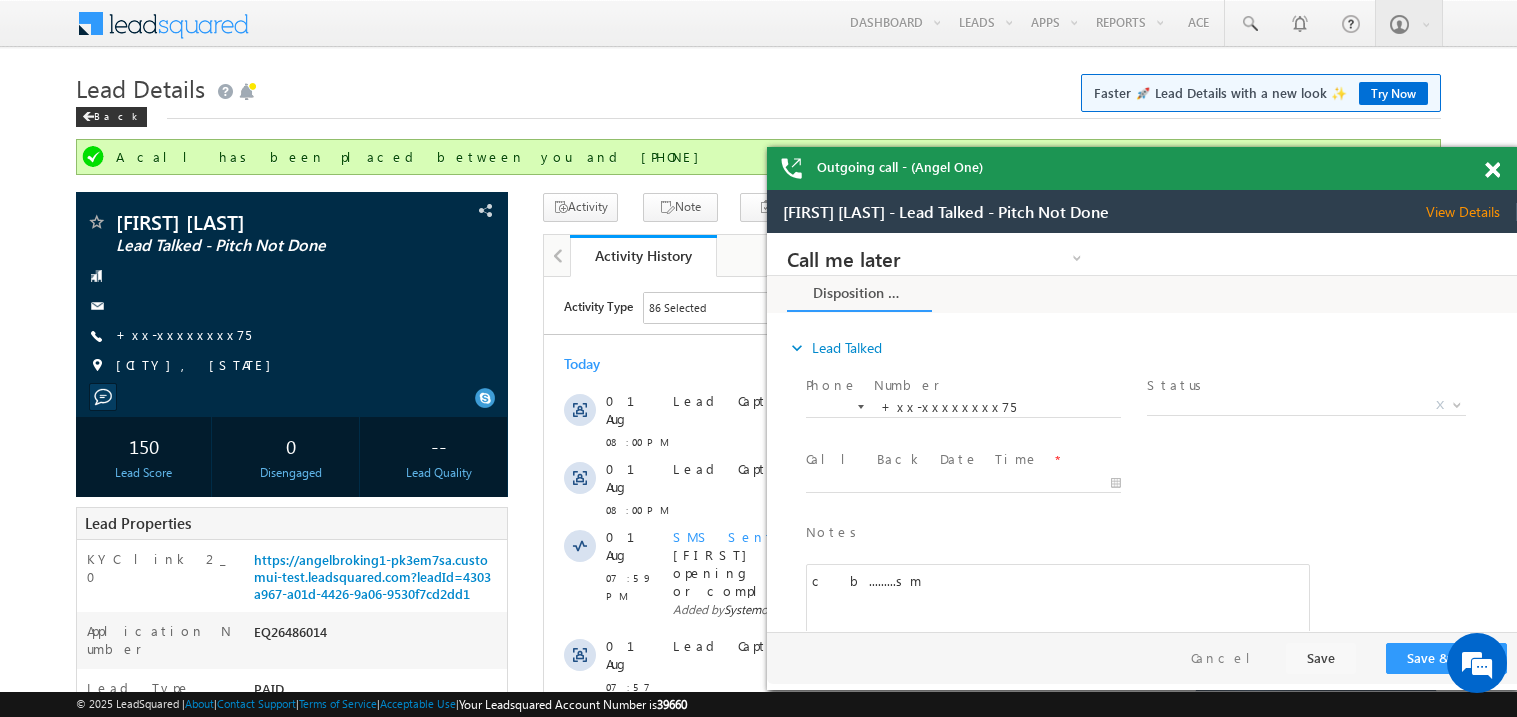 click at bounding box center [1492, 170] 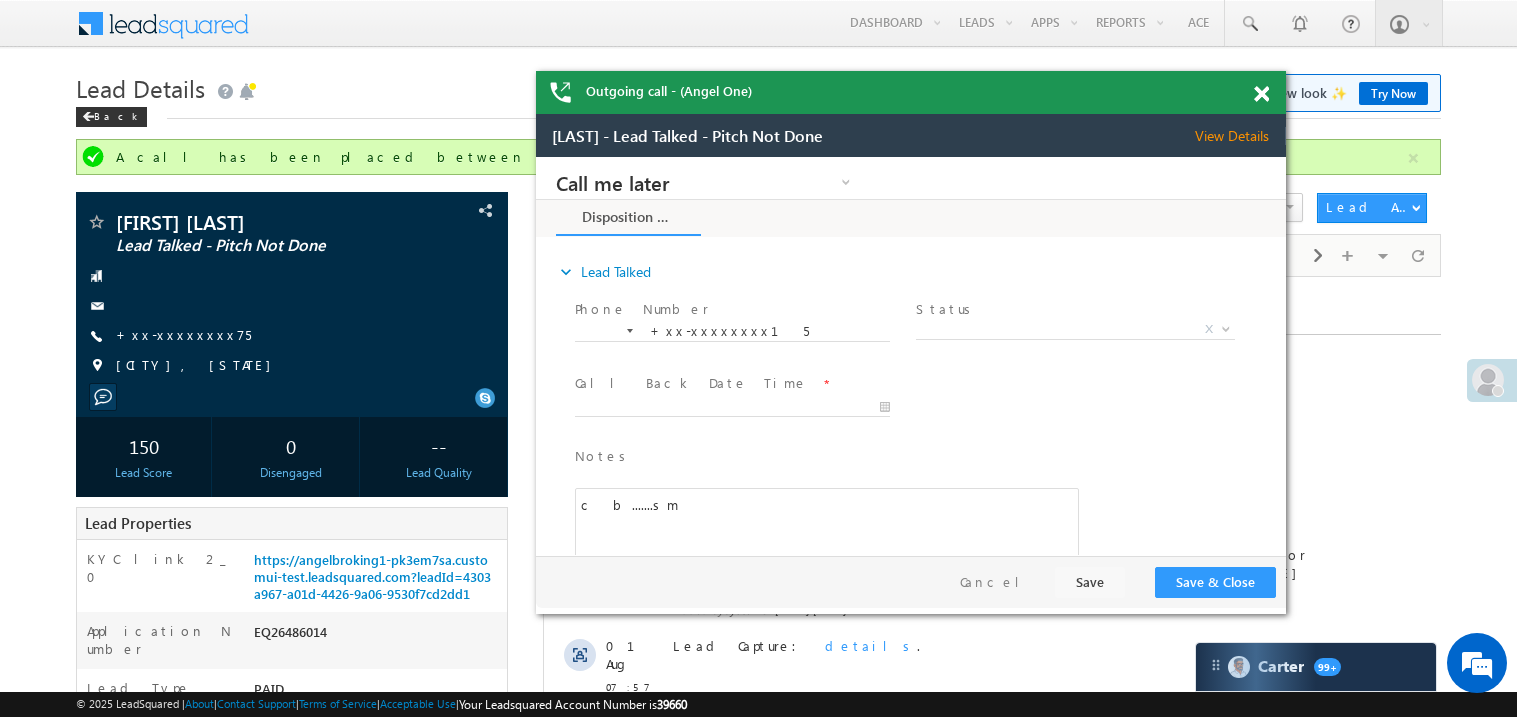 drag, startPoint x: 1124, startPoint y: 194, endPoint x: 866, endPoint y: 88, distance: 278.9265 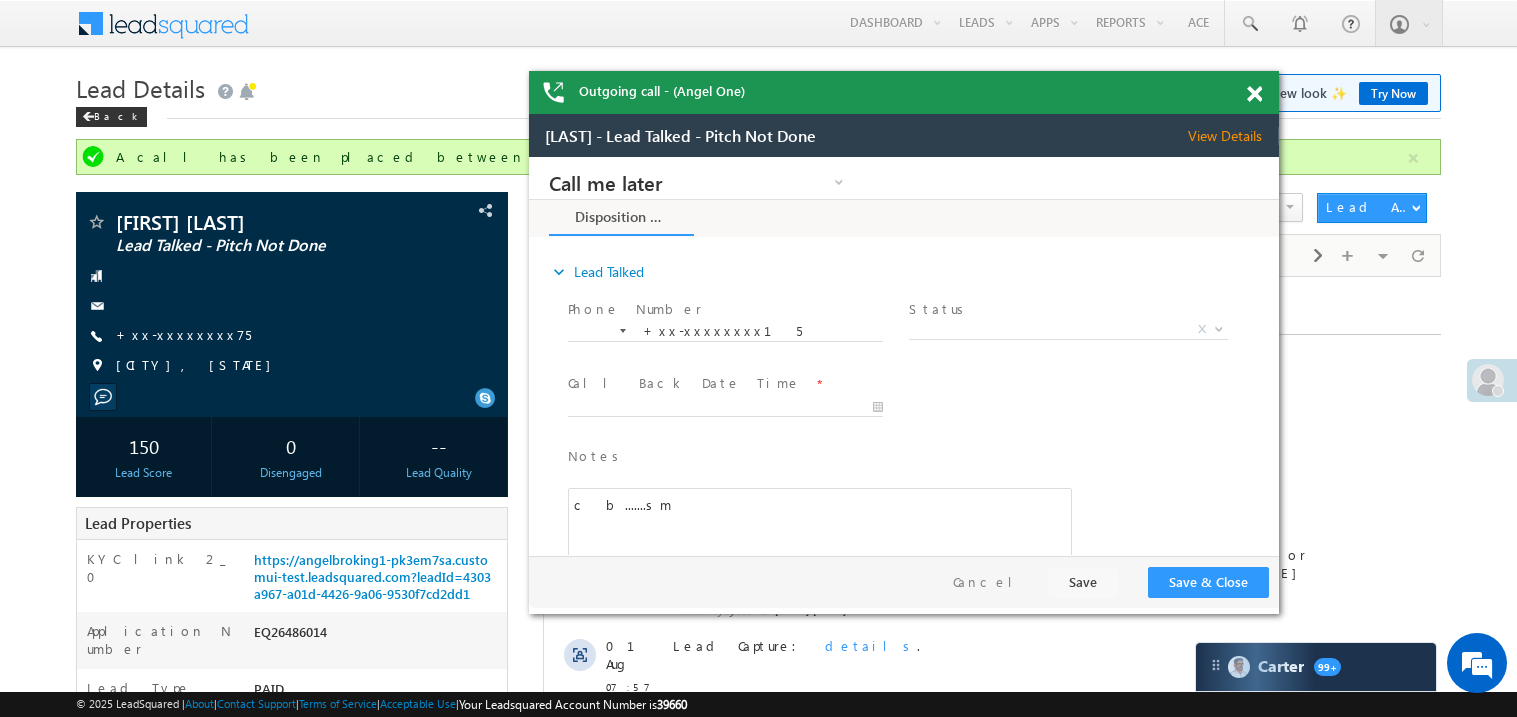click at bounding box center [1254, 94] 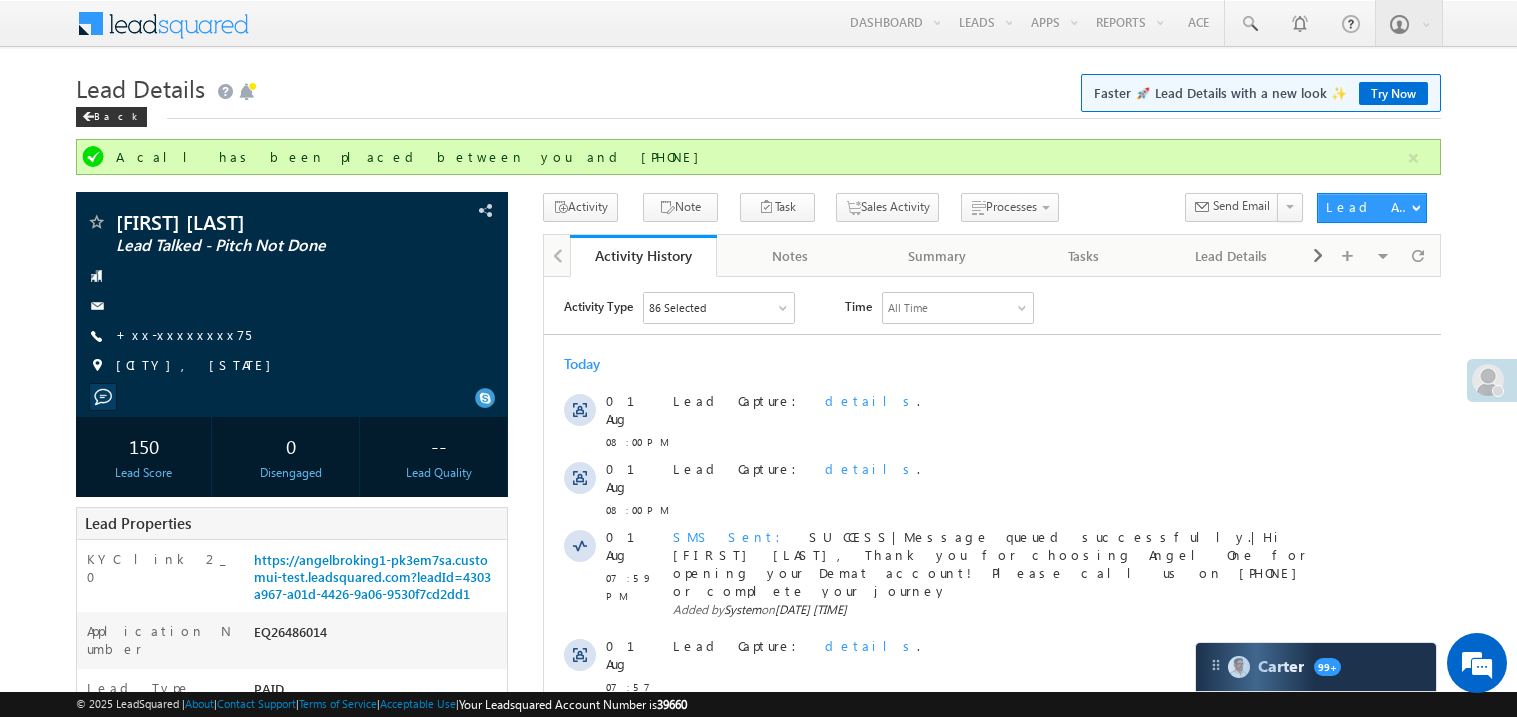 click on "Back" at bounding box center (758, 112) 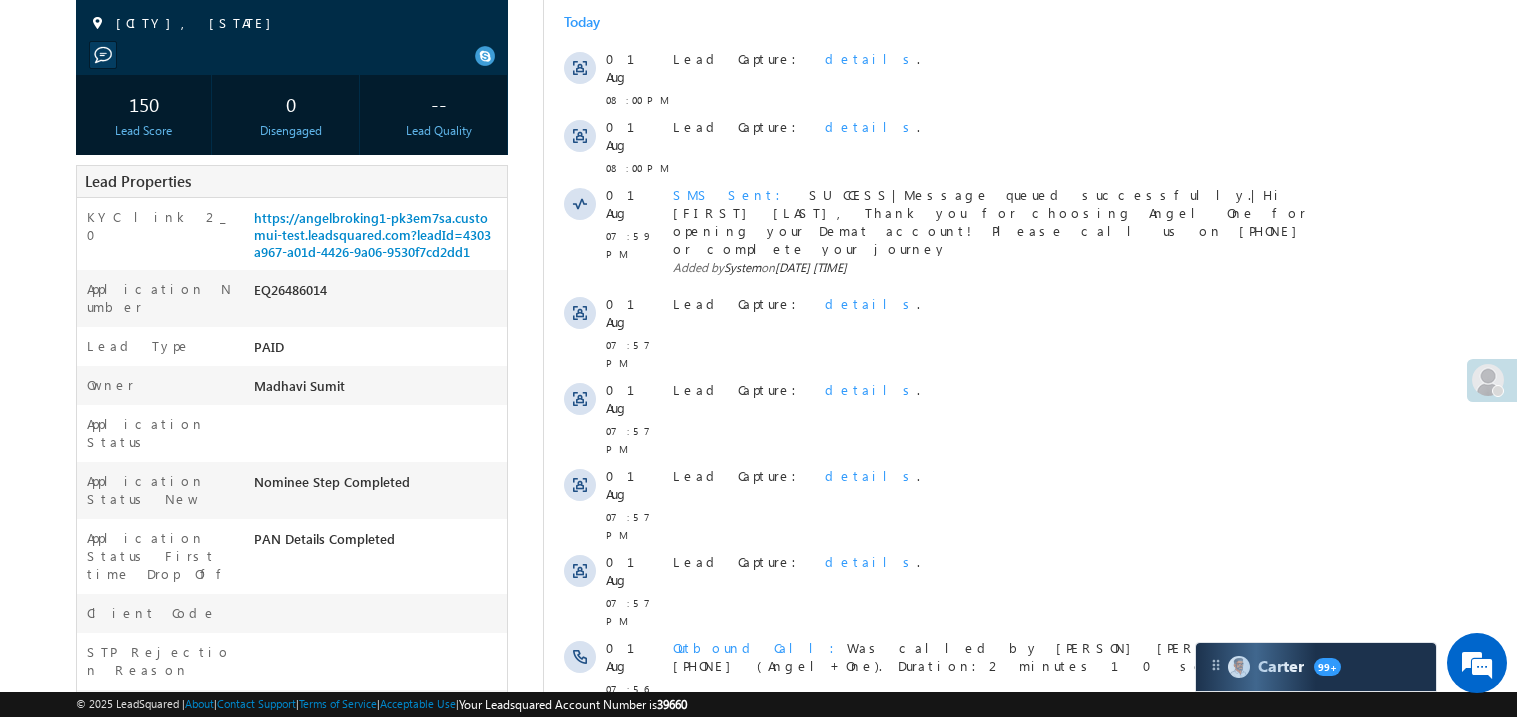 scroll, scrollTop: 359, scrollLeft: 0, axis: vertical 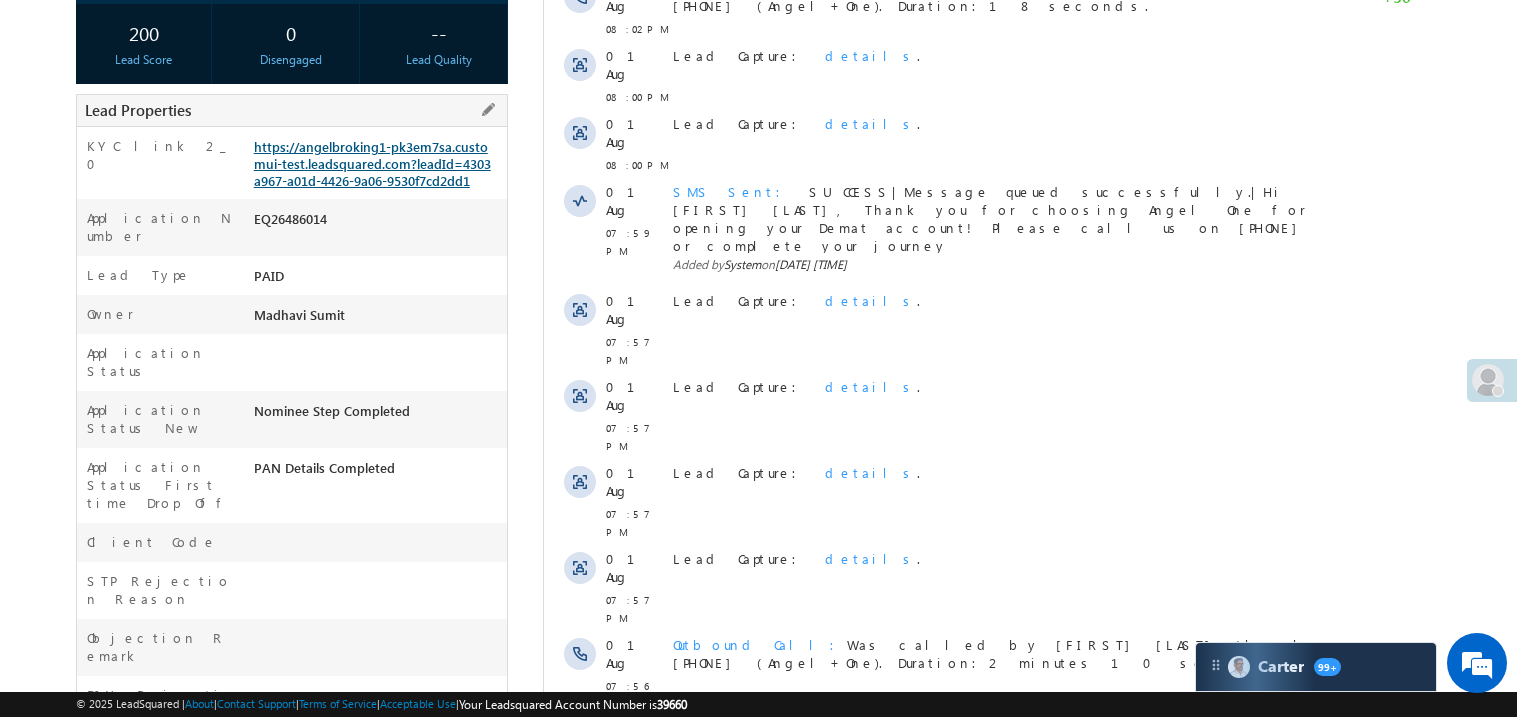 click on "https://angelbroking1-pk3em7sa.customui-test.leadsquared.com?leadId=4303a967-a01d-4426-9a06-9530f7cd2dd1" at bounding box center (372, 163) 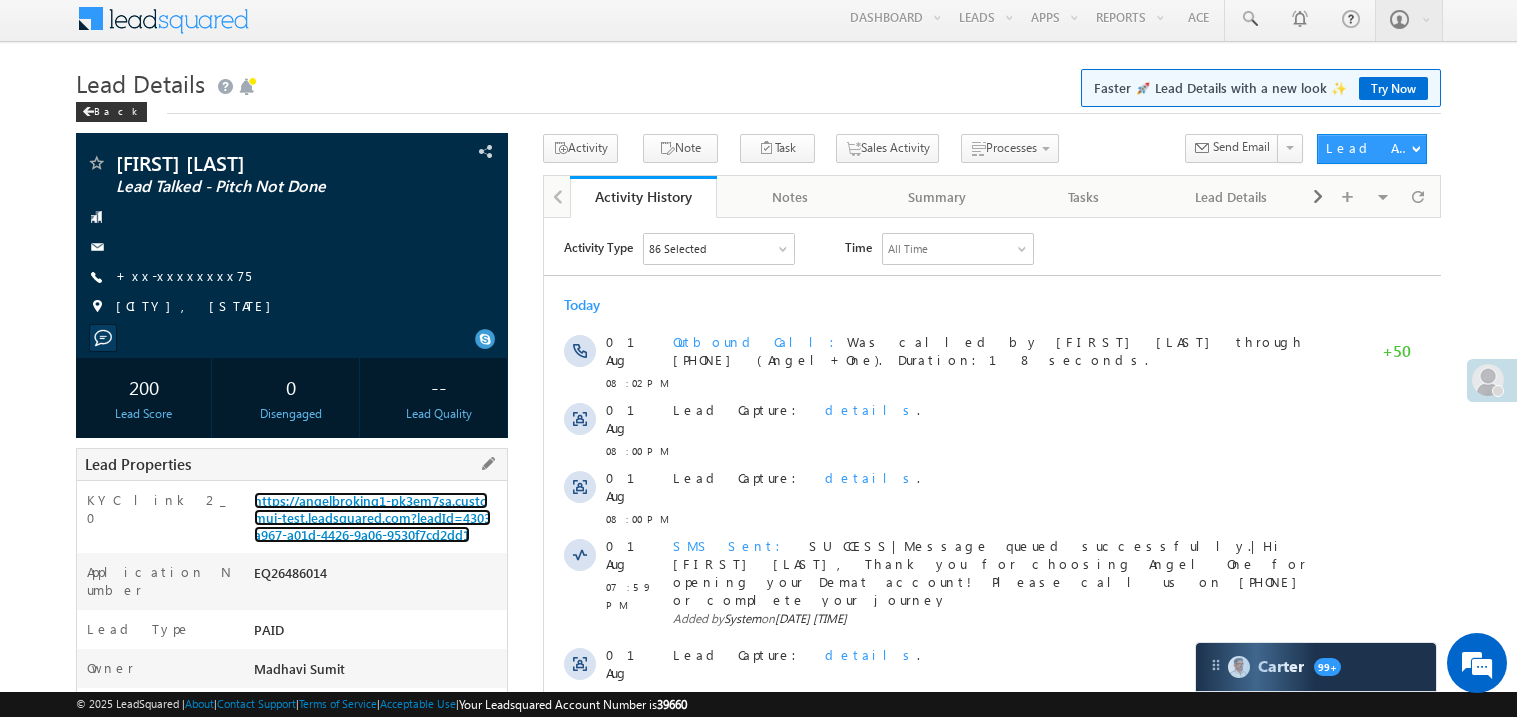 scroll, scrollTop: 0, scrollLeft: 0, axis: both 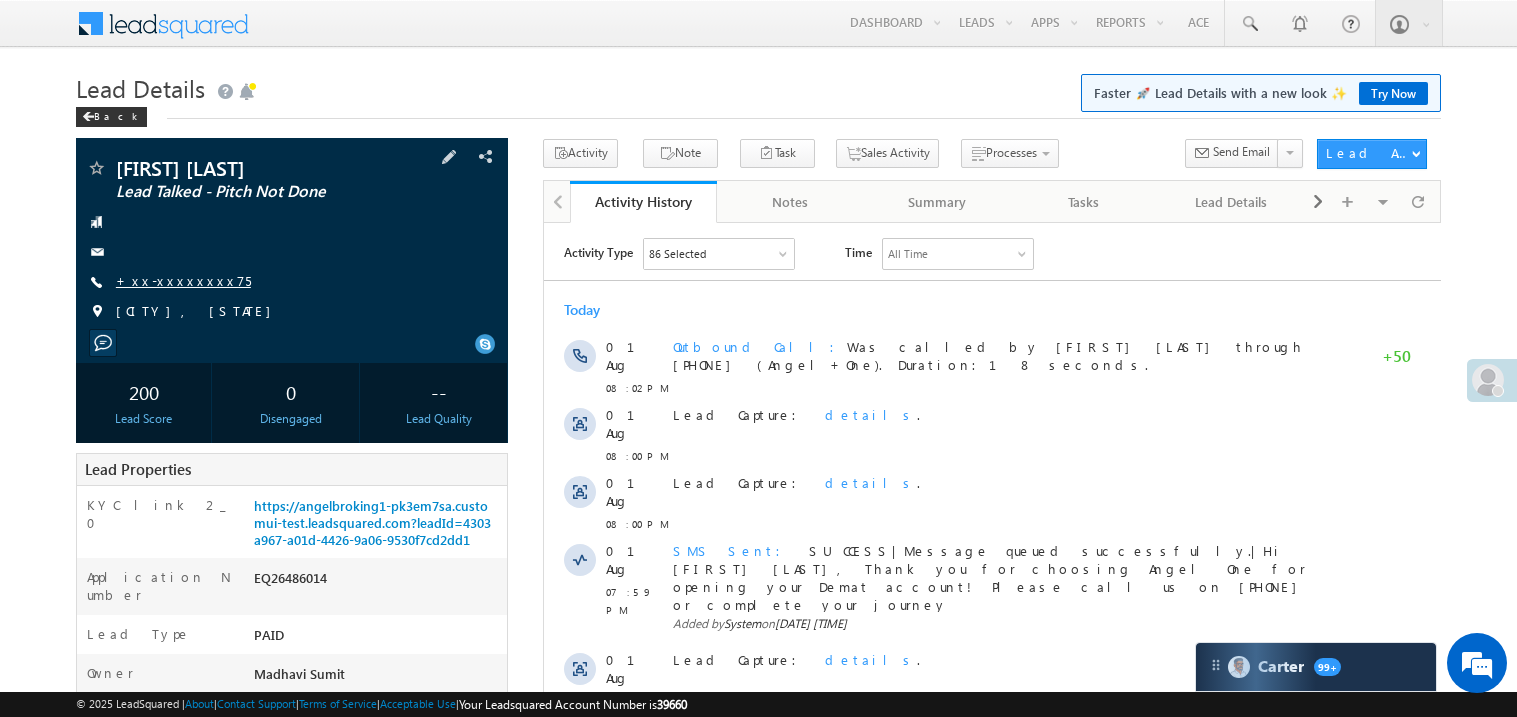 click on "+xx-xxxxxxxx75" at bounding box center (183, 280) 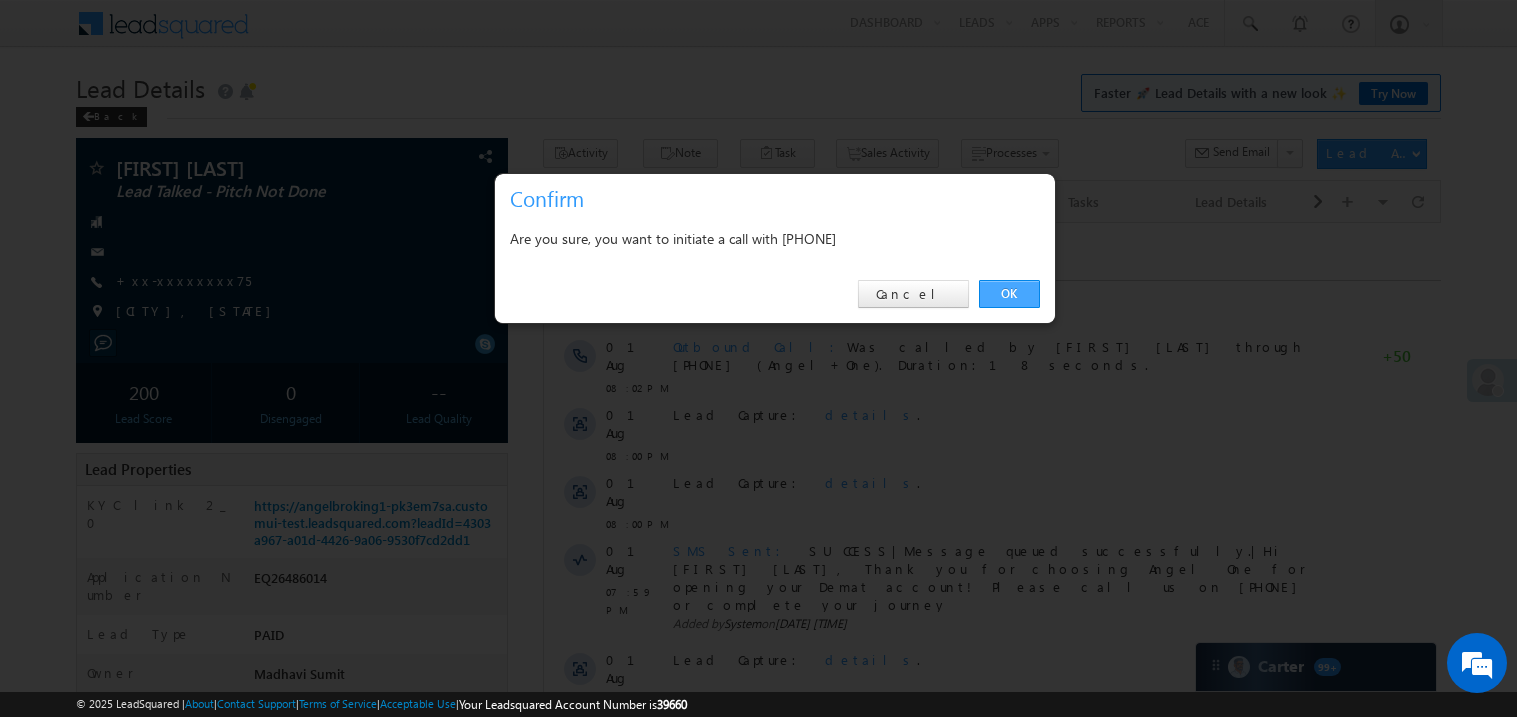 click on "OK" at bounding box center (1009, 294) 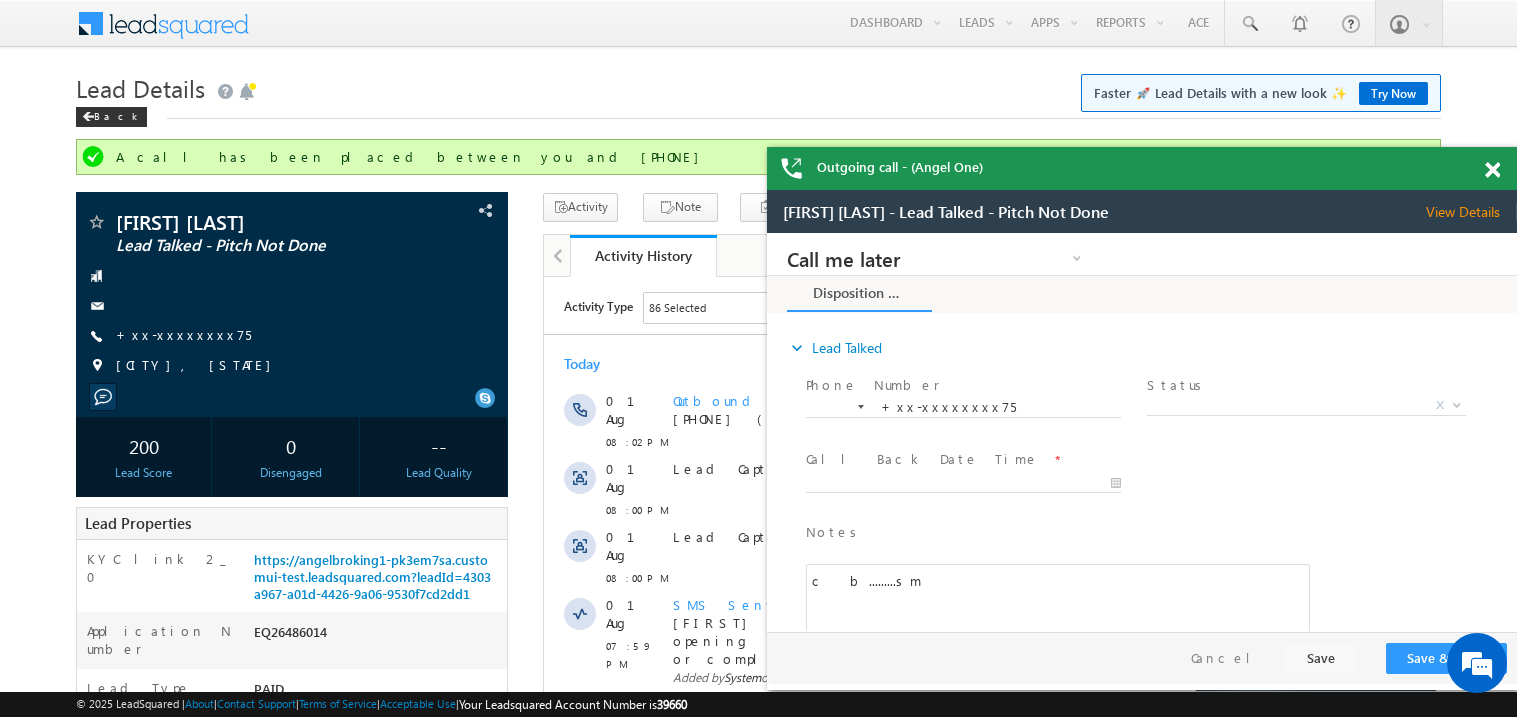 scroll, scrollTop: 0, scrollLeft: 0, axis: both 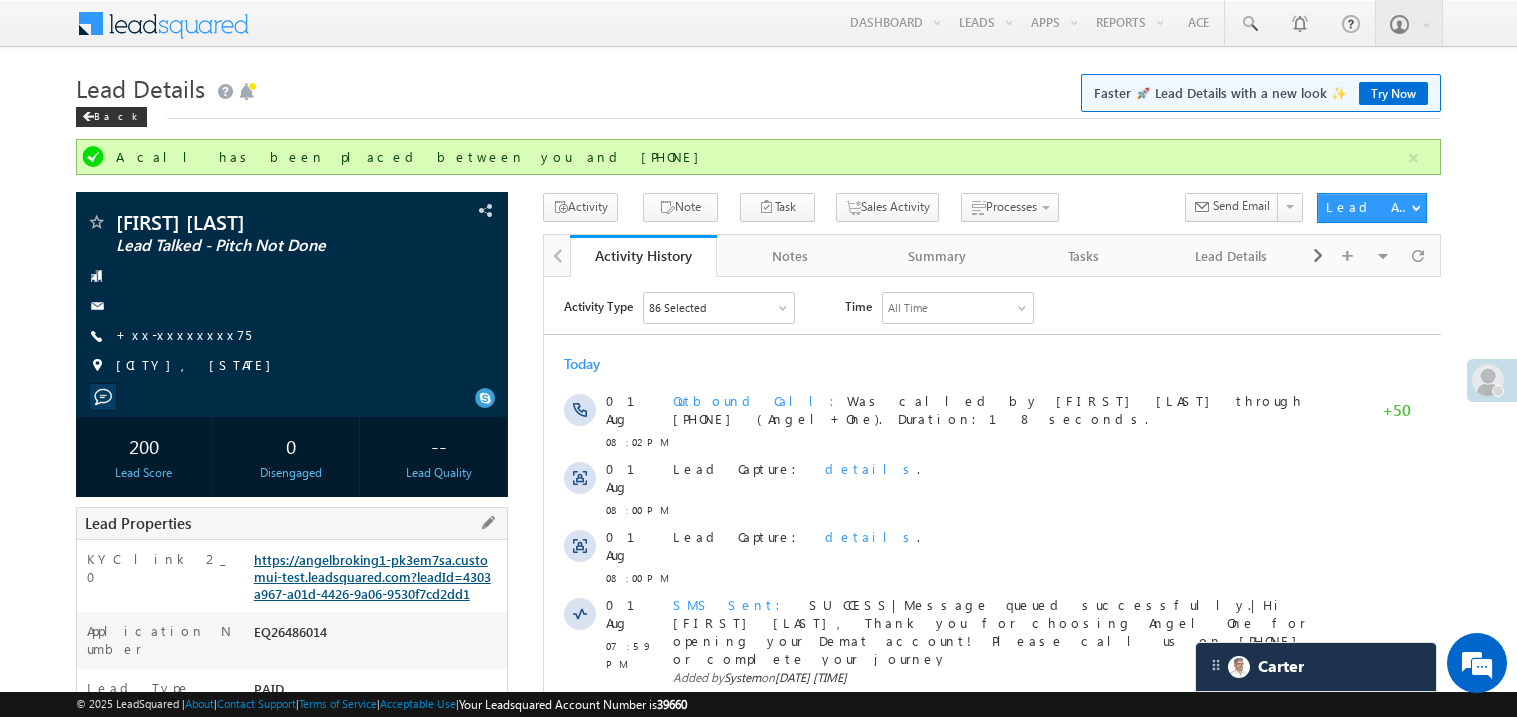 click on "https://angelbroking1-pk3em7sa.customui-test.leadsquared.com?leadId=4303a967-a01d-4426-9a06-9530f7cd2dd1" at bounding box center (372, 576) 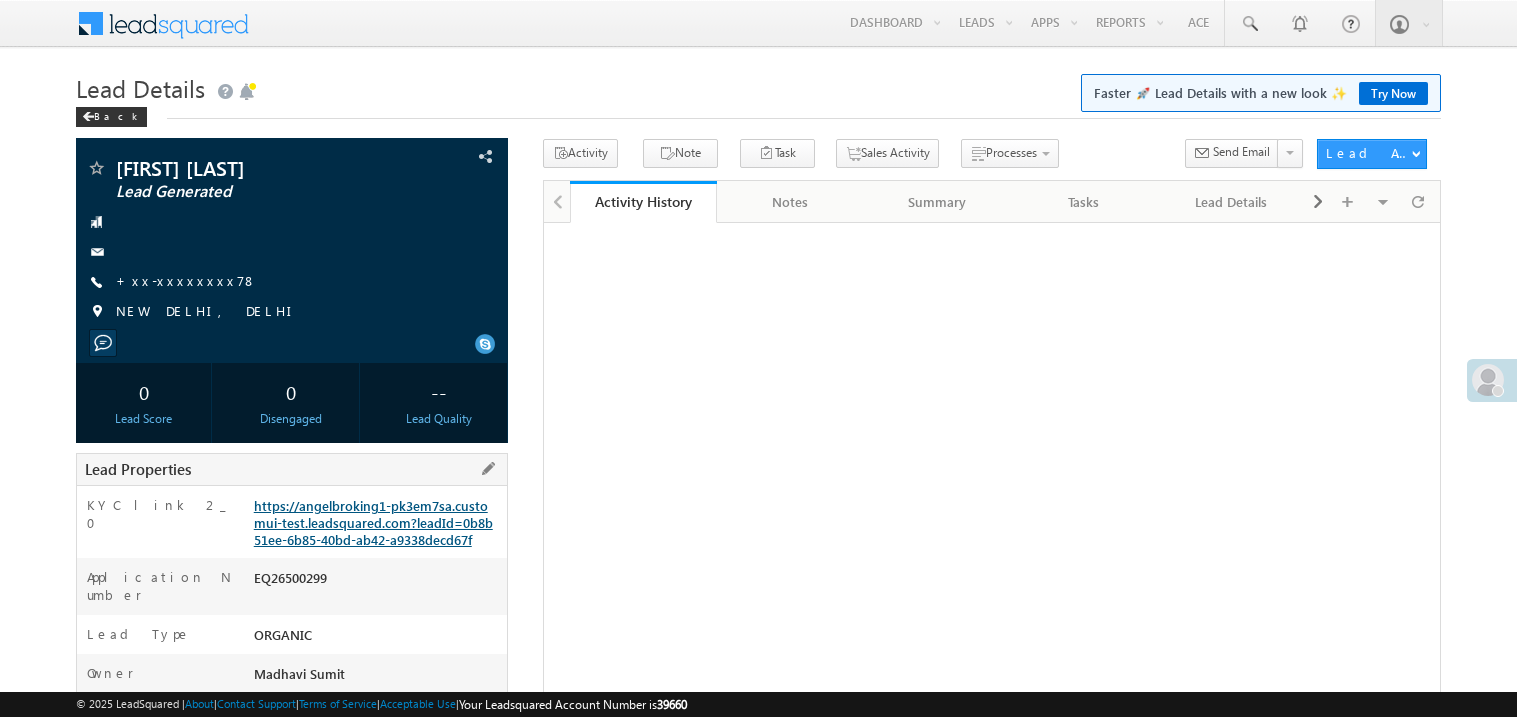 scroll, scrollTop: 0, scrollLeft: 0, axis: both 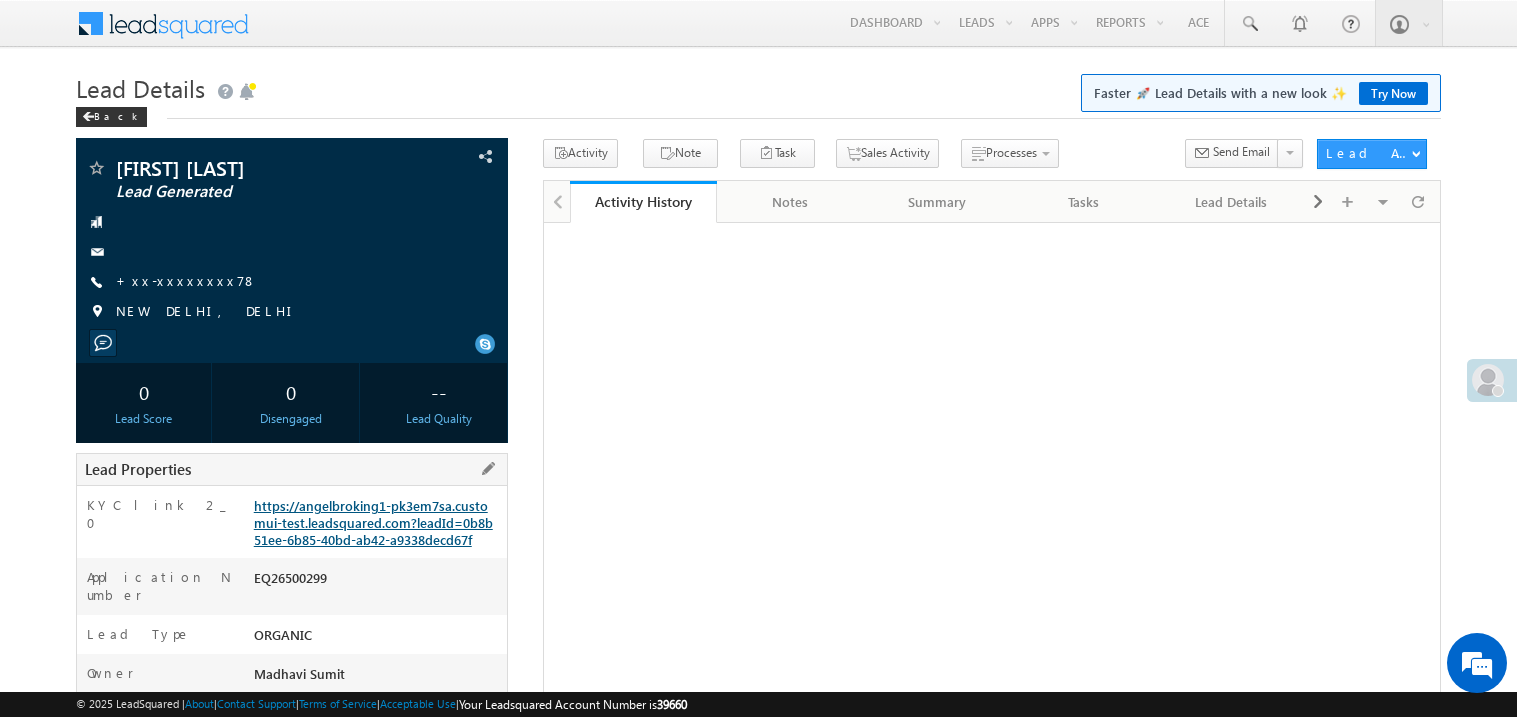 click on "https://angelbroking1-pk3em7sa.customui-test.leadsquared.com?leadId=0b8b51ee-6b85-40bd-ab42-a9338decd67f" at bounding box center (373, 522) 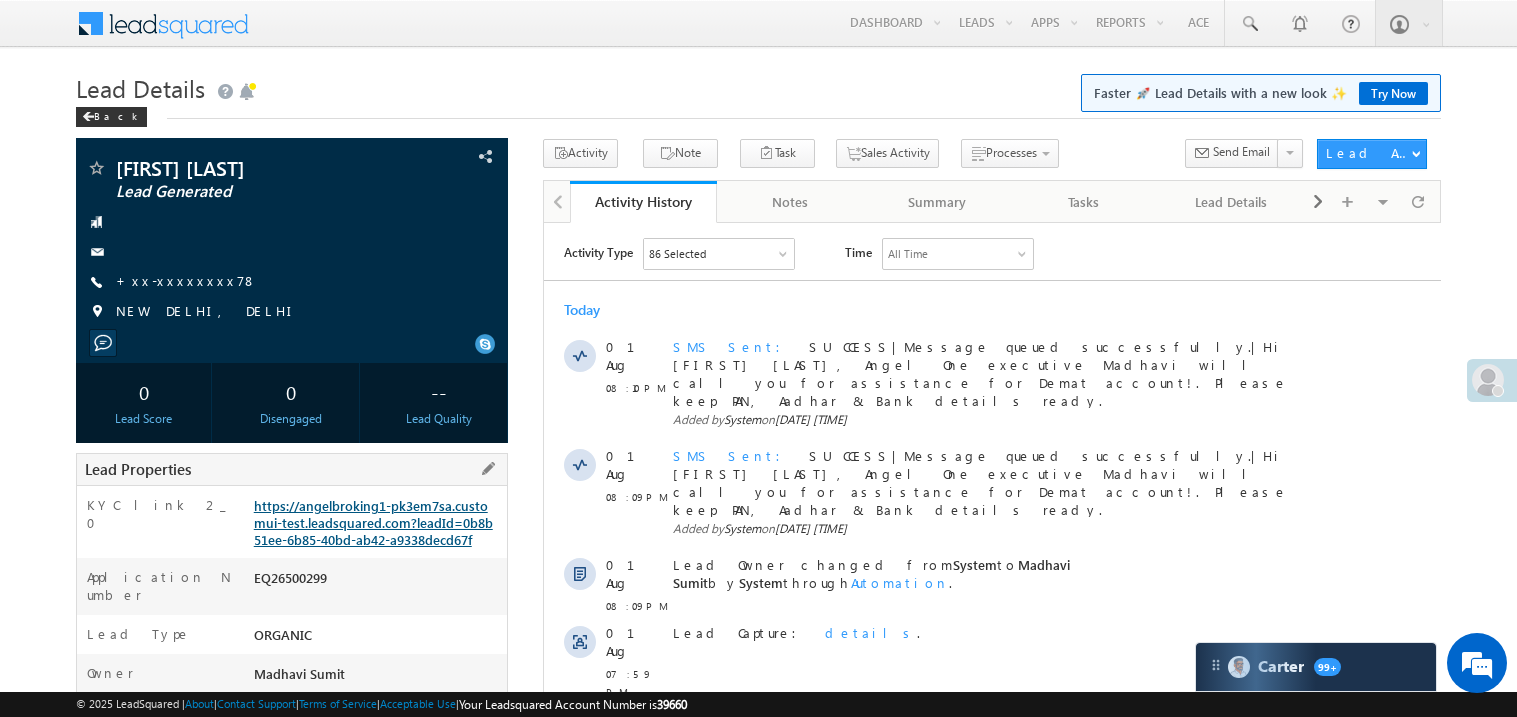 scroll, scrollTop: 0, scrollLeft: 0, axis: both 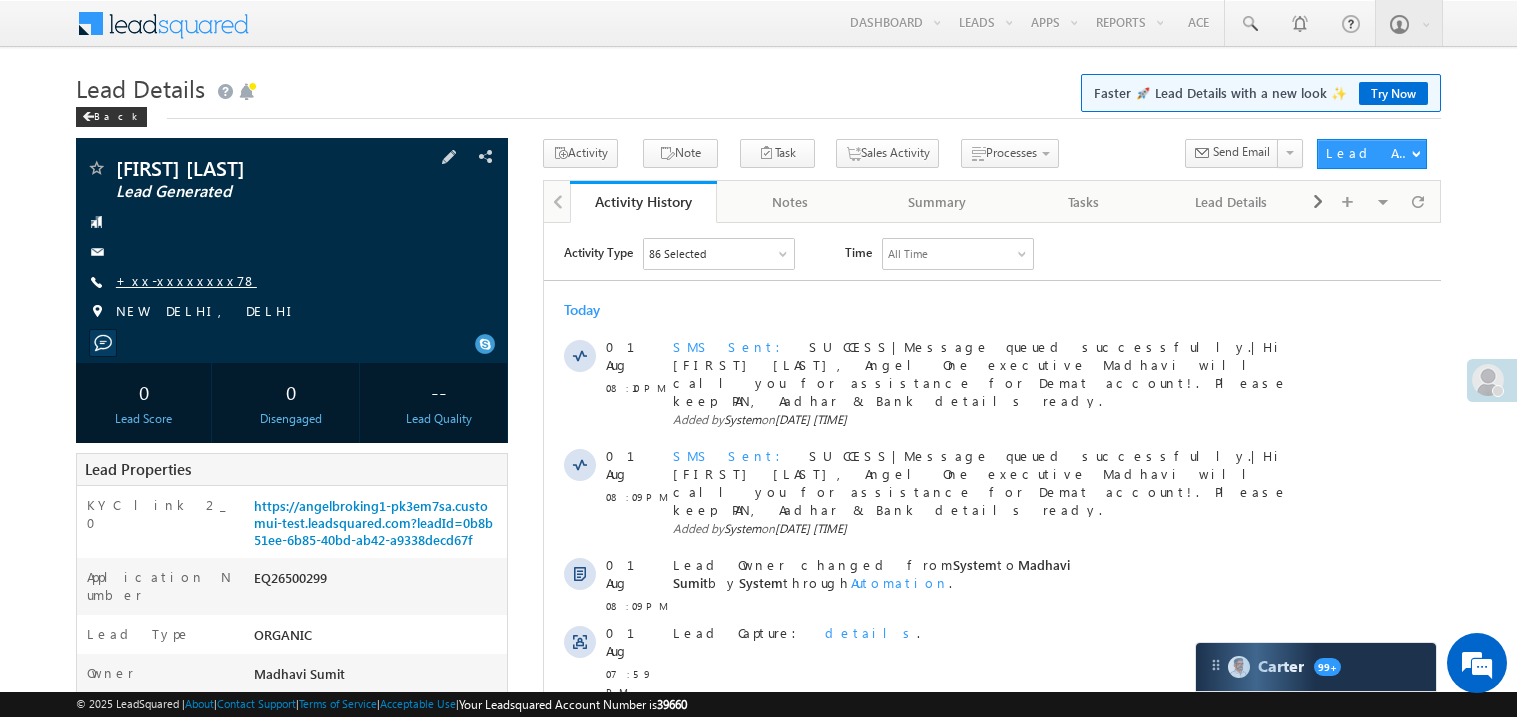 click on "+xx-xxxxxxxx78" at bounding box center (186, 280) 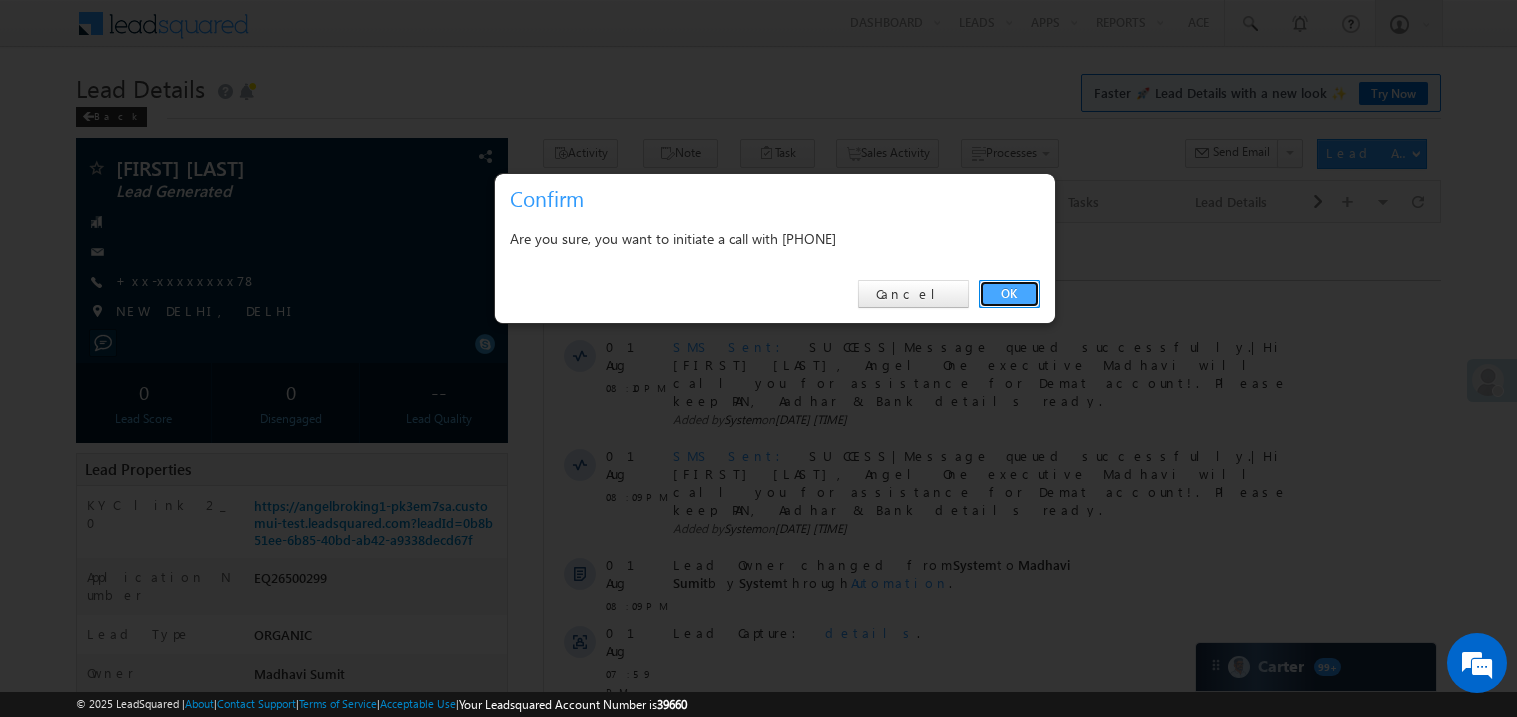 click on "OK" at bounding box center (1009, 294) 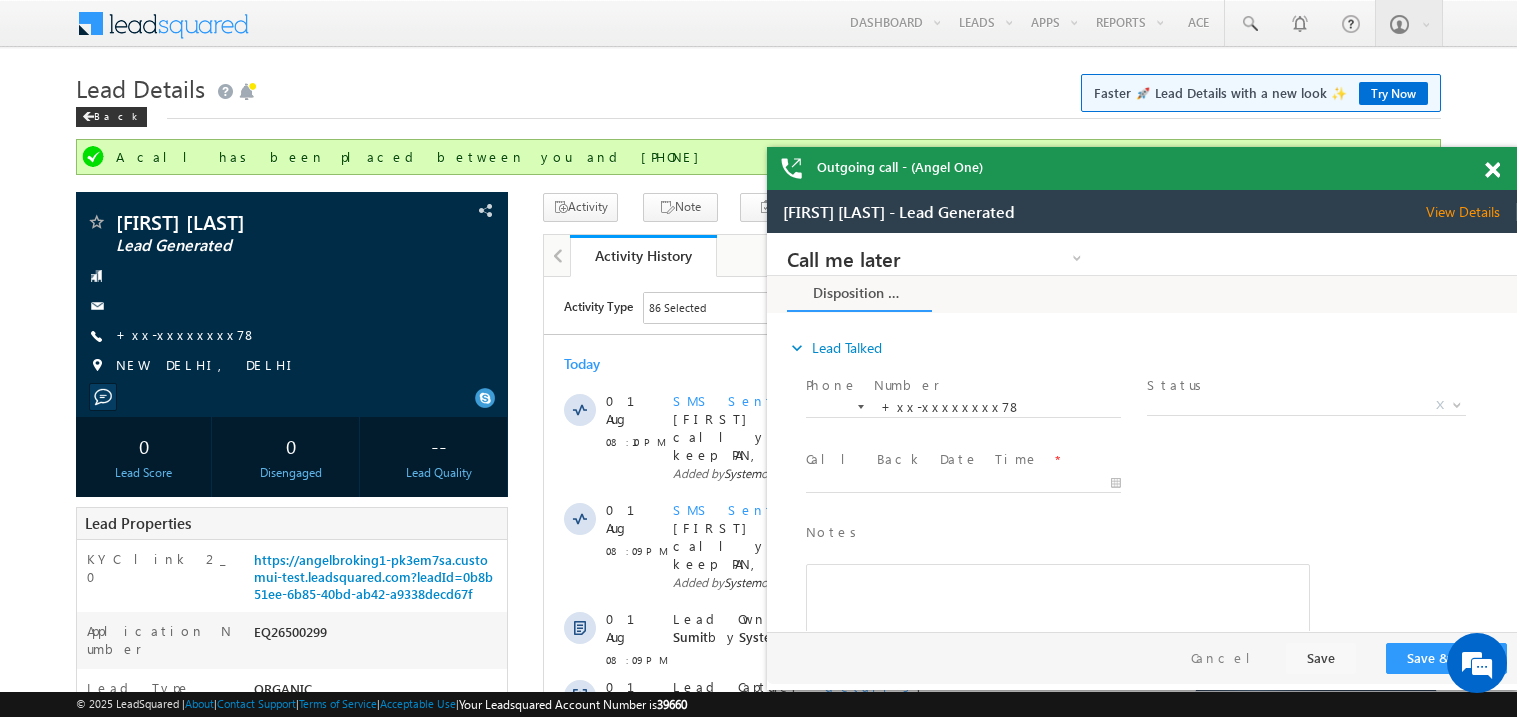 scroll, scrollTop: 0, scrollLeft: 0, axis: both 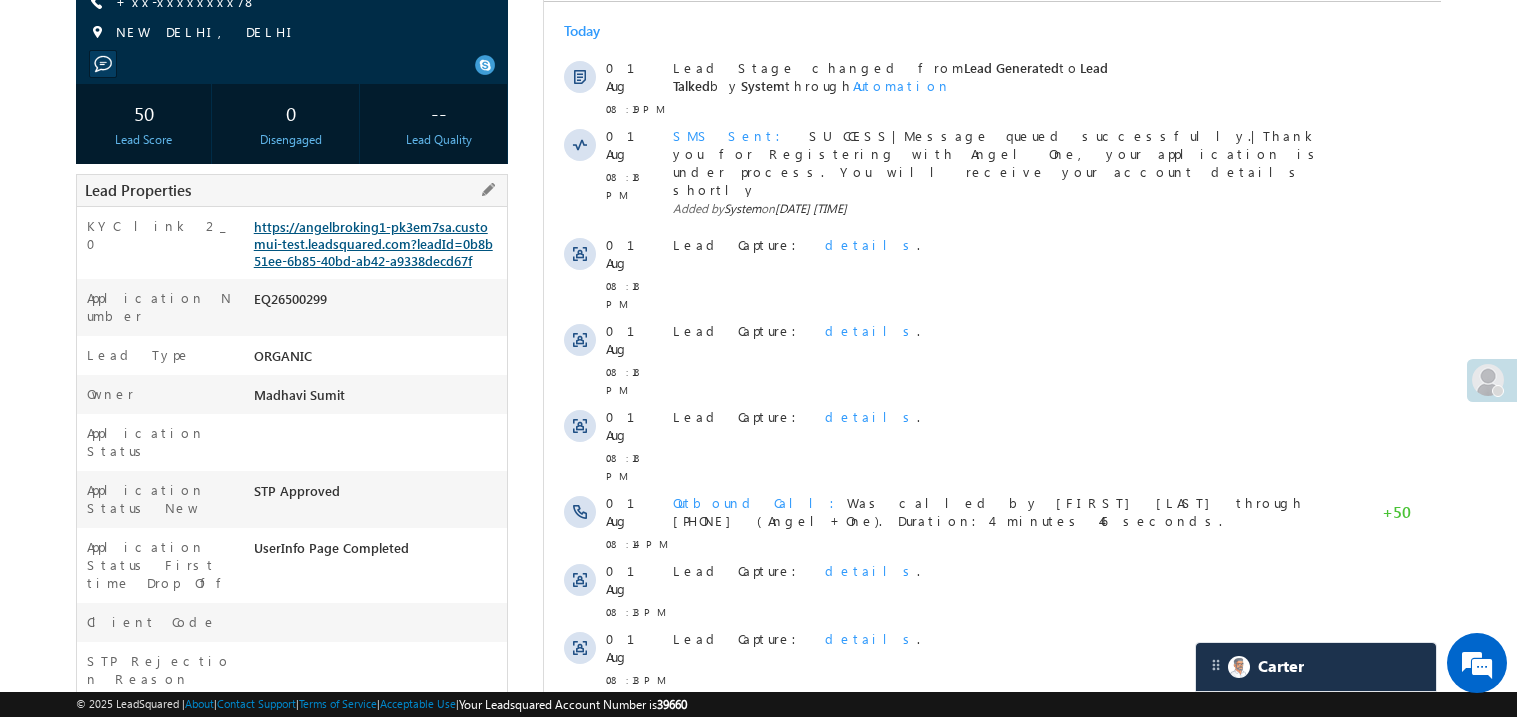 click on "https://angelbroking1-pk3em7sa.customui-test.leadsquared.com?leadId=0b8b51ee-6b85-40bd-ab42-a9338decd67f" at bounding box center (373, 243) 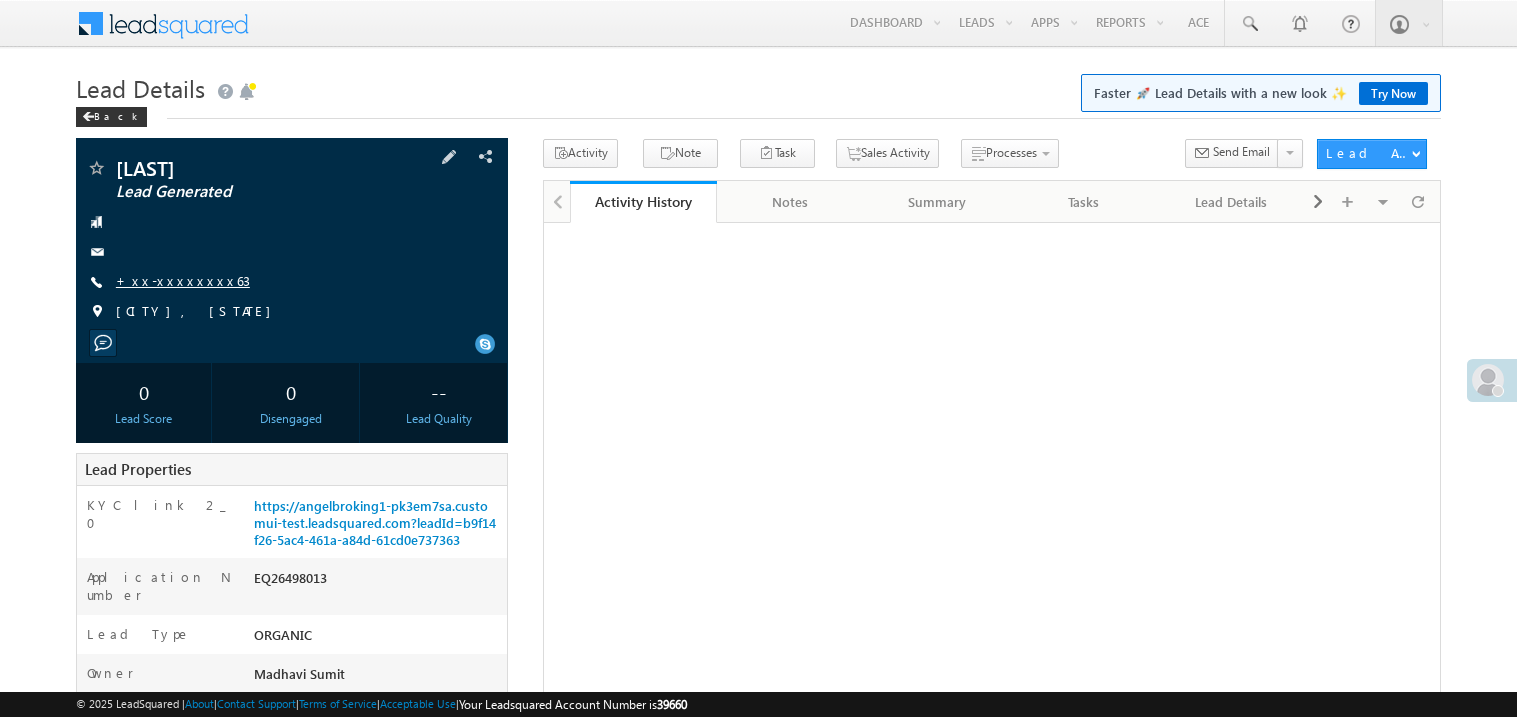 scroll, scrollTop: 0, scrollLeft: 0, axis: both 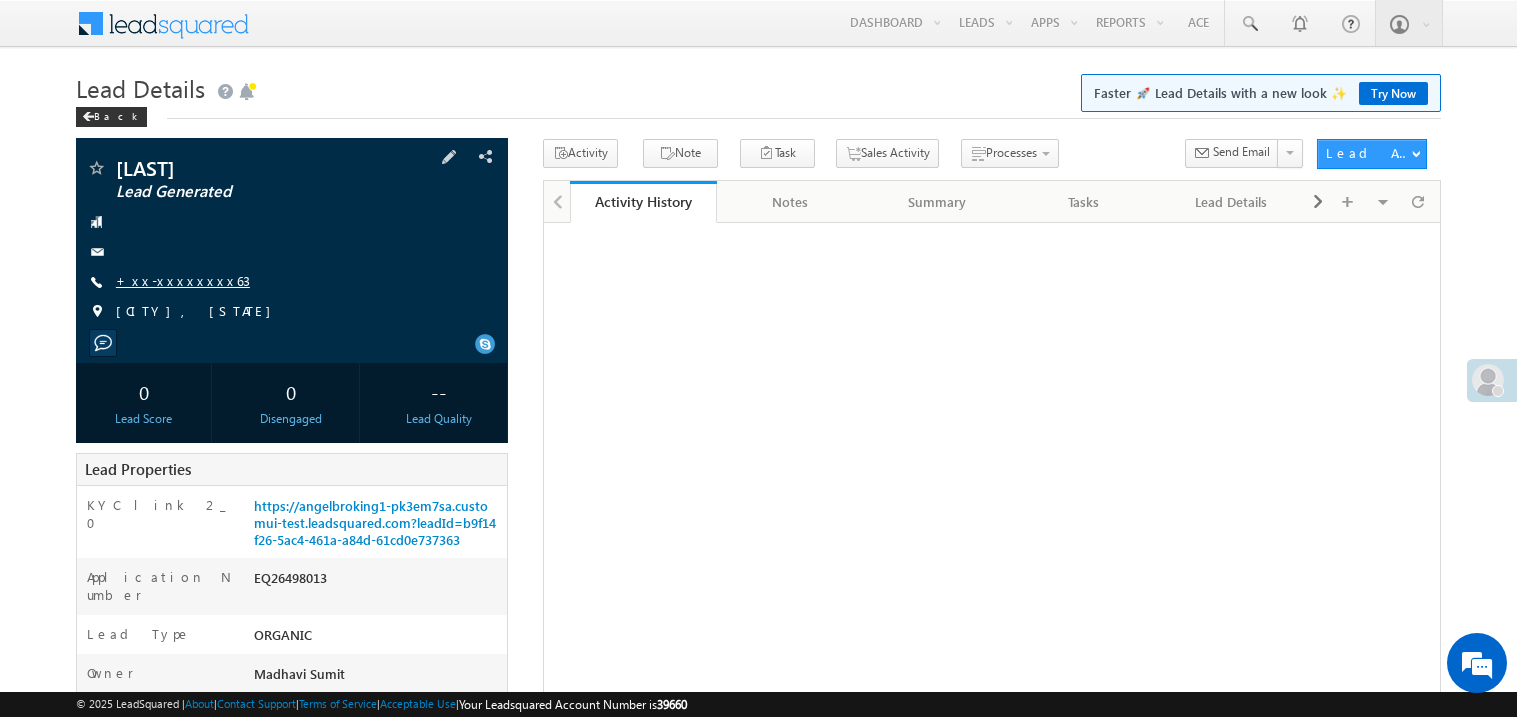 click on "+xx-xxxxxxxx63" at bounding box center (183, 280) 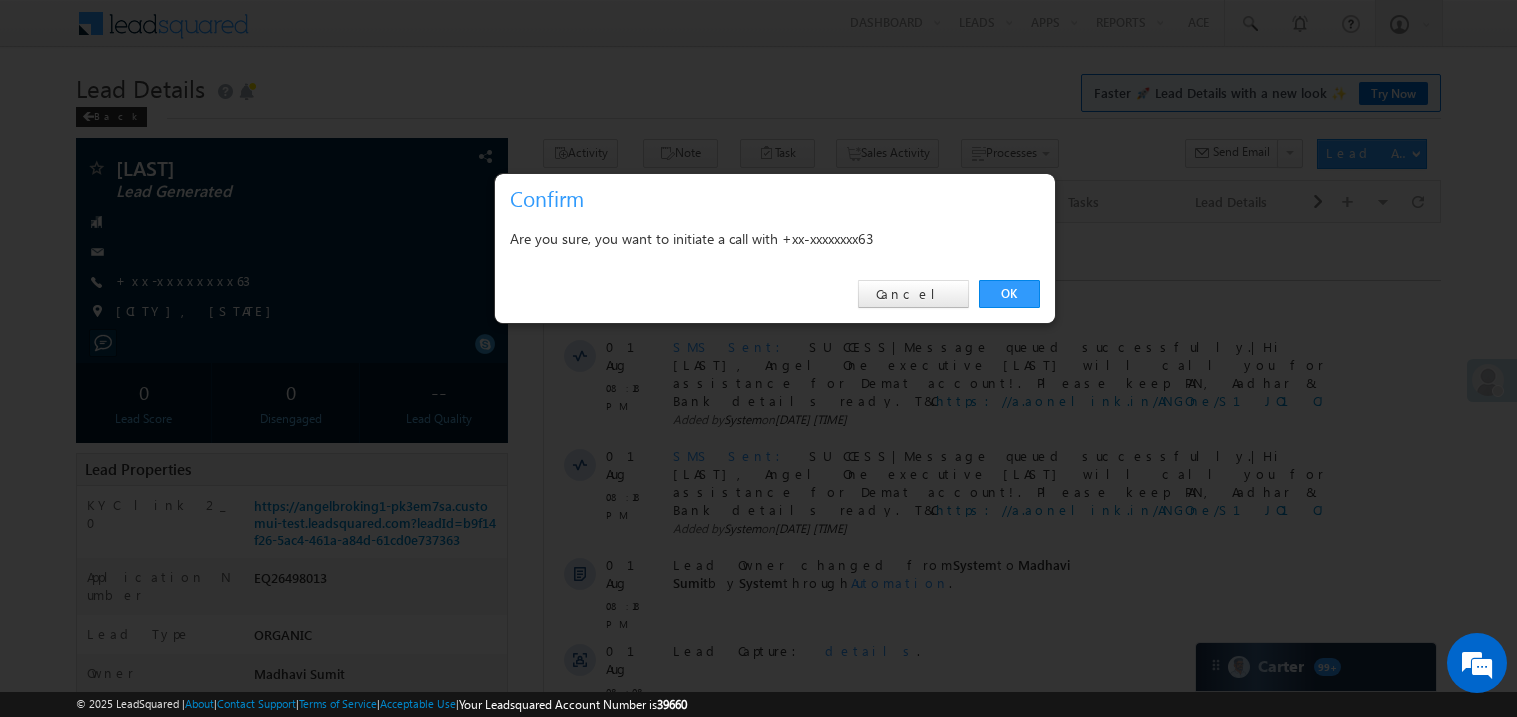scroll, scrollTop: 0, scrollLeft: 0, axis: both 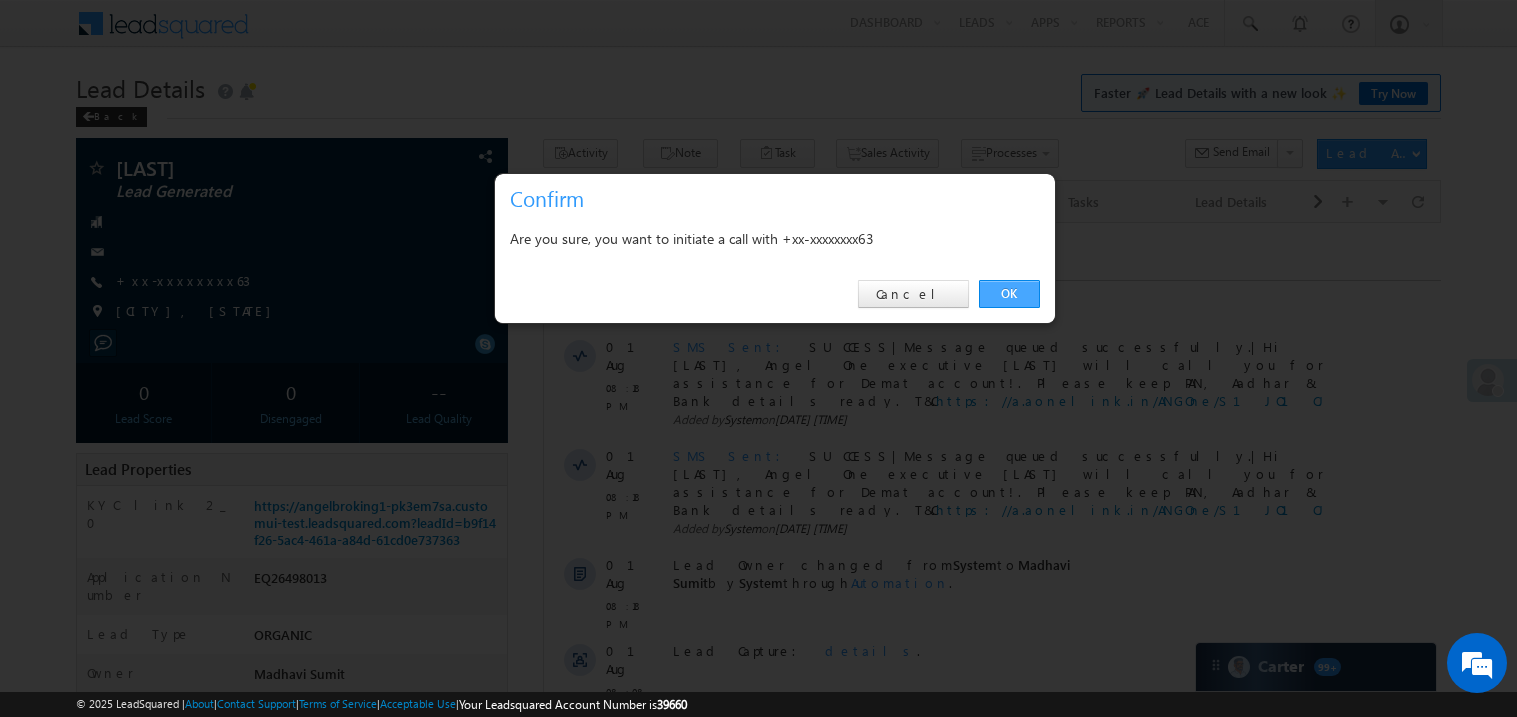 click on "OK" at bounding box center (1009, 294) 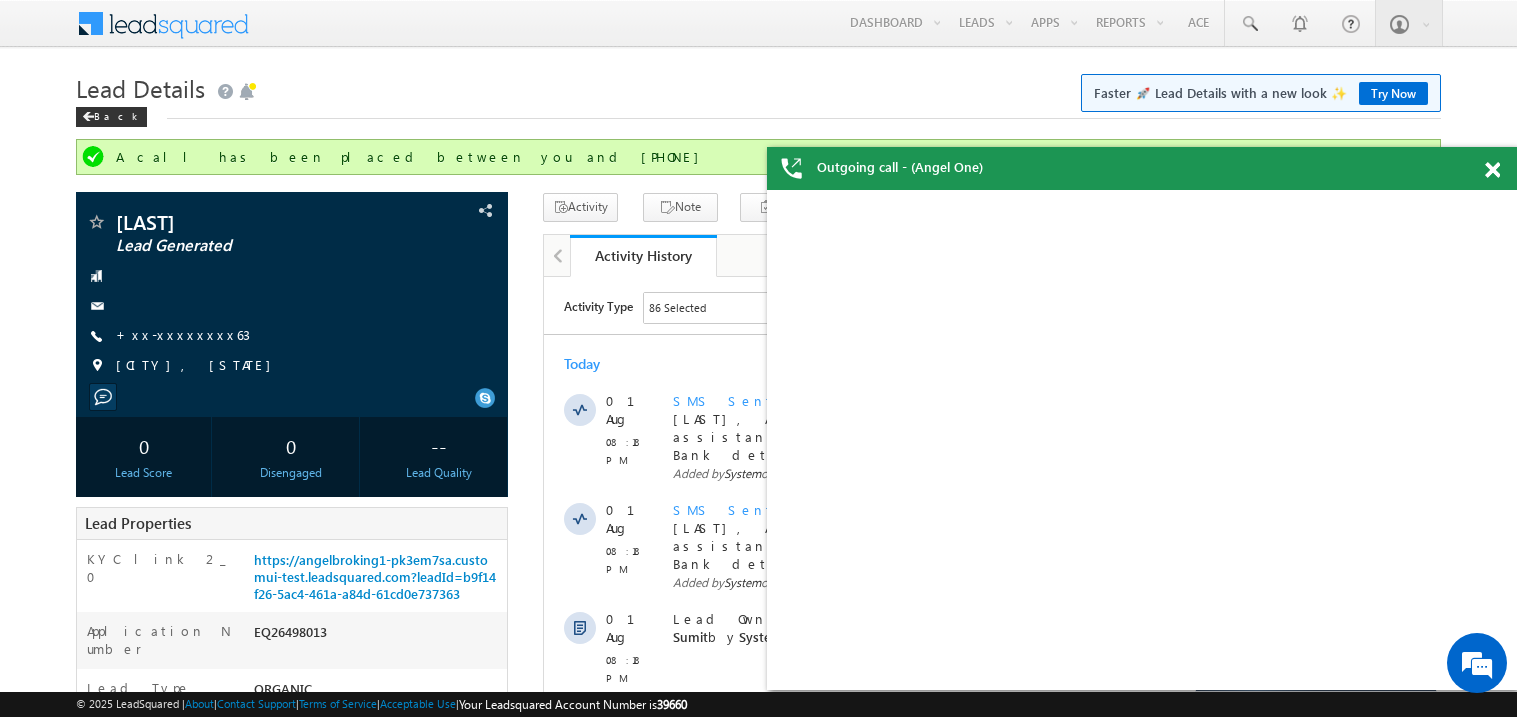 scroll, scrollTop: 0, scrollLeft: 0, axis: both 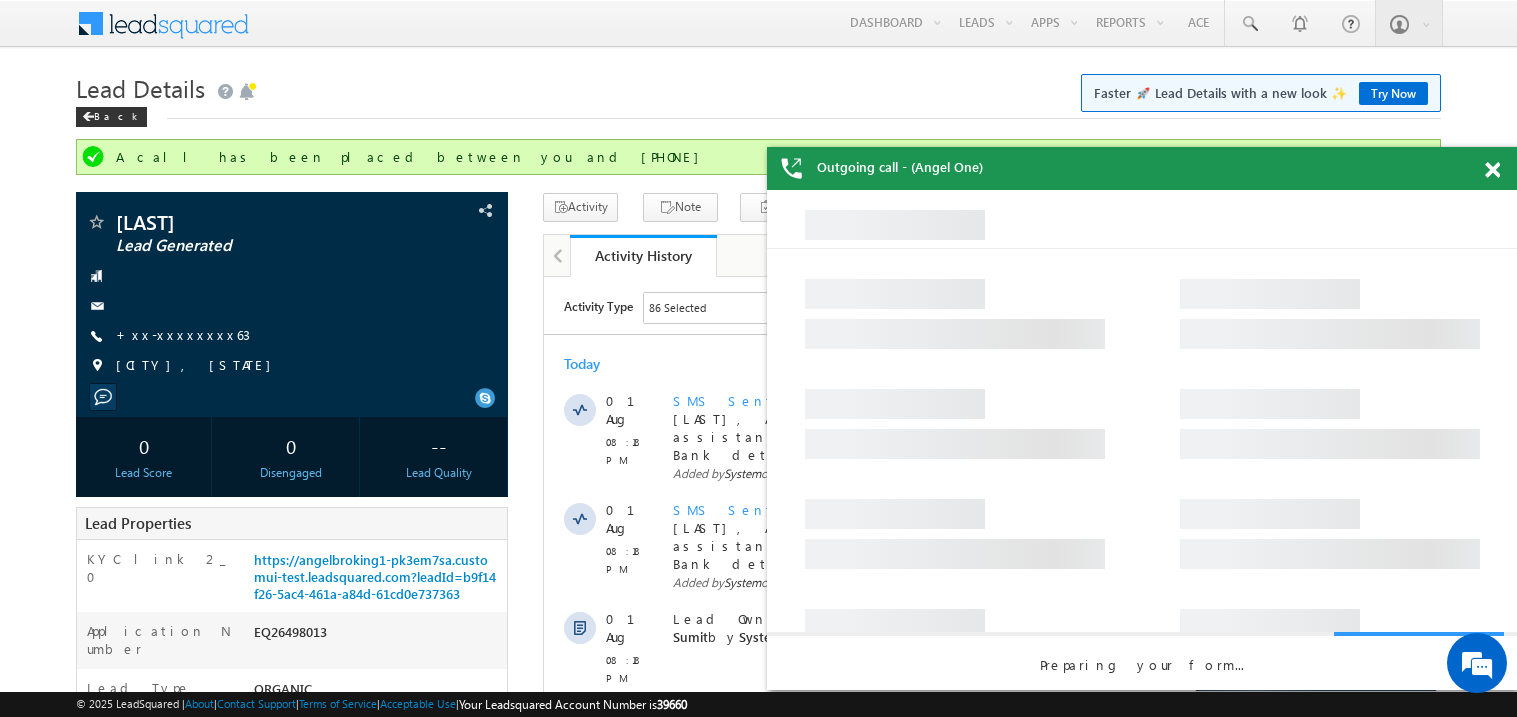 click at bounding box center [1492, 170] 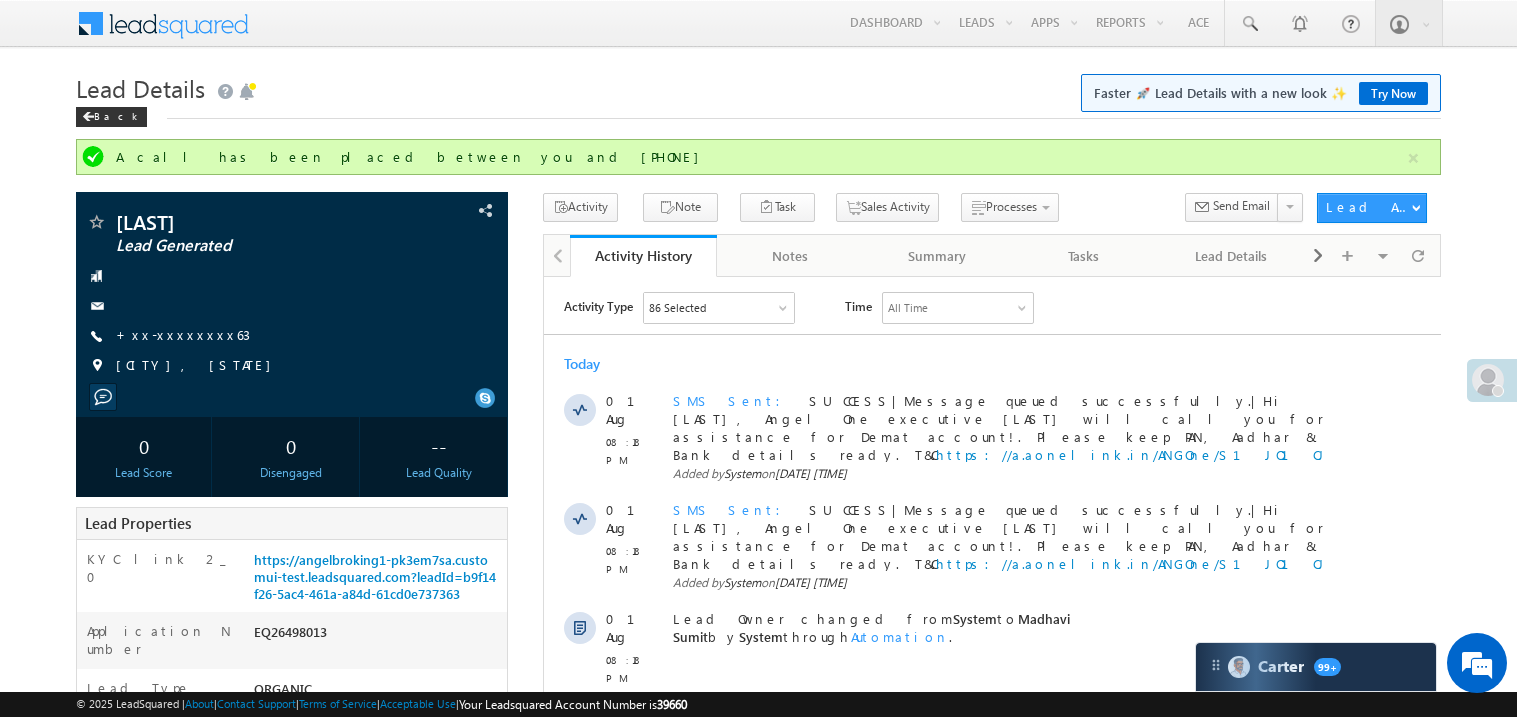 scroll, scrollTop: 0, scrollLeft: 0, axis: both 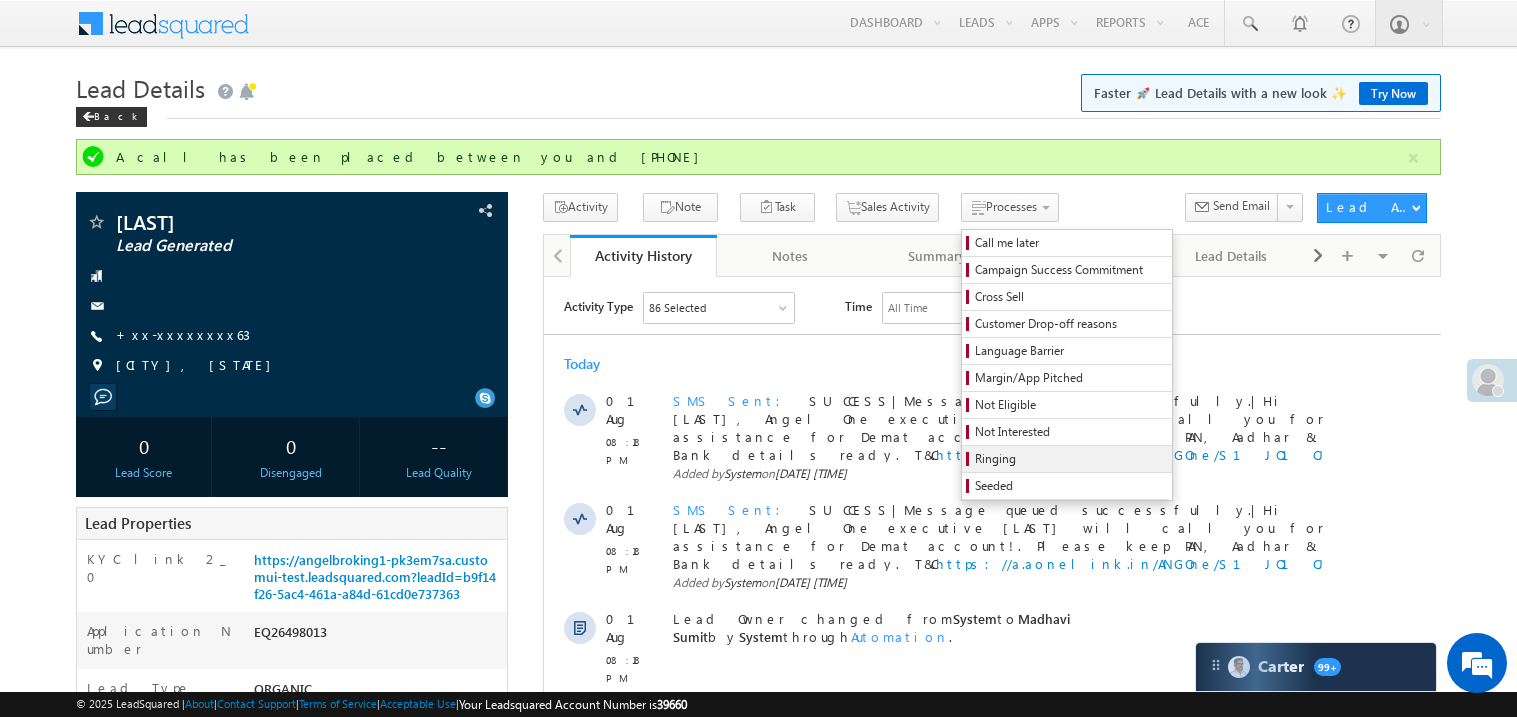 click on "Ringing" at bounding box center [1070, 459] 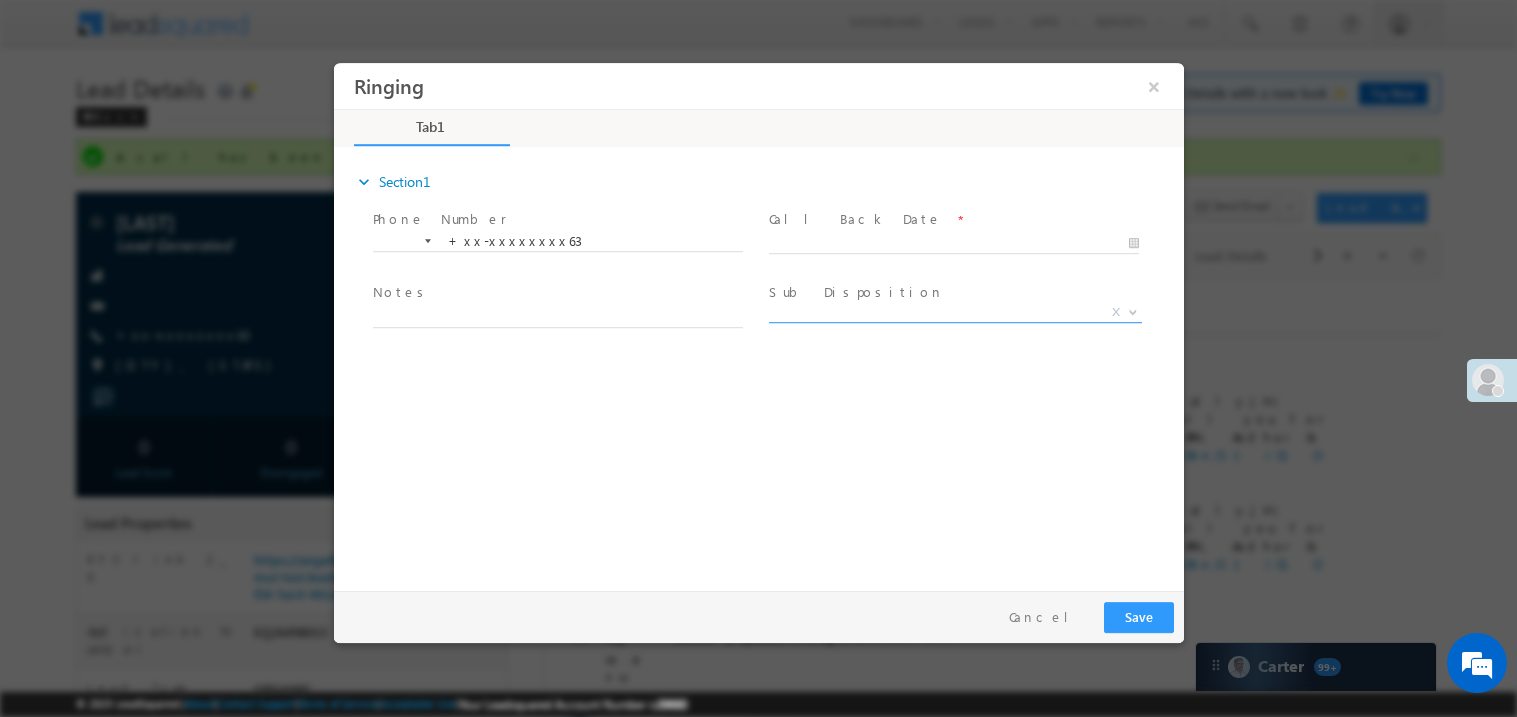 scroll, scrollTop: 0, scrollLeft: 0, axis: both 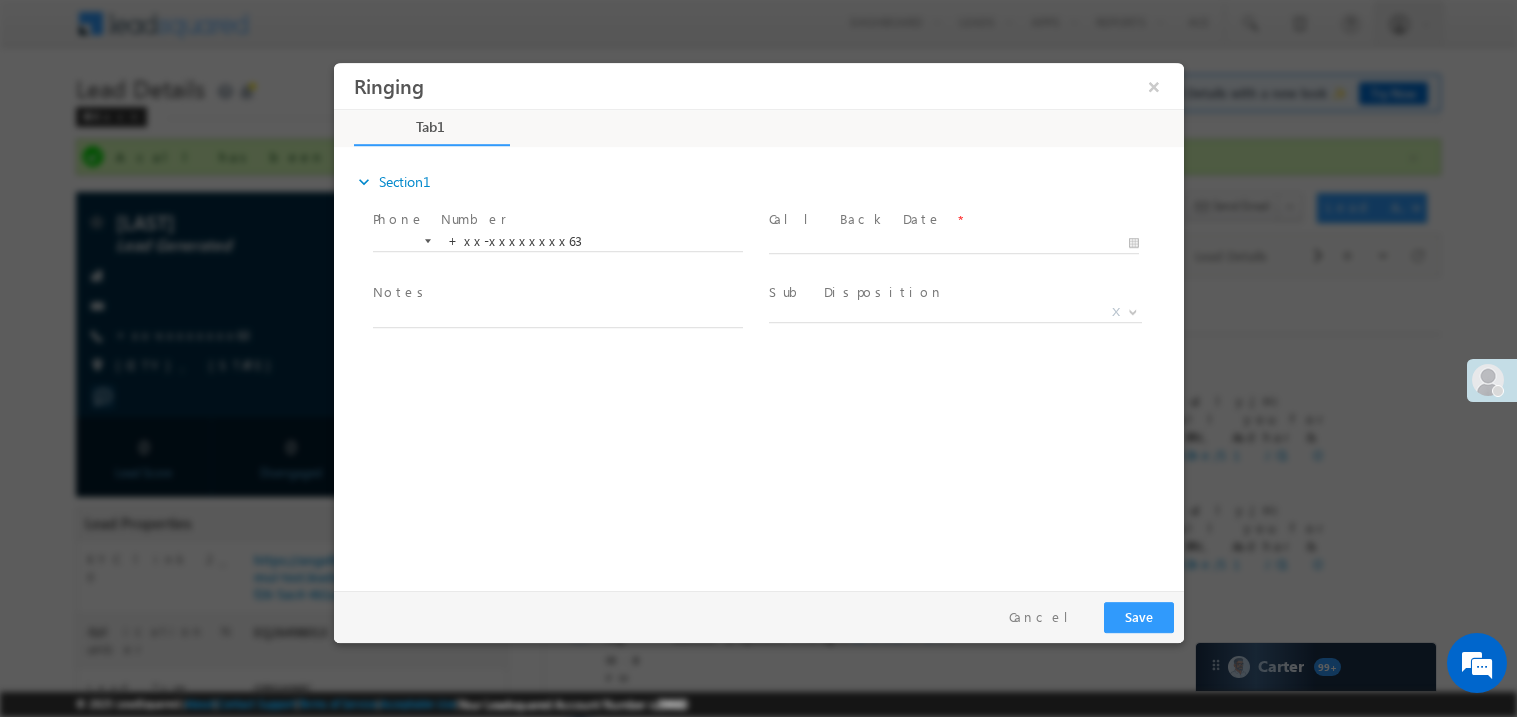 click on "Call Back Date" at bounding box center [854, 218] 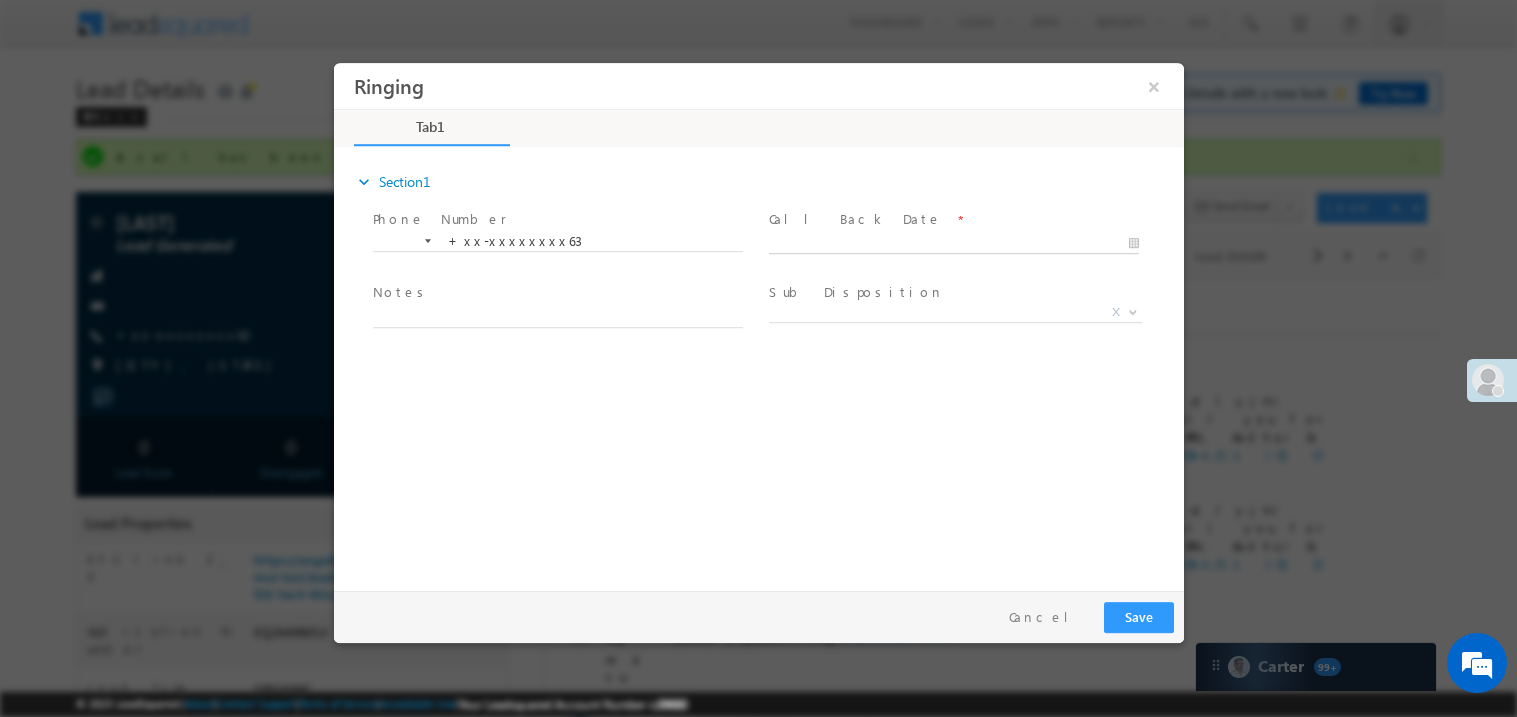 click on "Ringing
×" at bounding box center (758, 321) 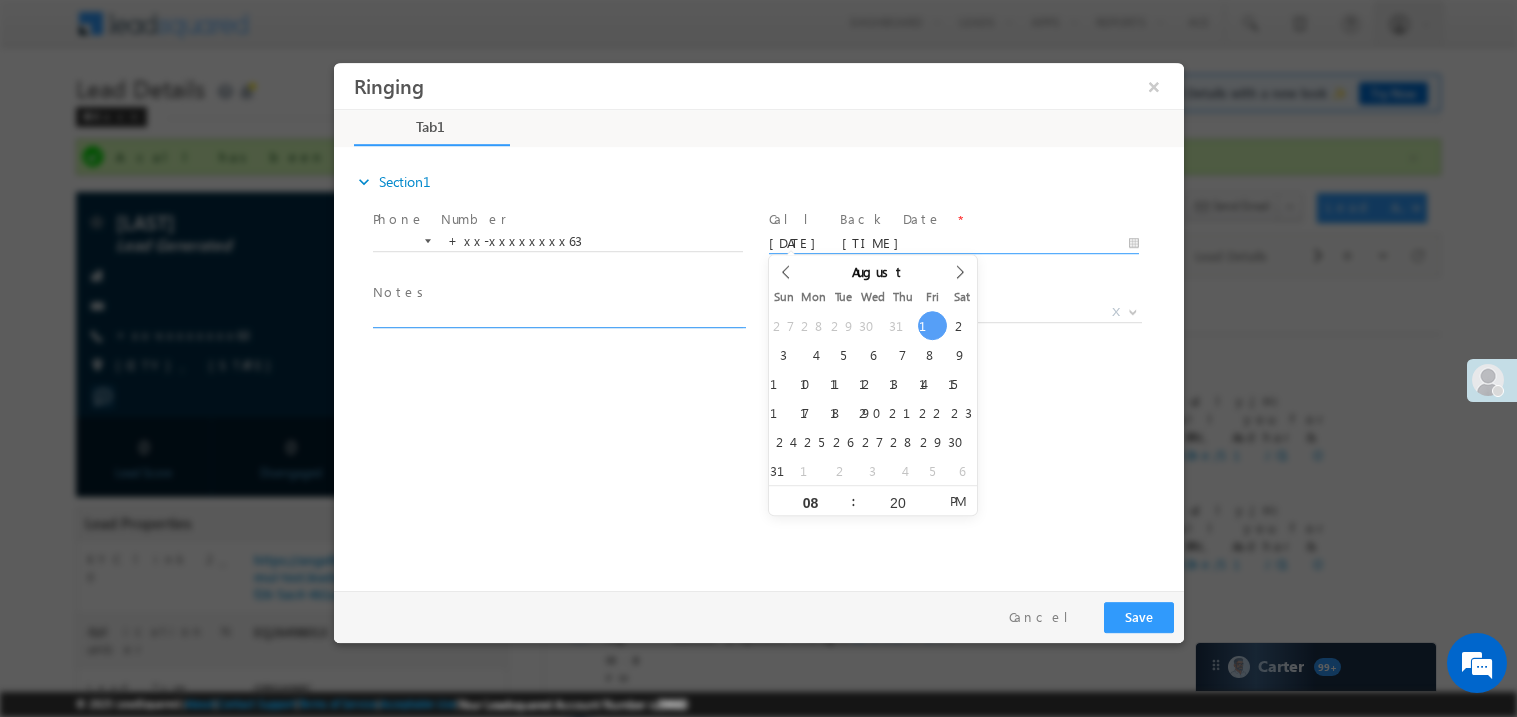 click at bounding box center (557, 315) 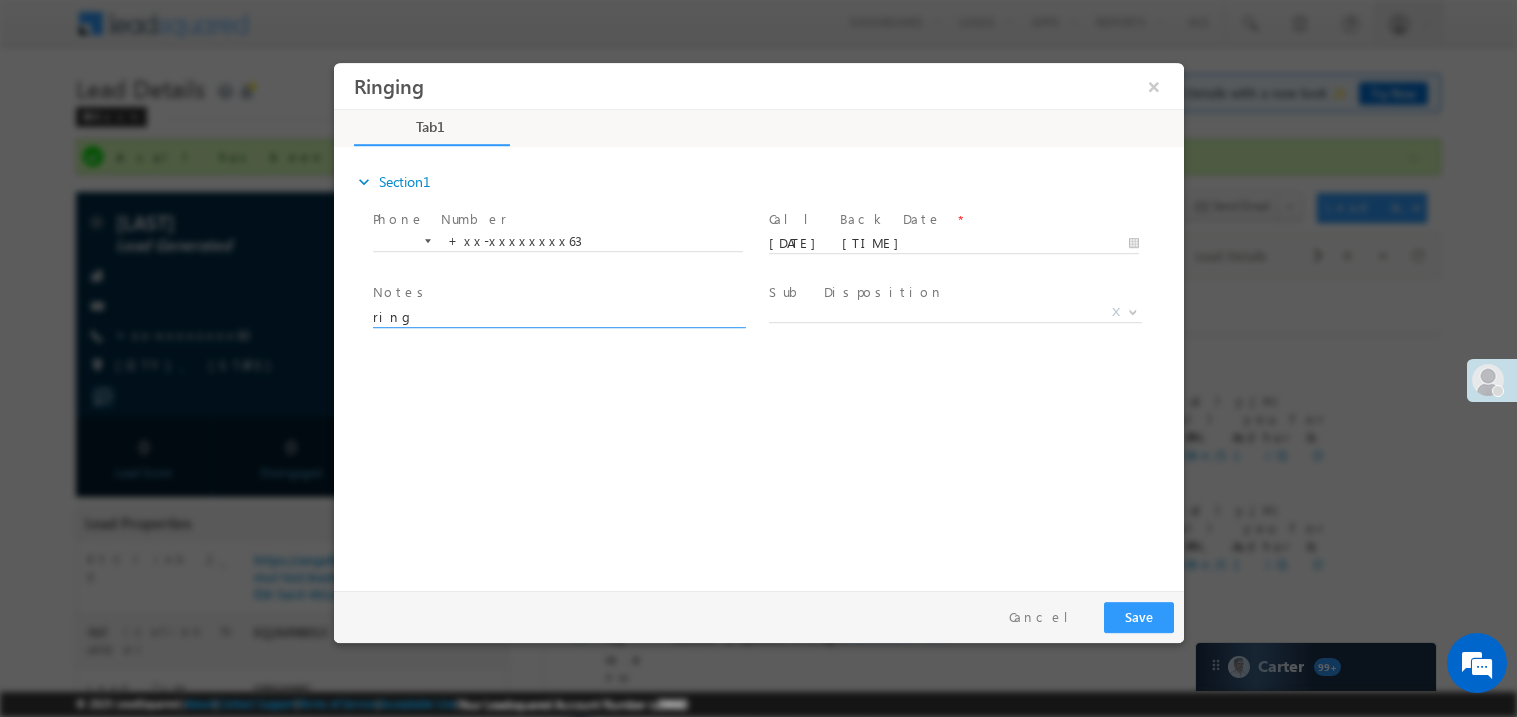 type on "ring" 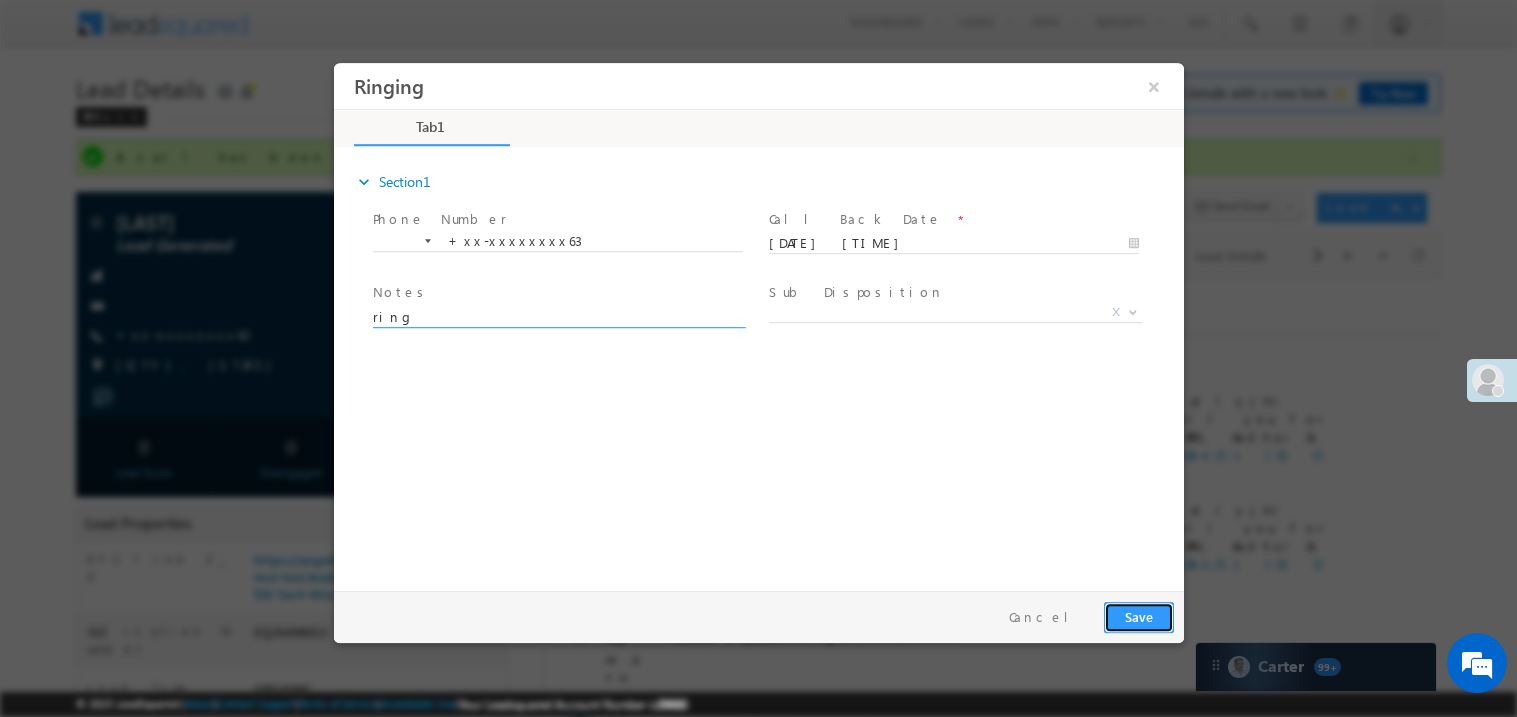 click on "Save" at bounding box center (1138, 616) 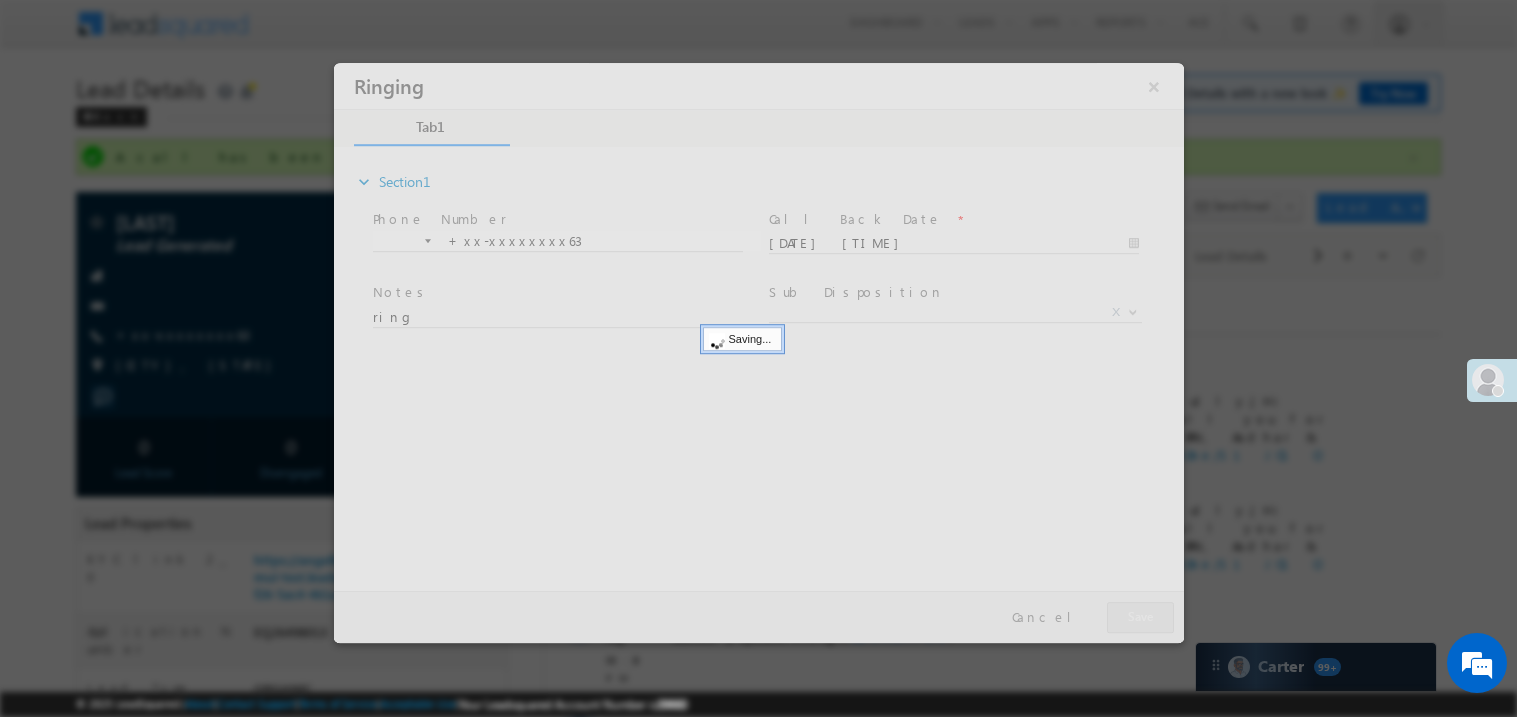click at bounding box center [758, 352] 